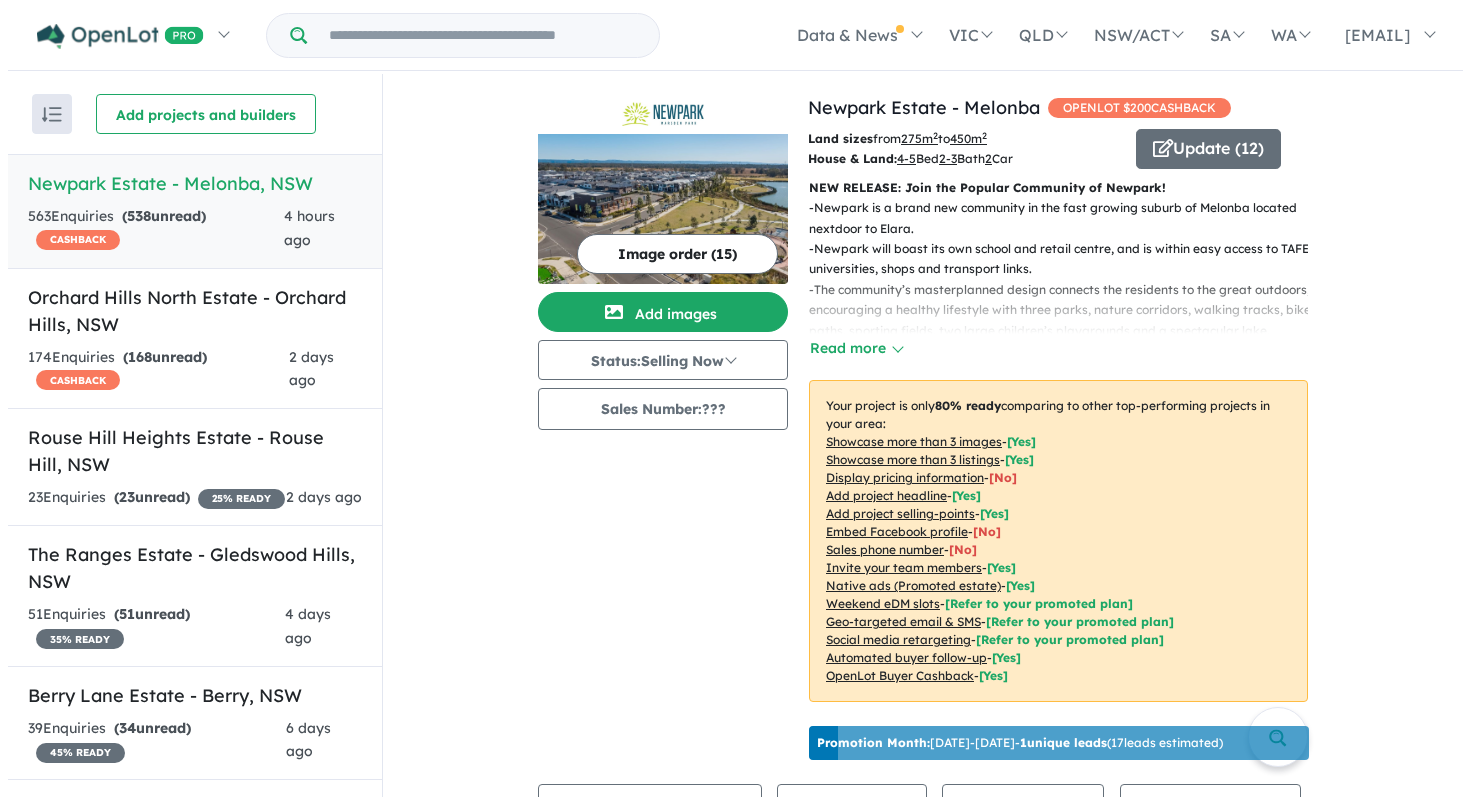scroll, scrollTop: 0, scrollLeft: 0, axis: both 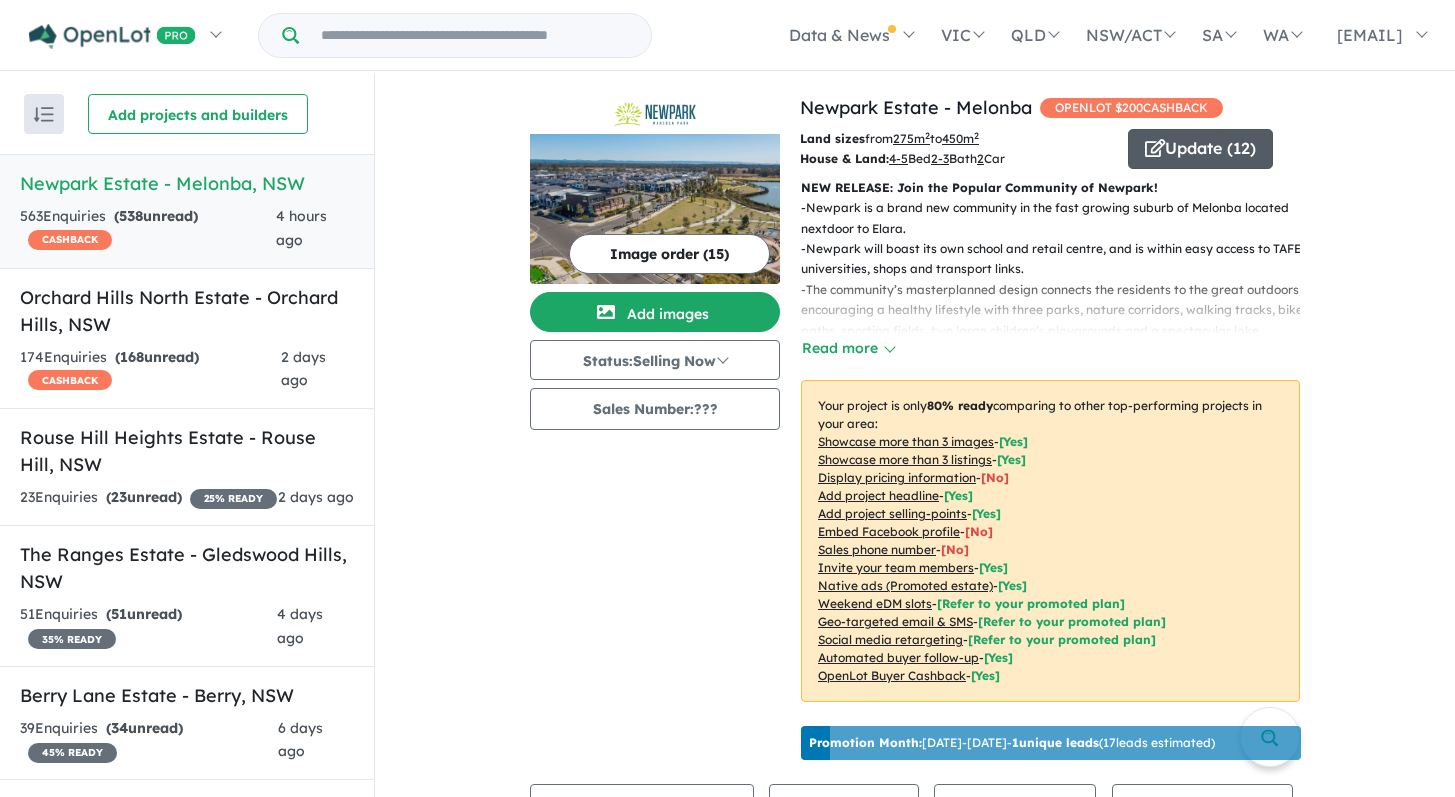 click on "Update ( 12 )" at bounding box center (1200, 149) 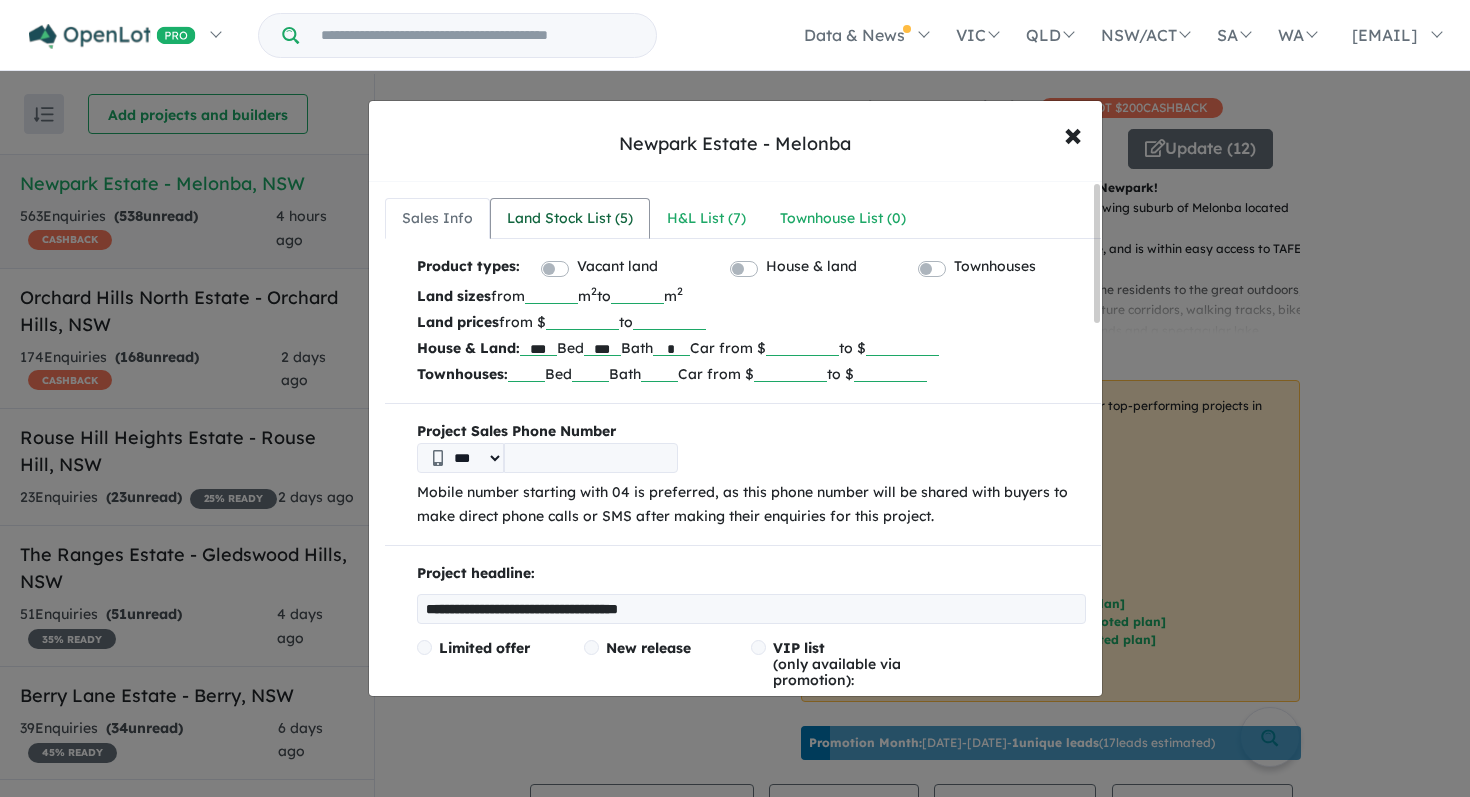 click on "Land Stock List ( 5 )" at bounding box center (570, 219) 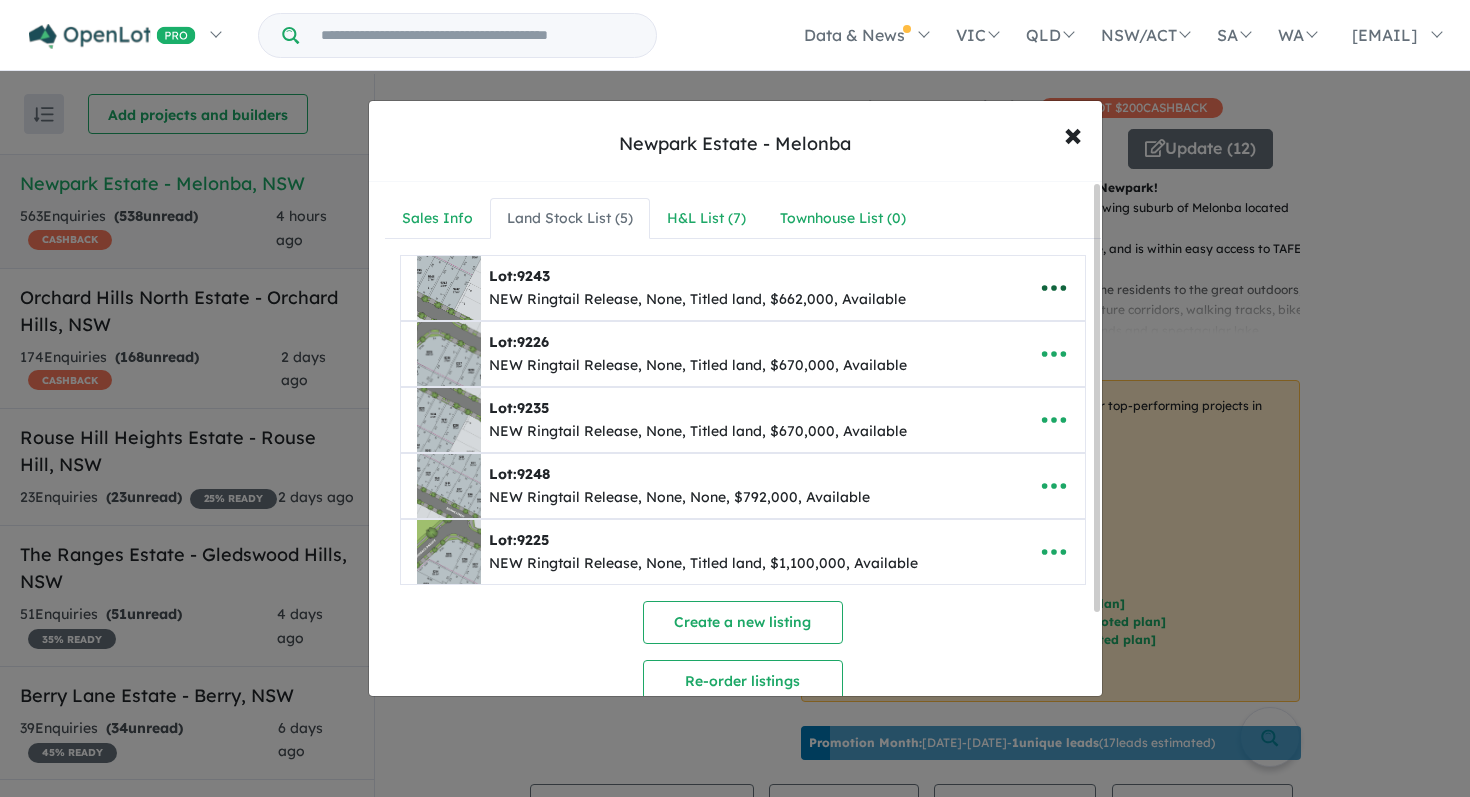 click 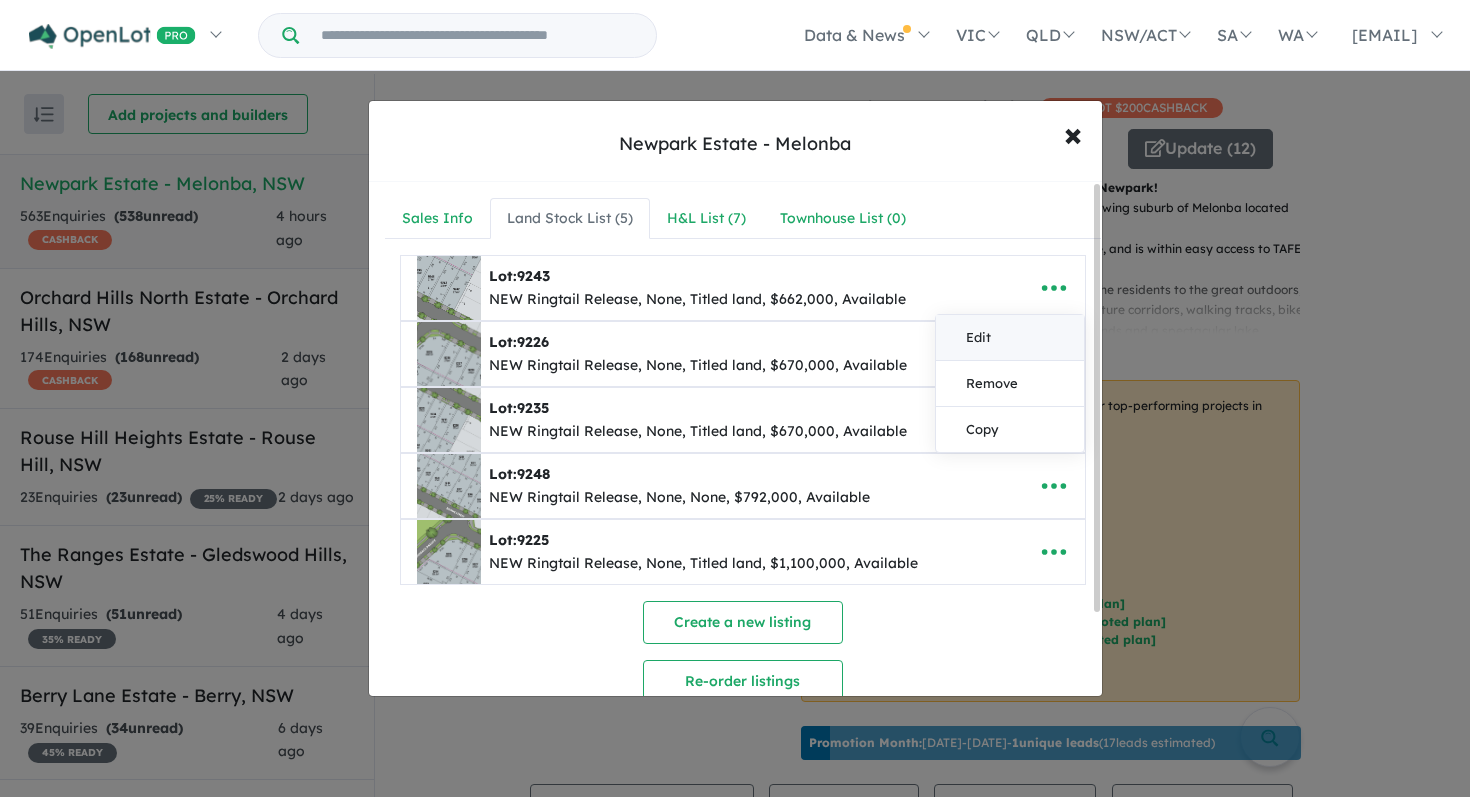 click on "Edit" at bounding box center (1010, 338) 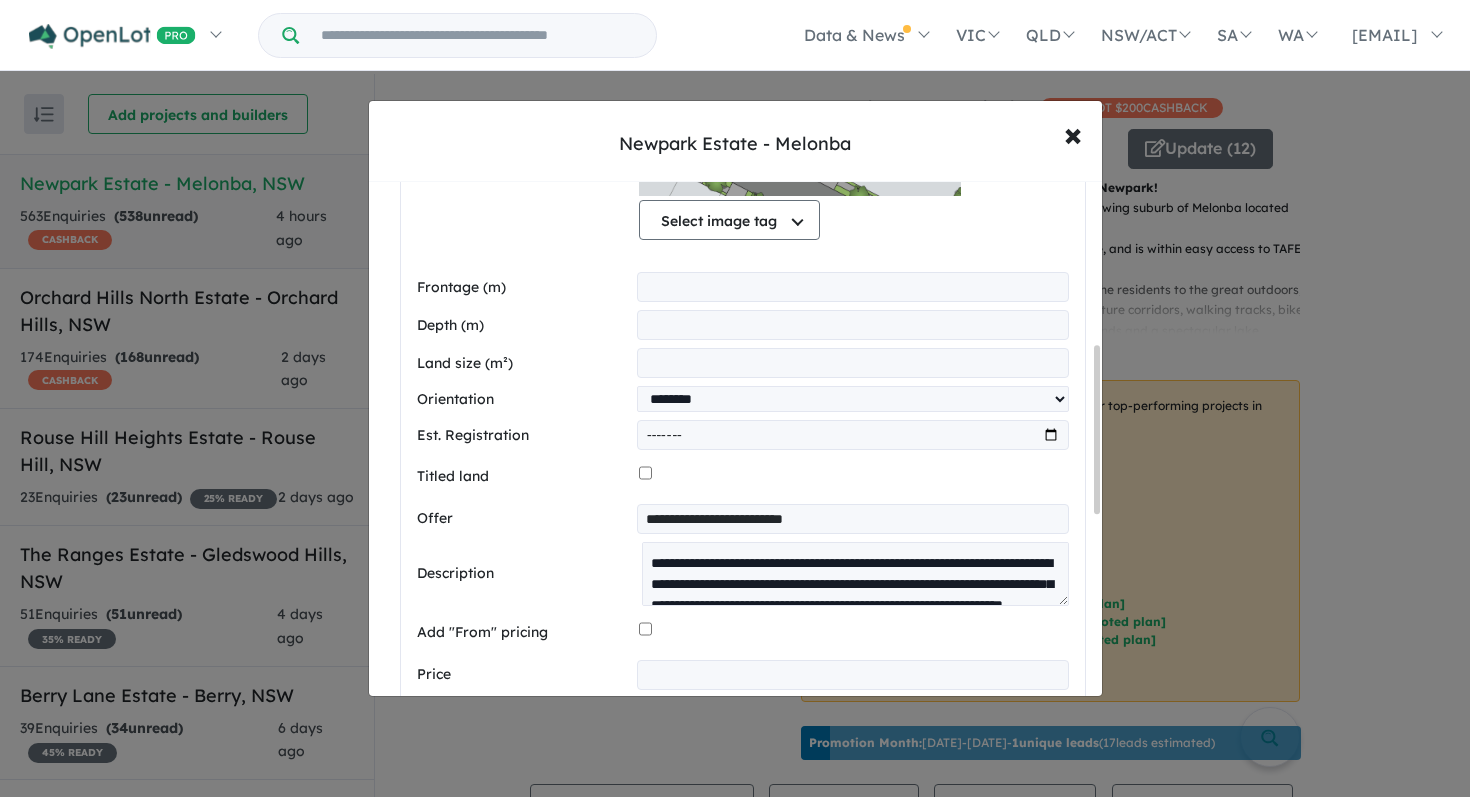 scroll, scrollTop: 675, scrollLeft: 0, axis: vertical 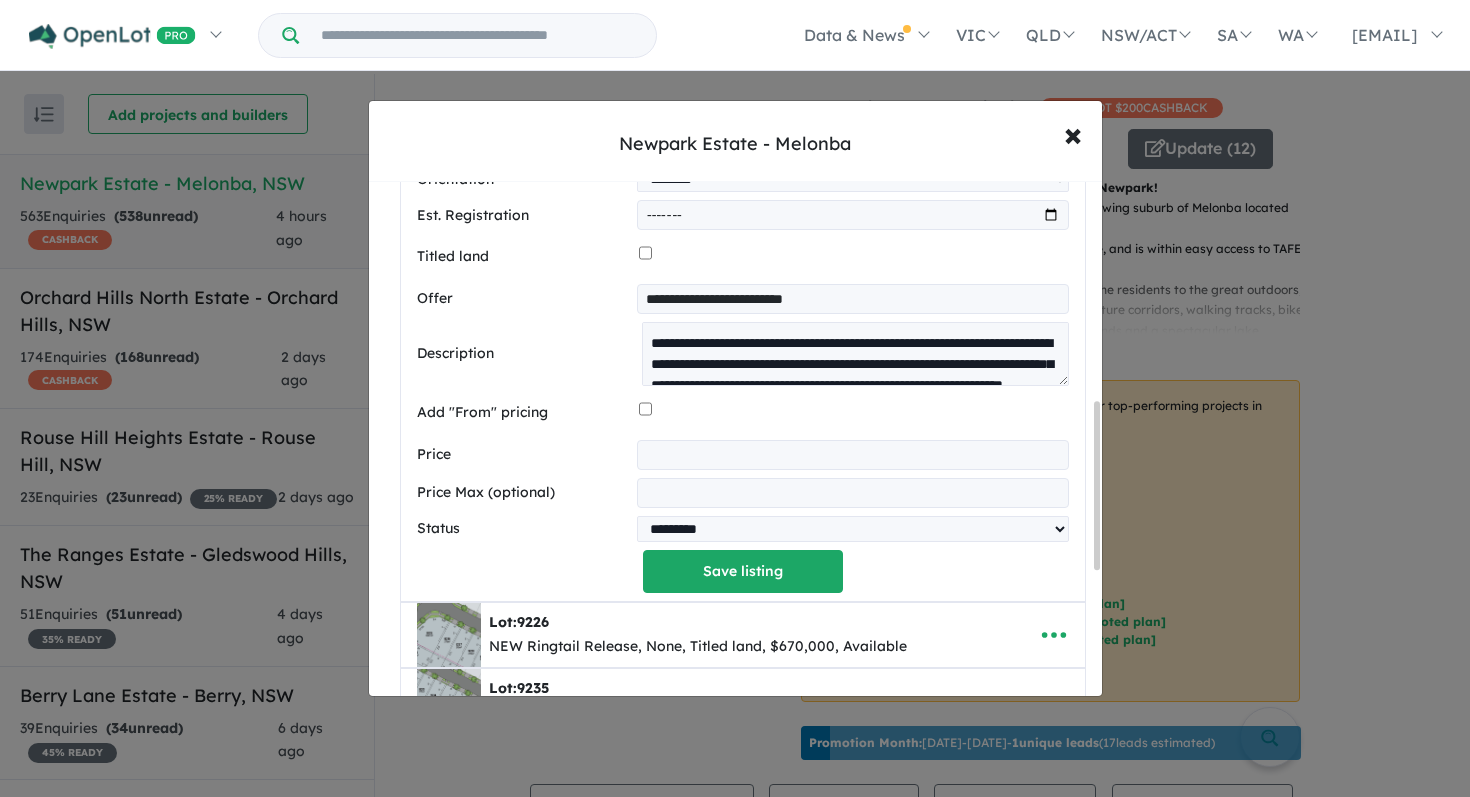 click on "*********" at bounding box center [852, 455] 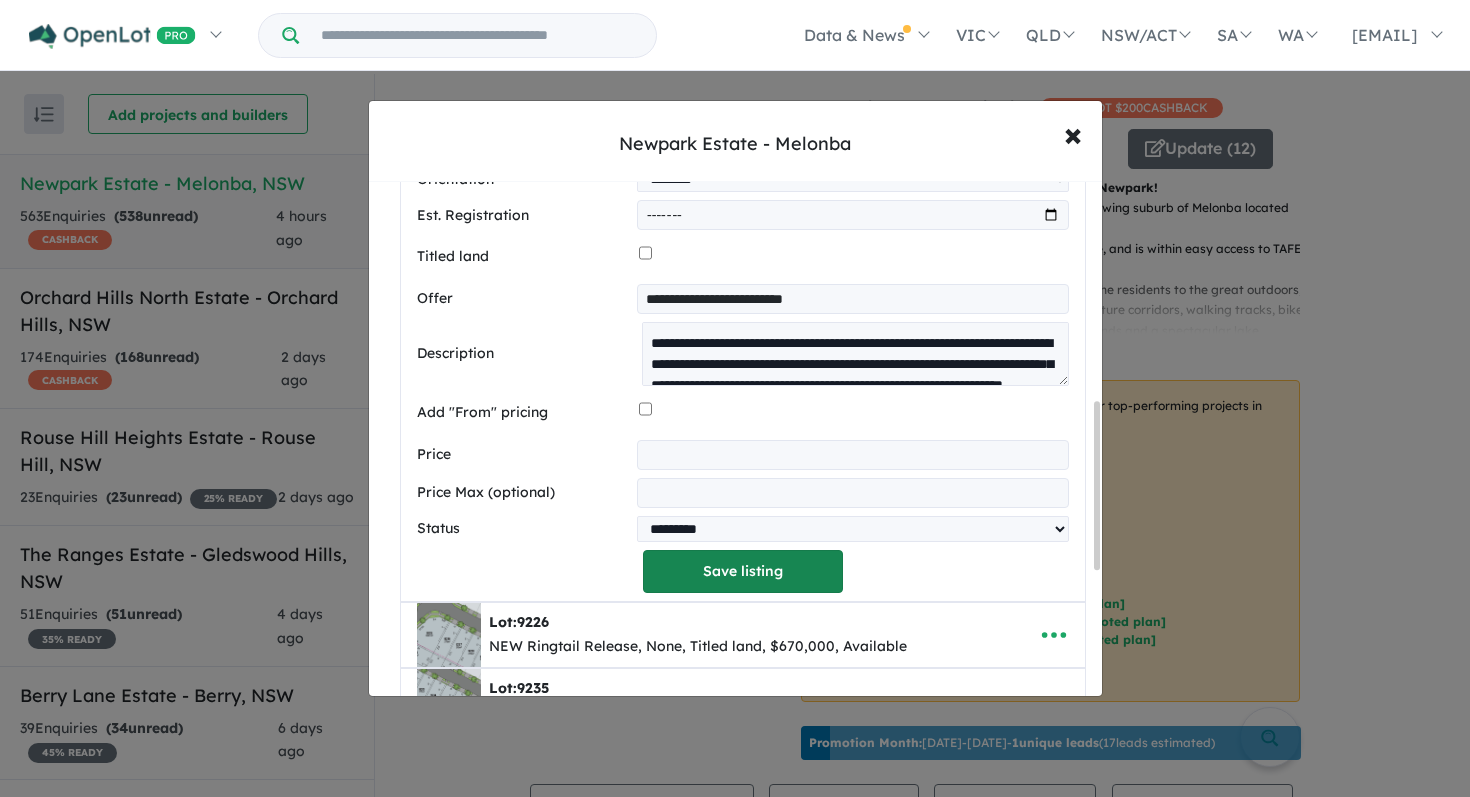 type on "*********" 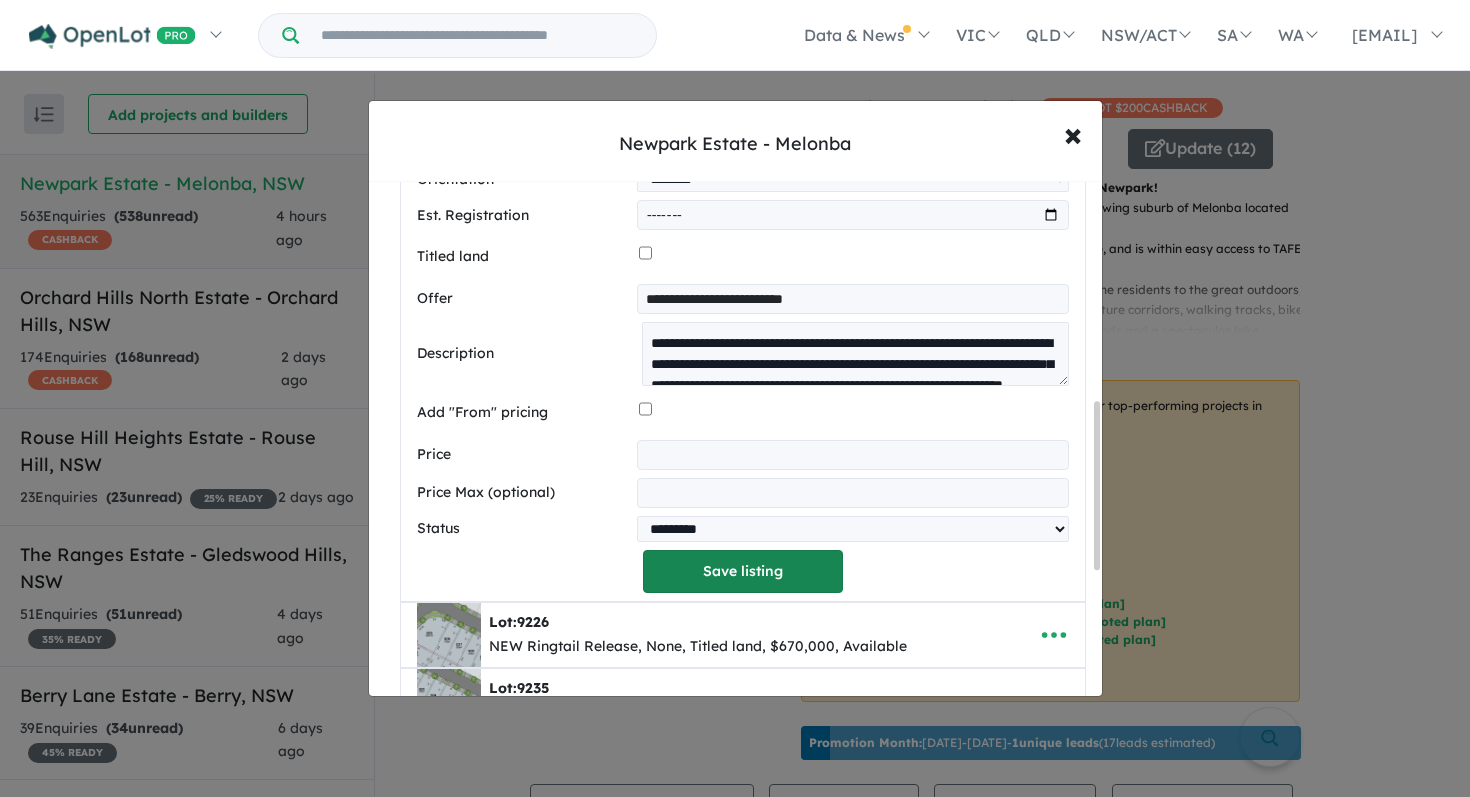 click on "Save listing" at bounding box center (743, 571) 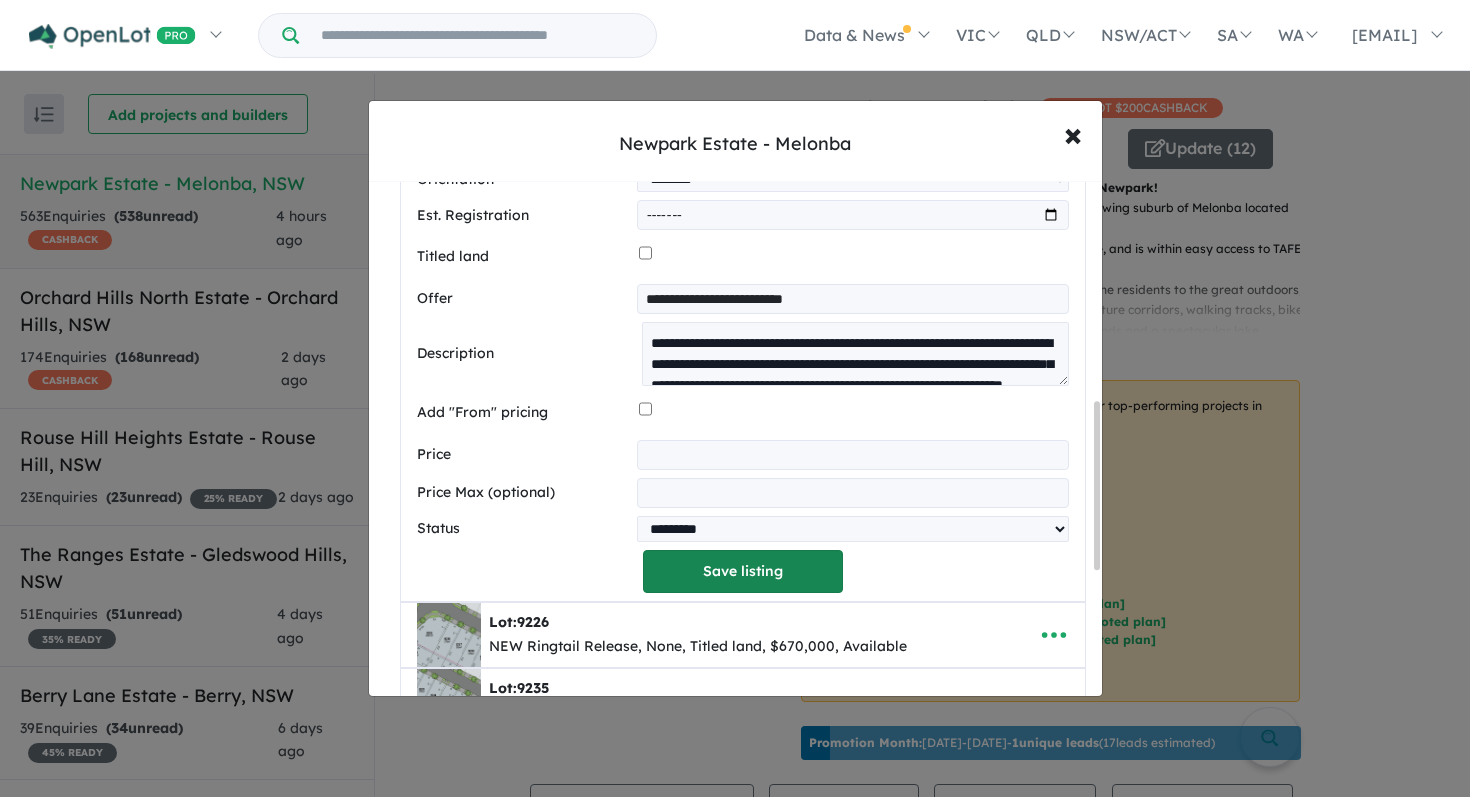 scroll, scrollTop: 0, scrollLeft: 0, axis: both 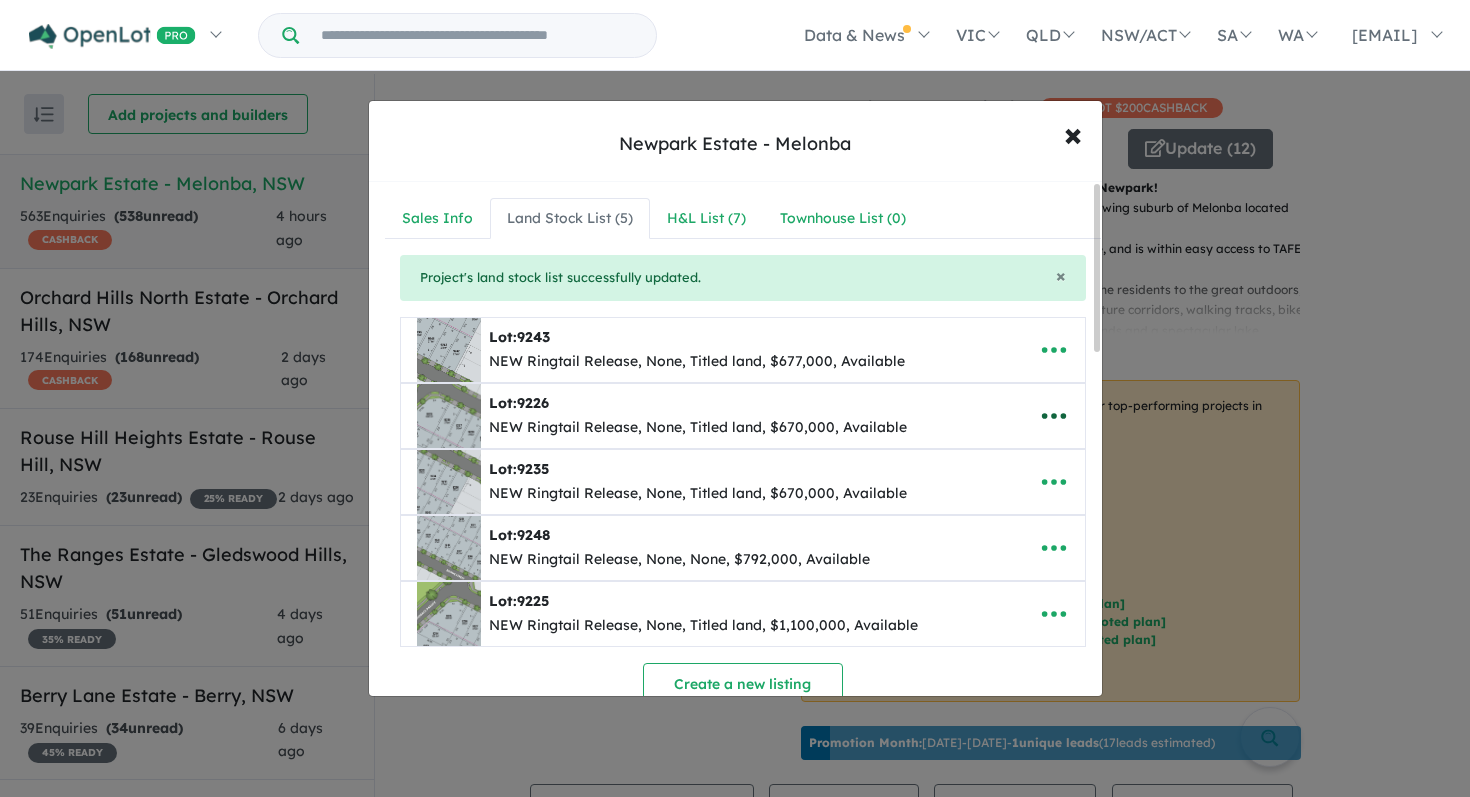 click 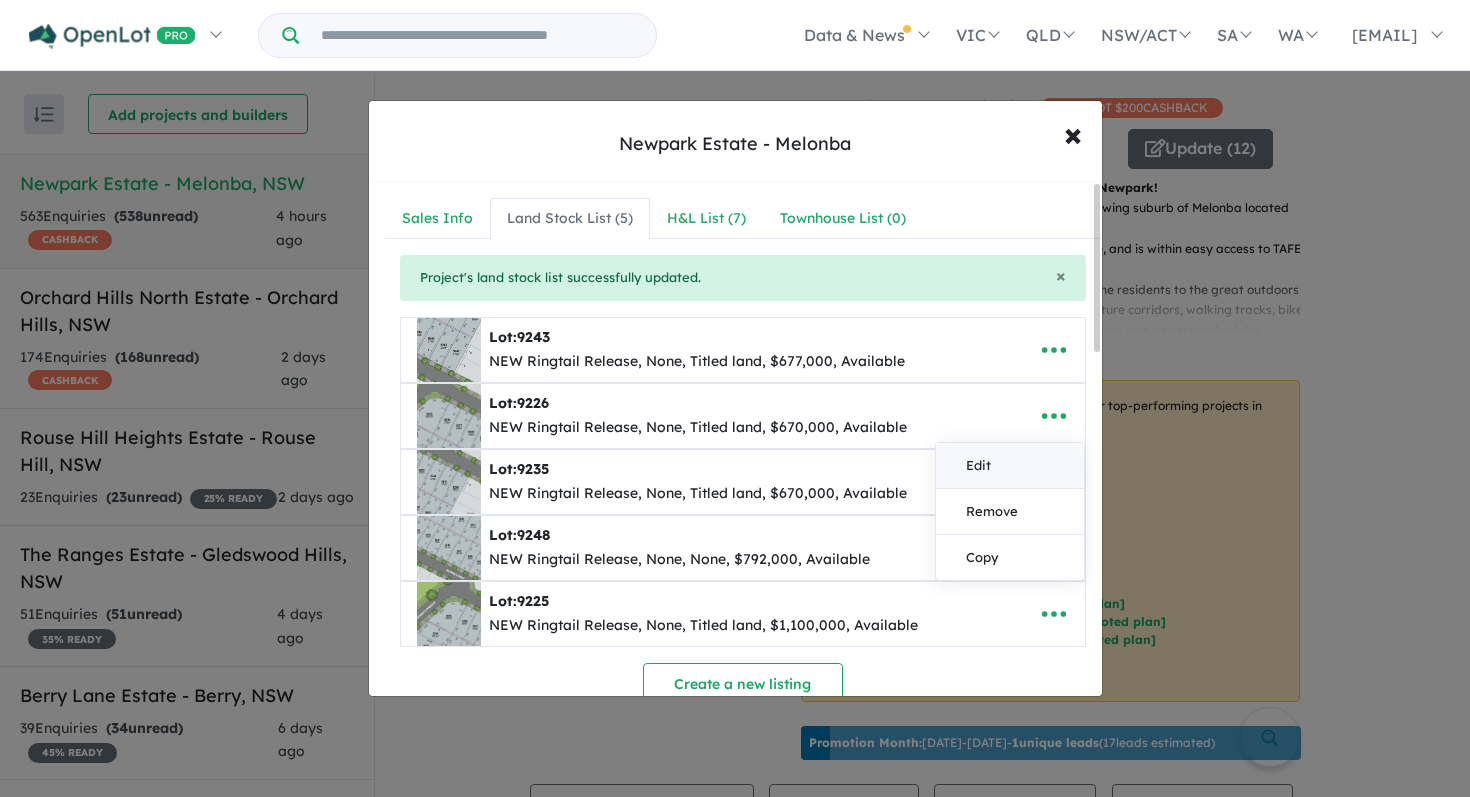click on "Edit" at bounding box center [1010, 466] 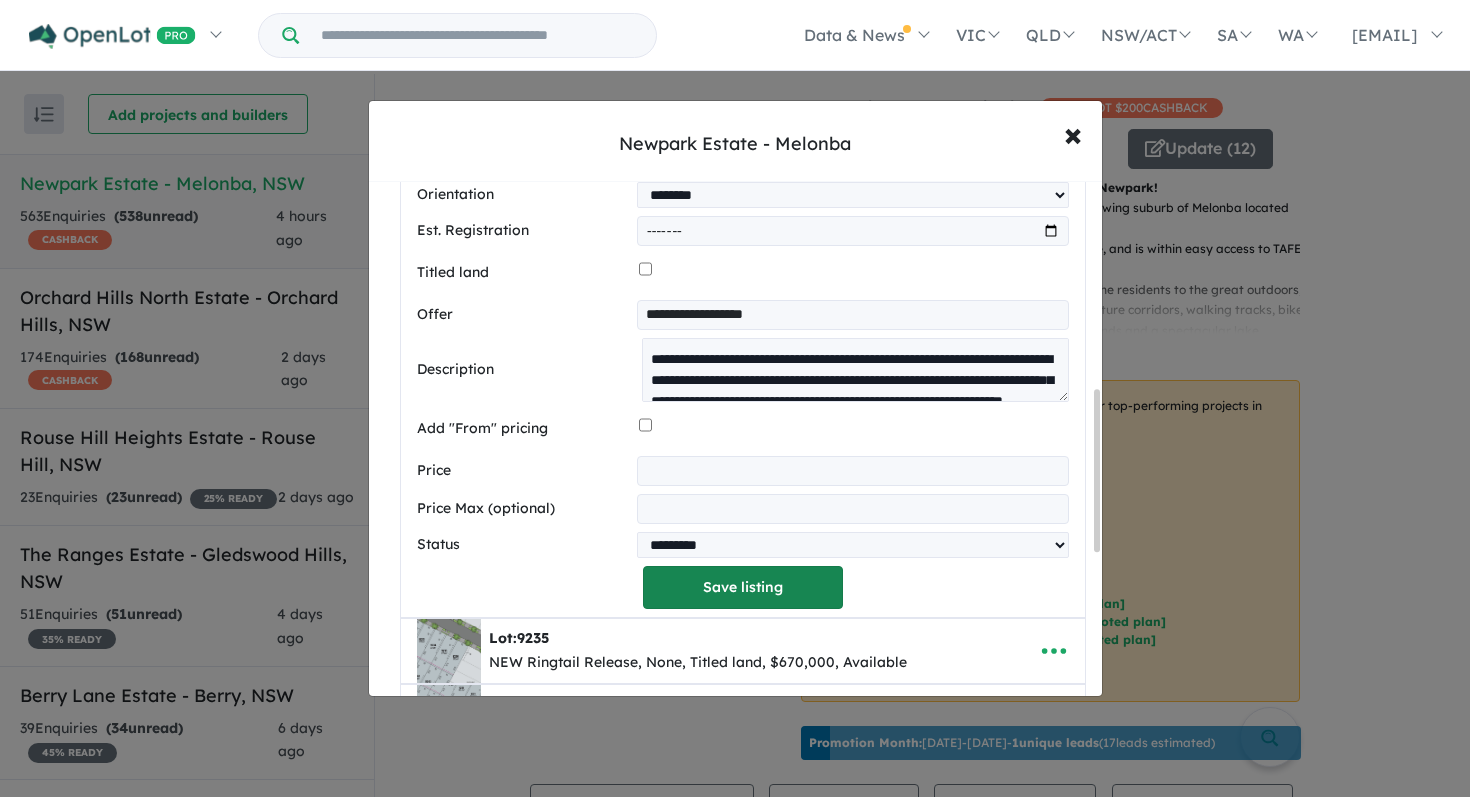 scroll, scrollTop: 790, scrollLeft: 0, axis: vertical 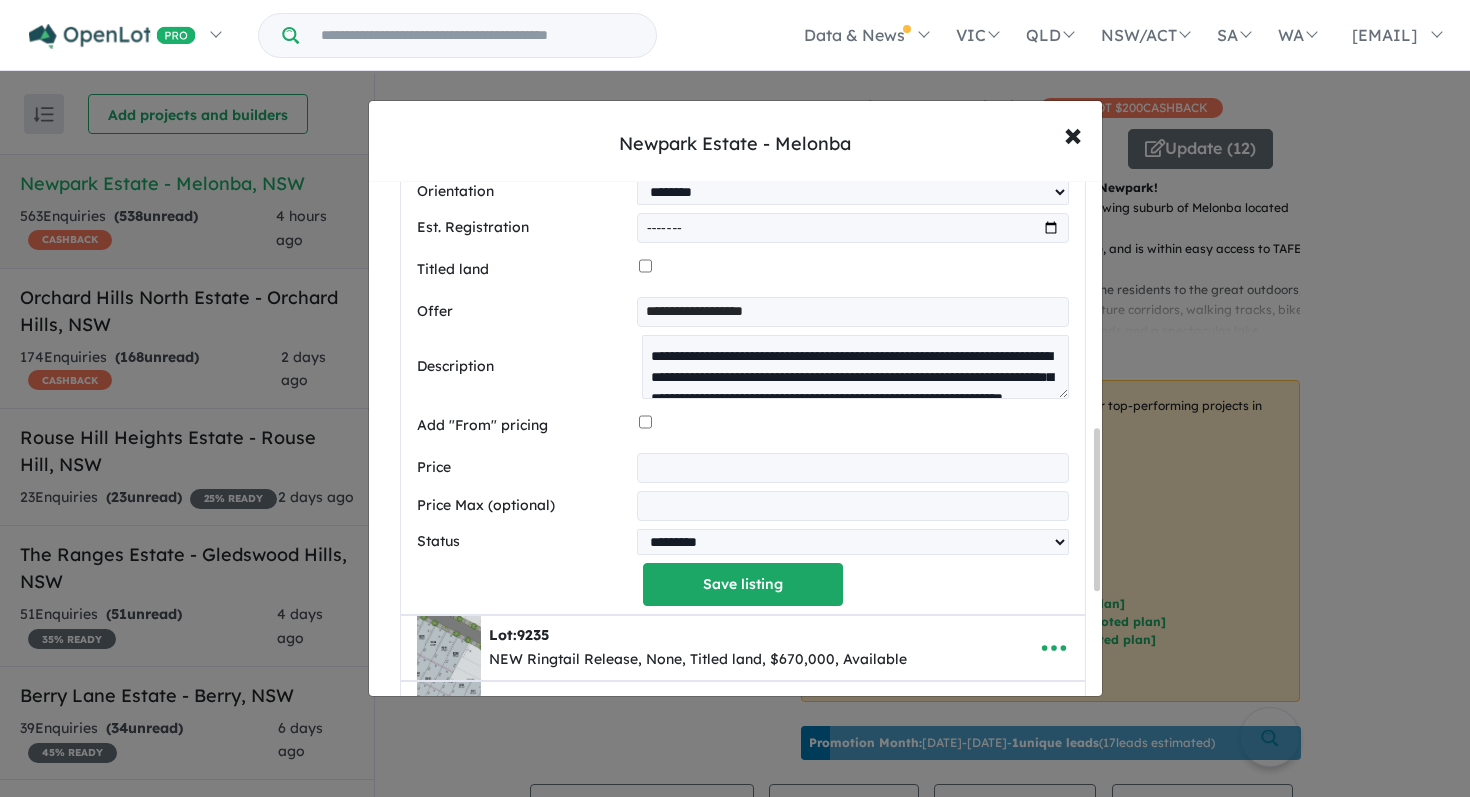 click on "*********" at bounding box center [852, 468] 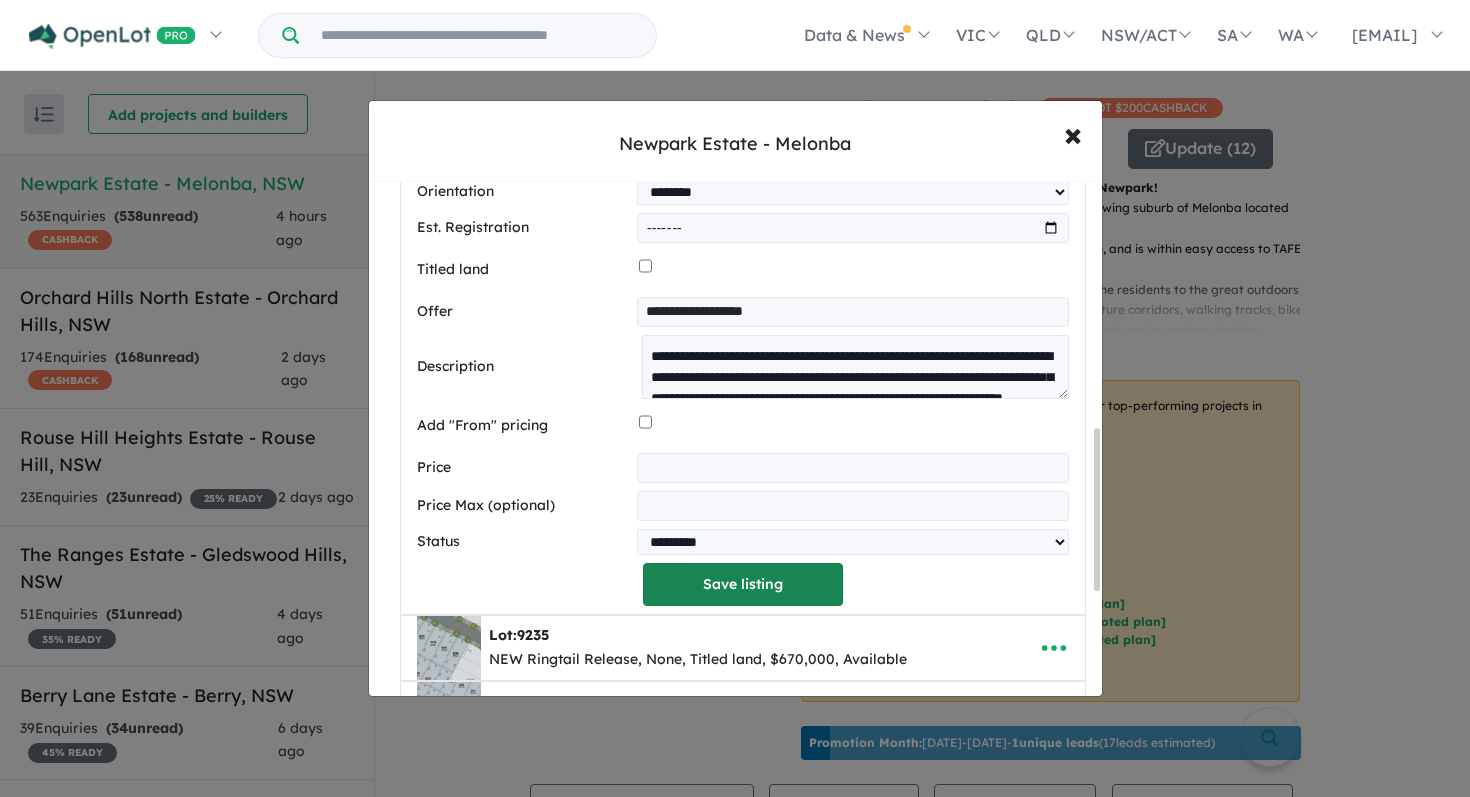 type on "*********" 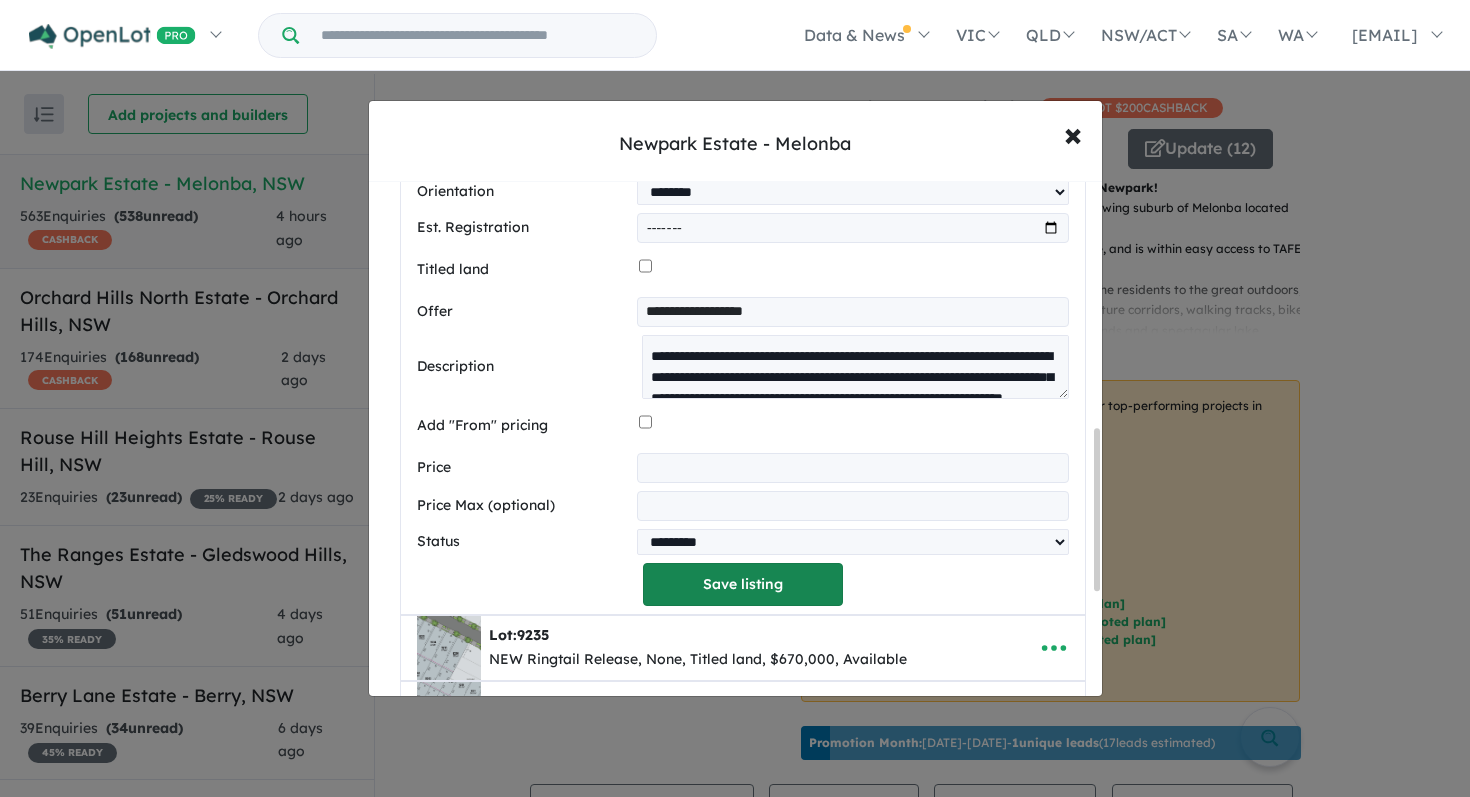click on "Save listing" at bounding box center (743, 584) 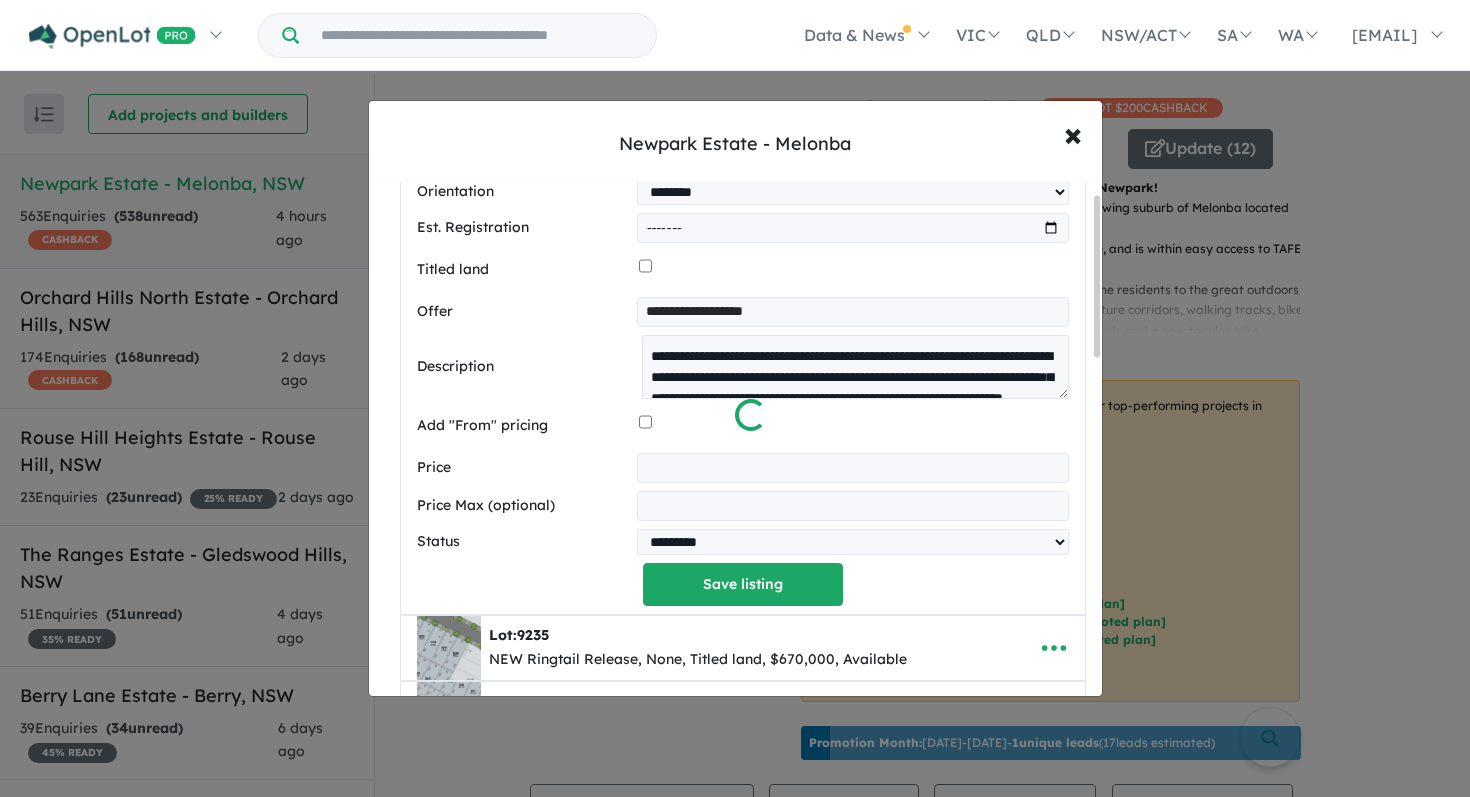 scroll, scrollTop: 37, scrollLeft: 0, axis: vertical 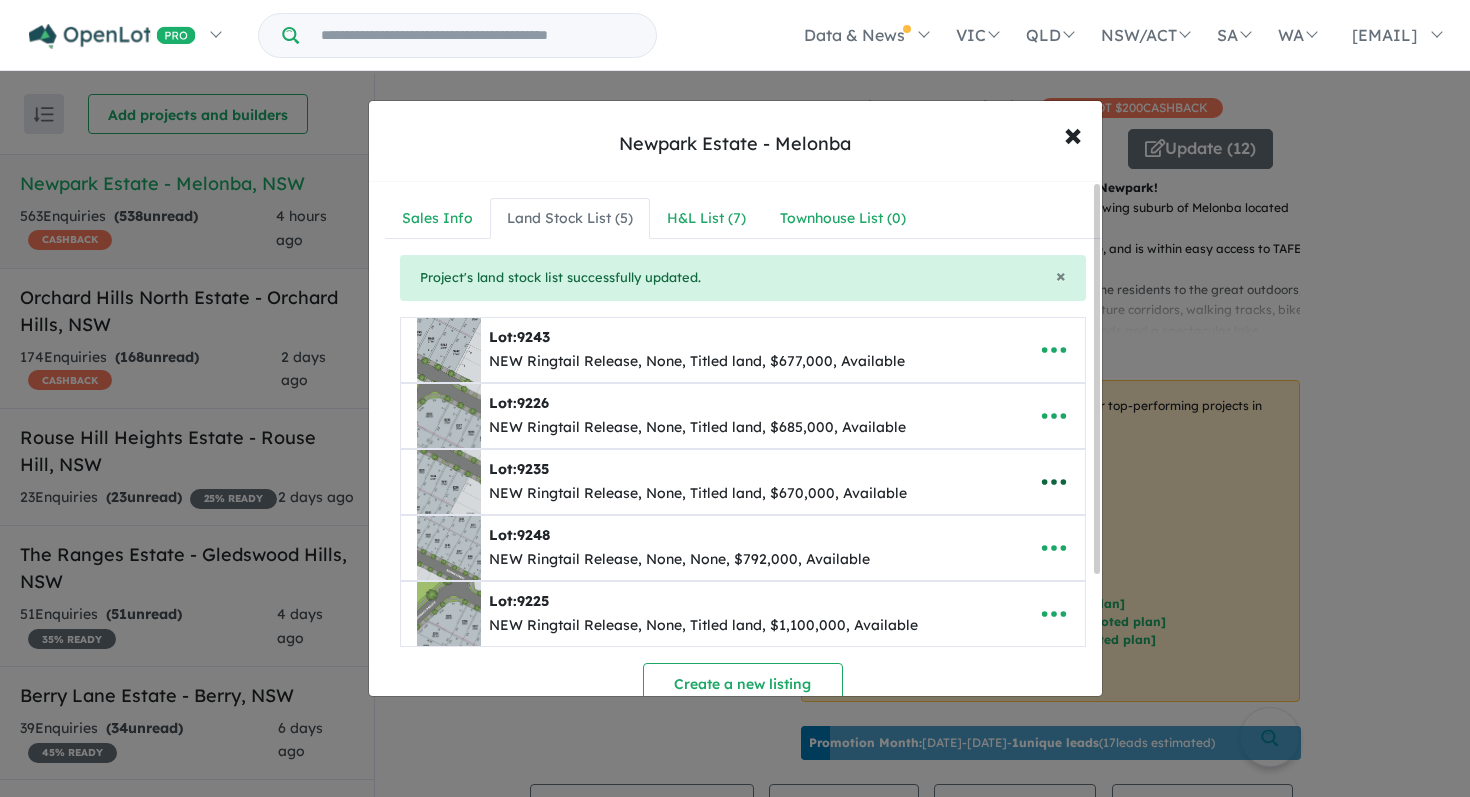 click 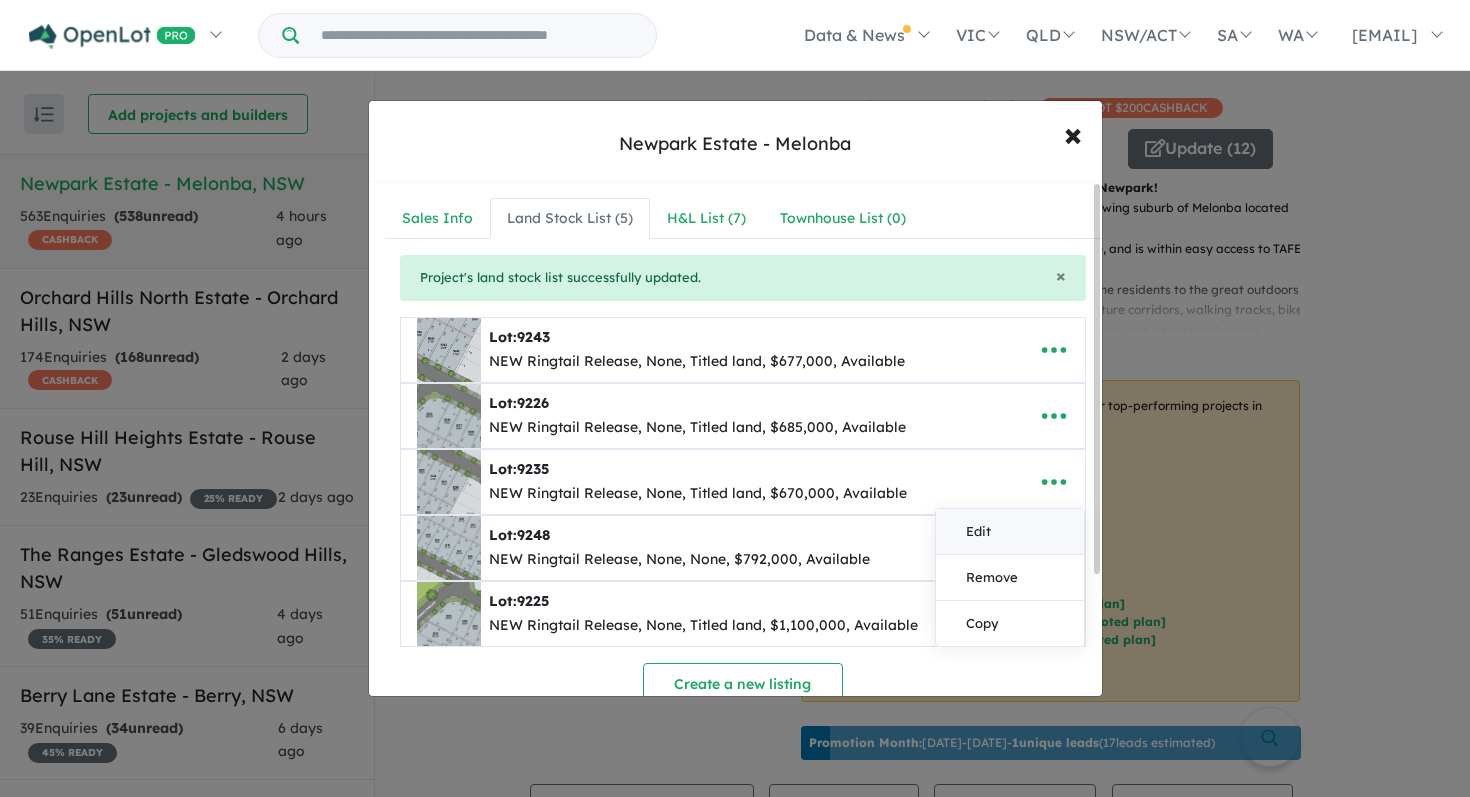 click on "Edit" at bounding box center [1010, 532] 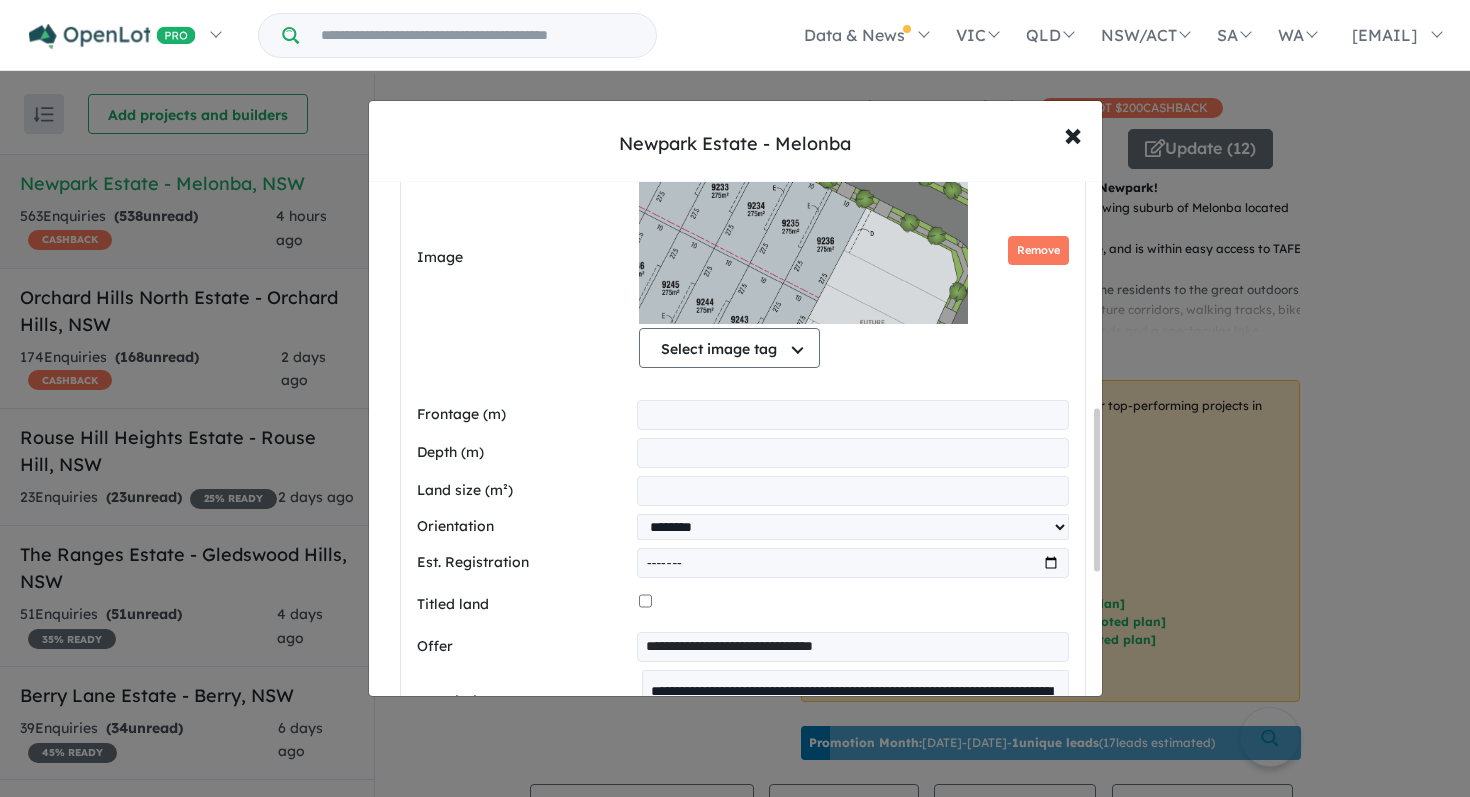 scroll, scrollTop: 894, scrollLeft: 0, axis: vertical 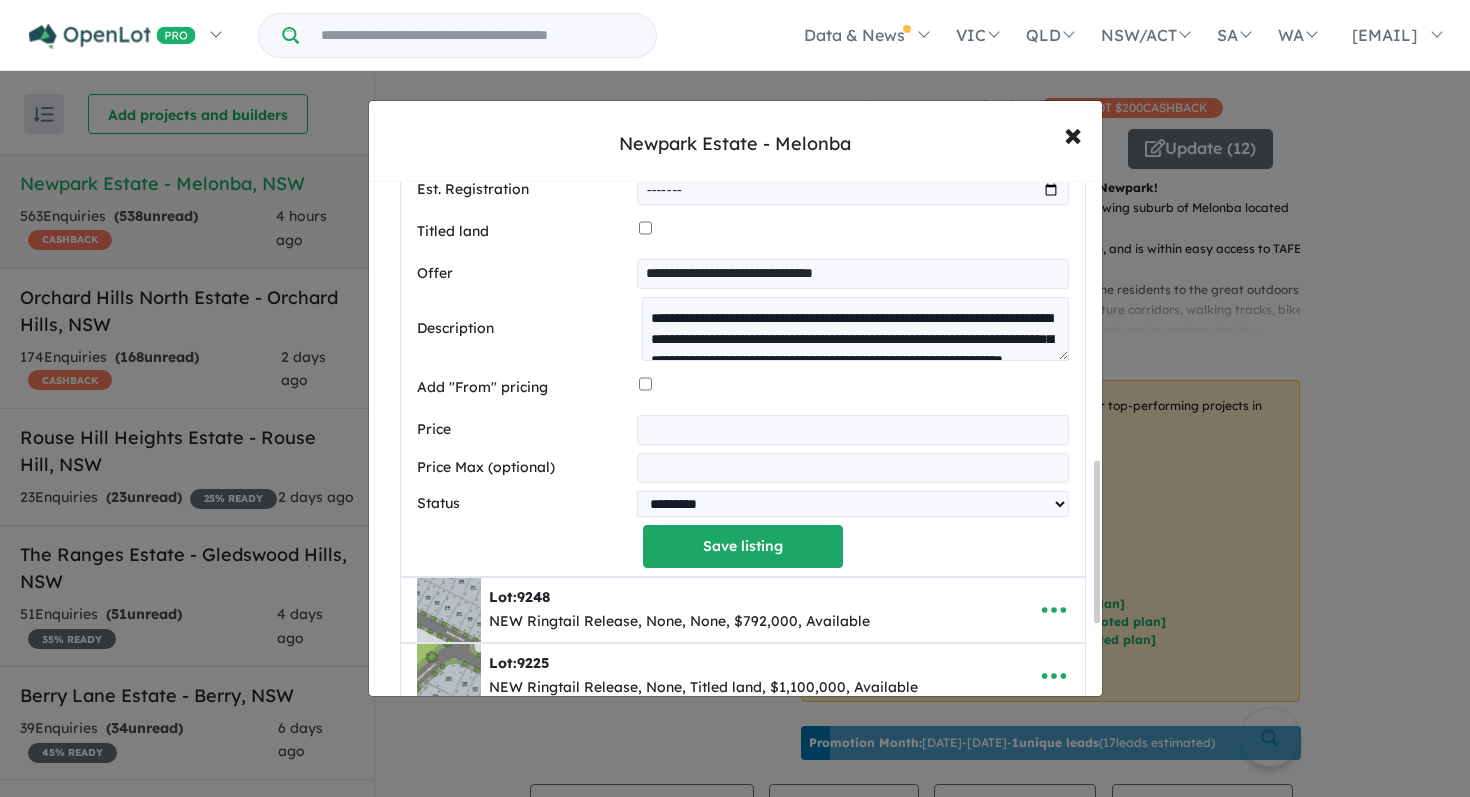 click on "*********" at bounding box center [852, 430] 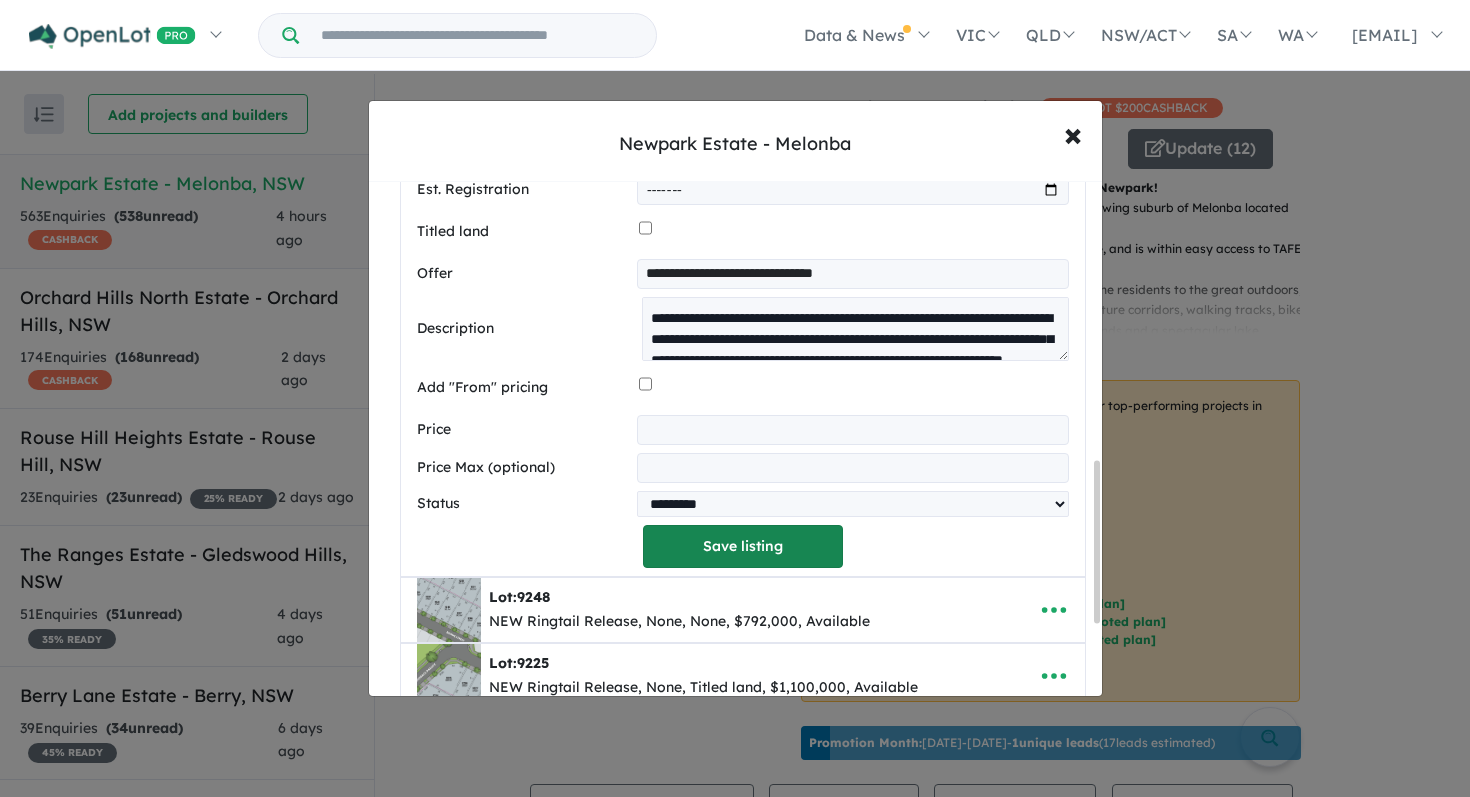 type on "*********" 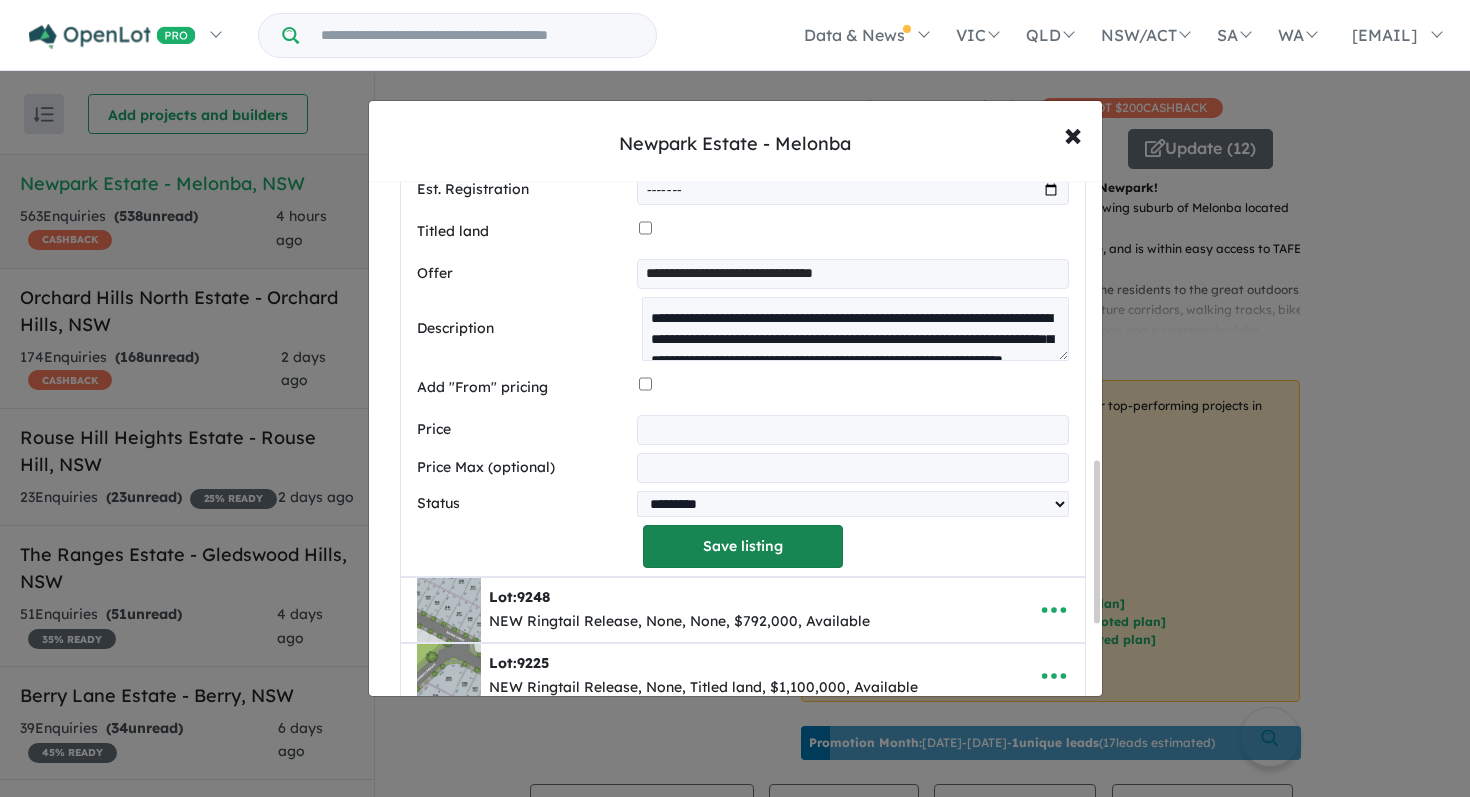 click on "Save listing" at bounding box center (743, 546) 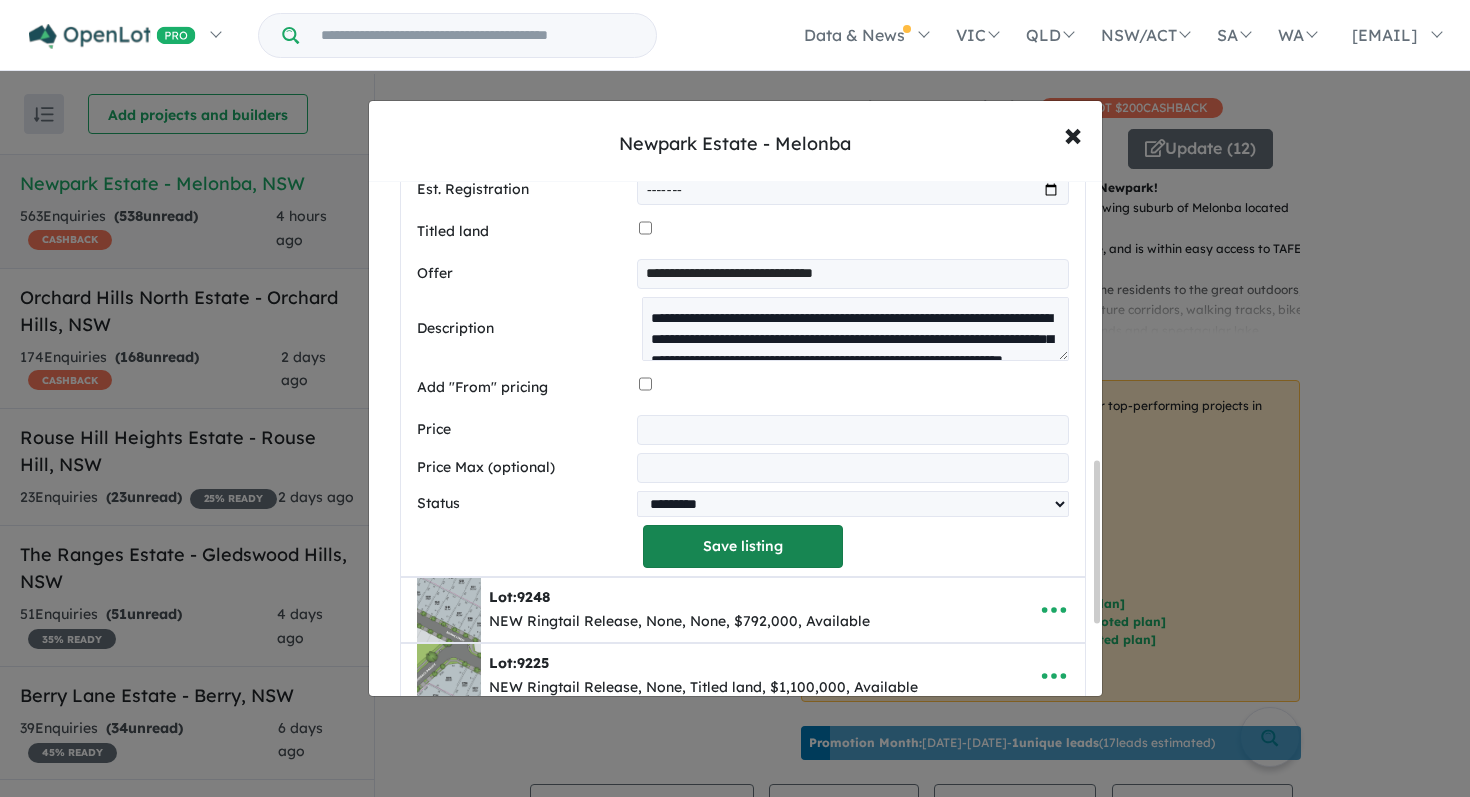 scroll, scrollTop: 103, scrollLeft: 0, axis: vertical 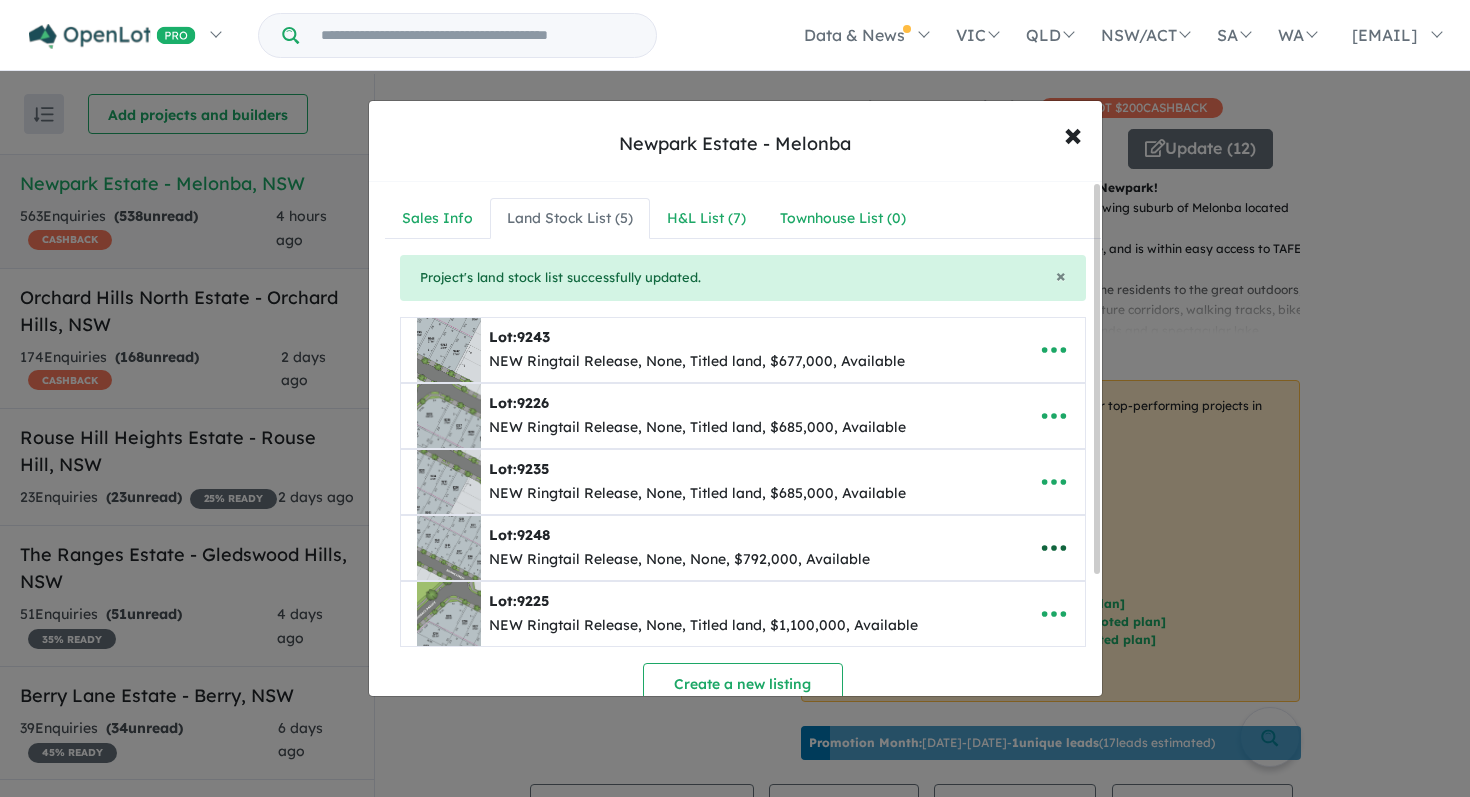 click 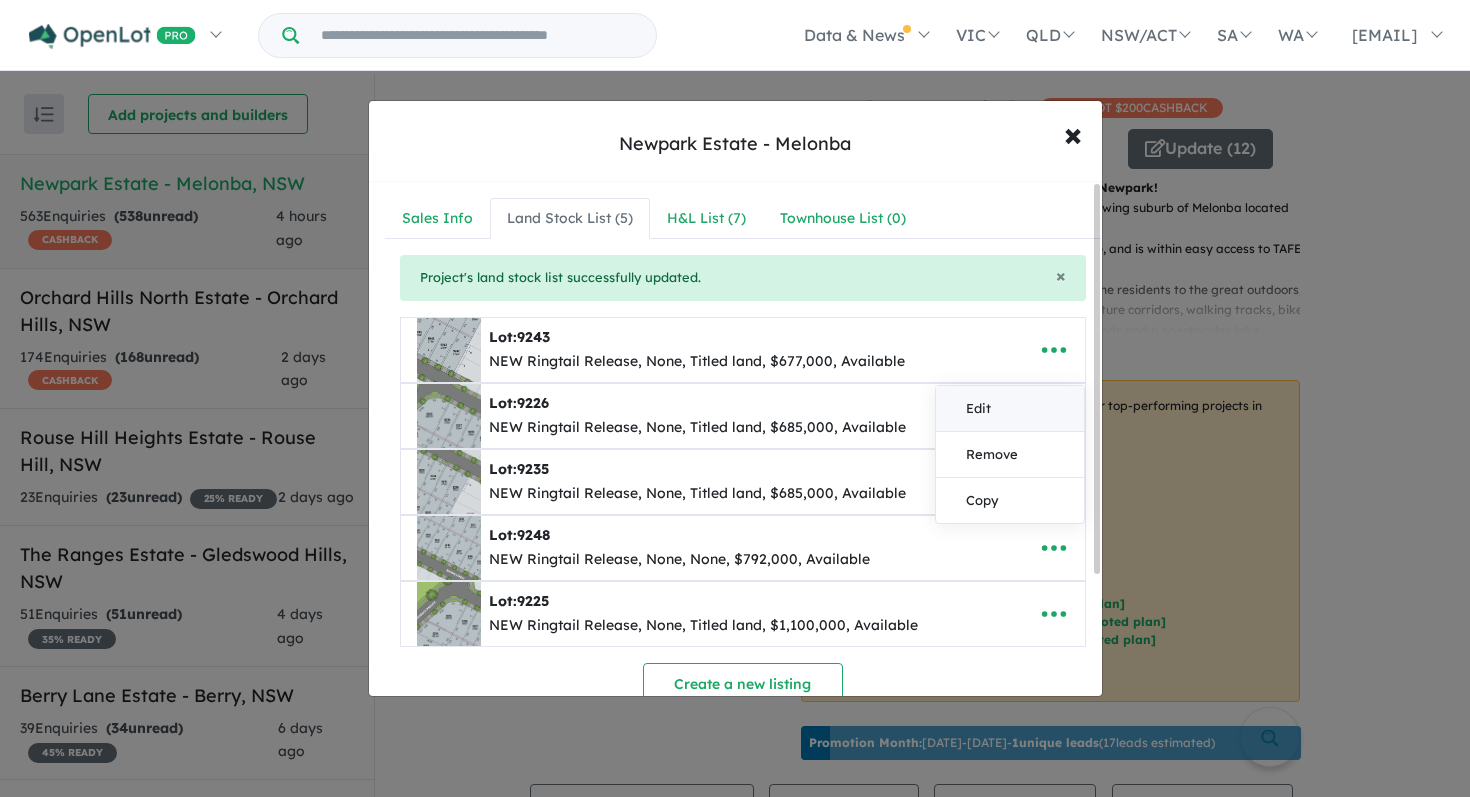 click on "Edit" at bounding box center (1010, 409) 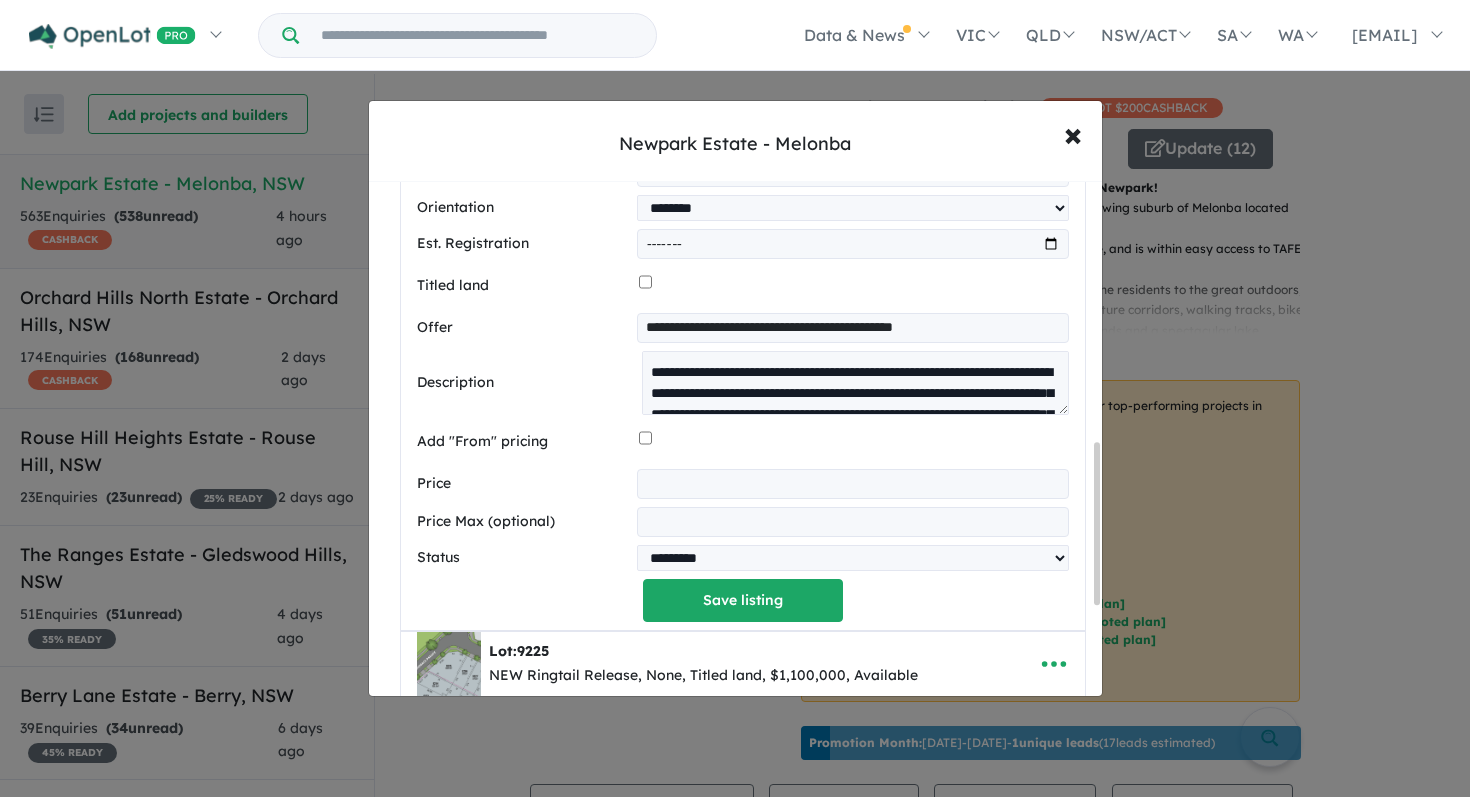 scroll, scrollTop: 956, scrollLeft: 0, axis: vertical 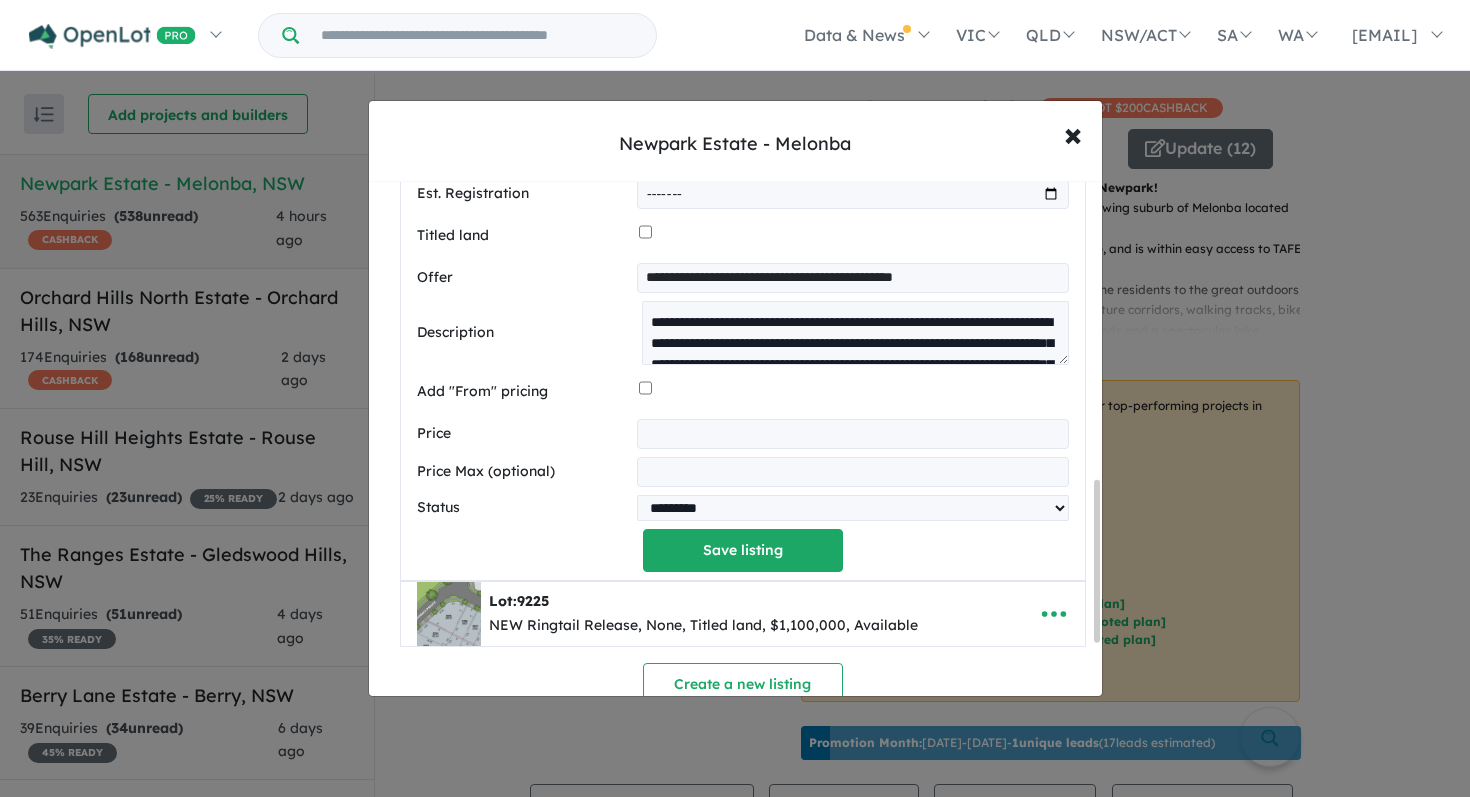 click on "*********" at bounding box center (852, 434) 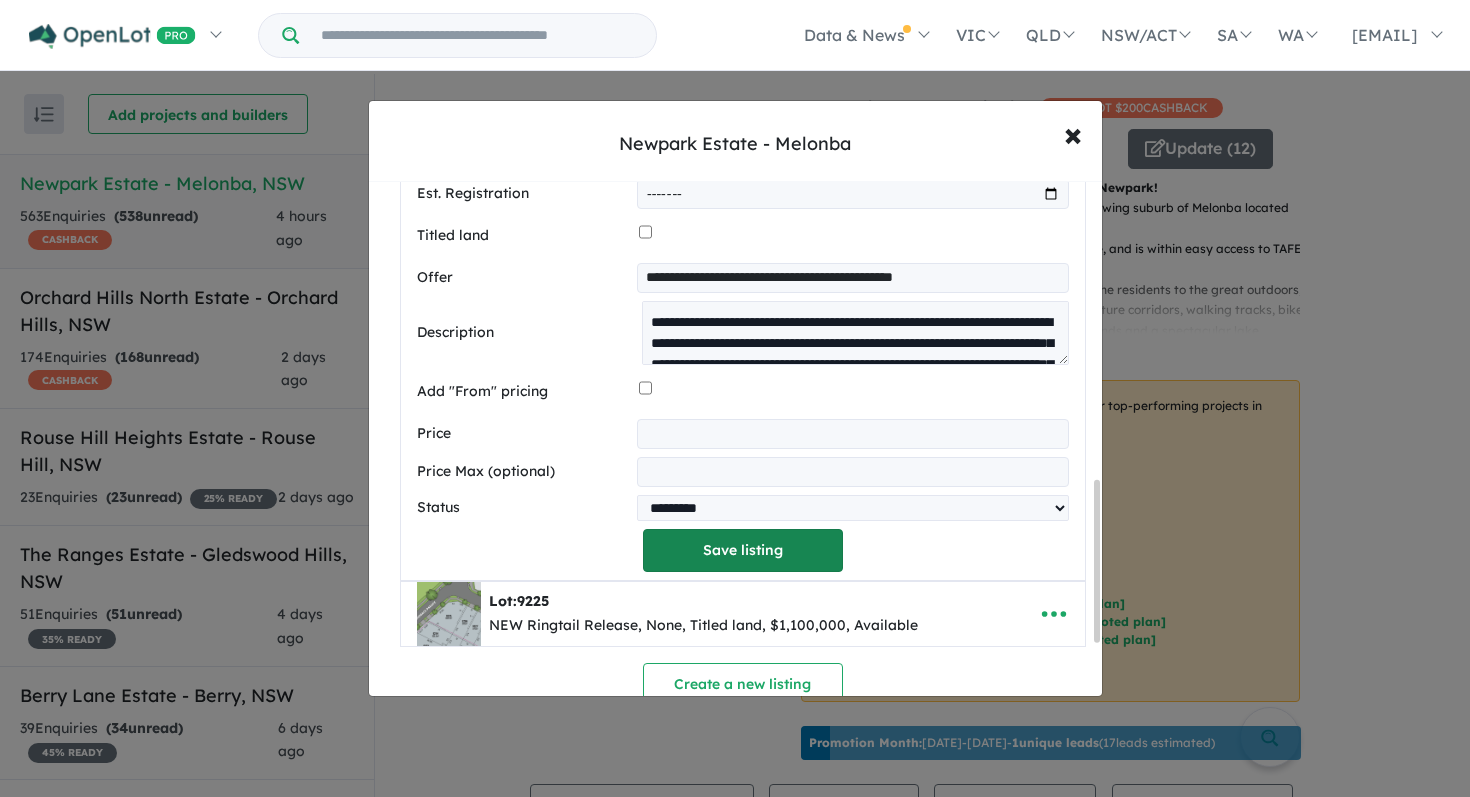 type on "*********" 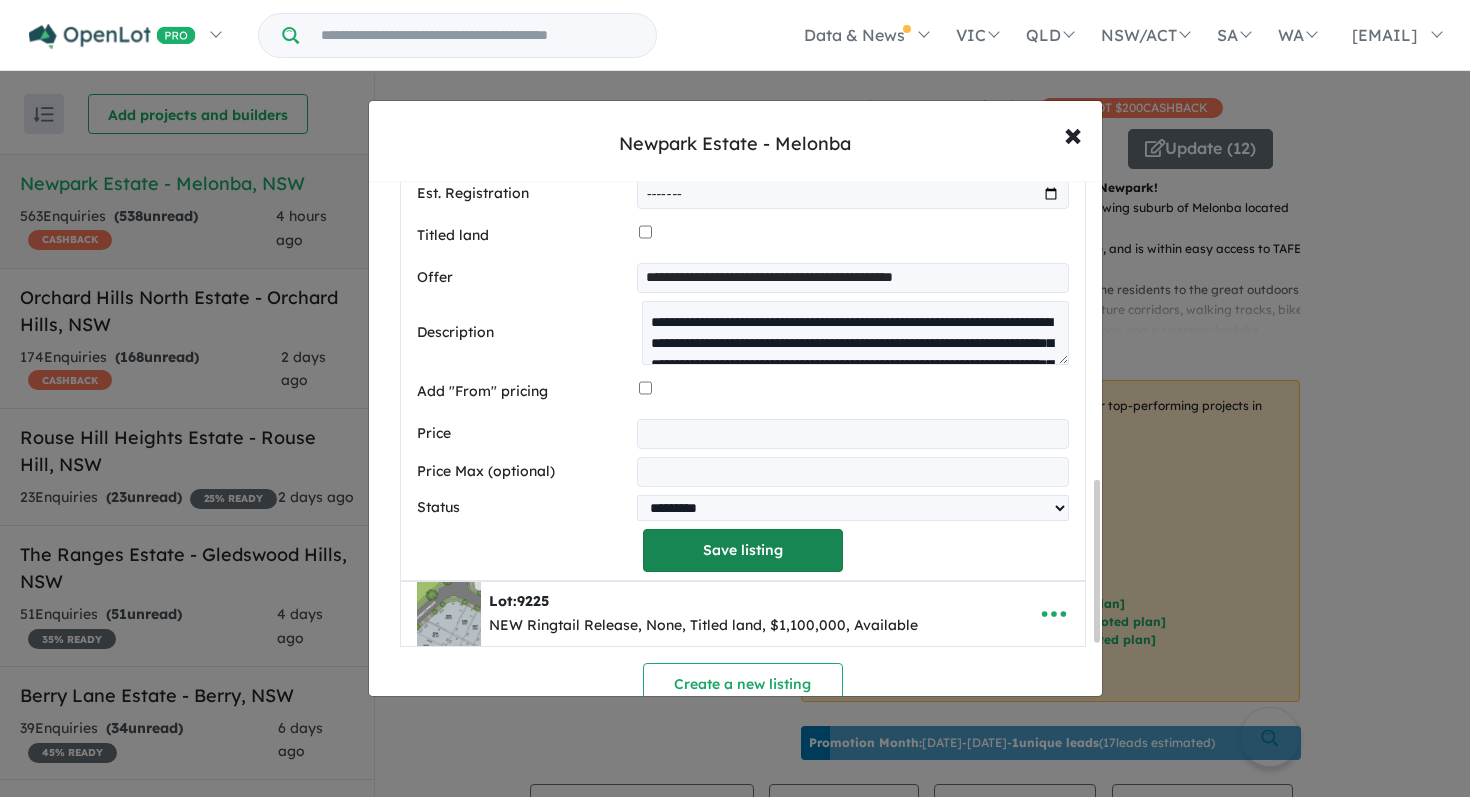 click on "Save listing" at bounding box center [743, 550] 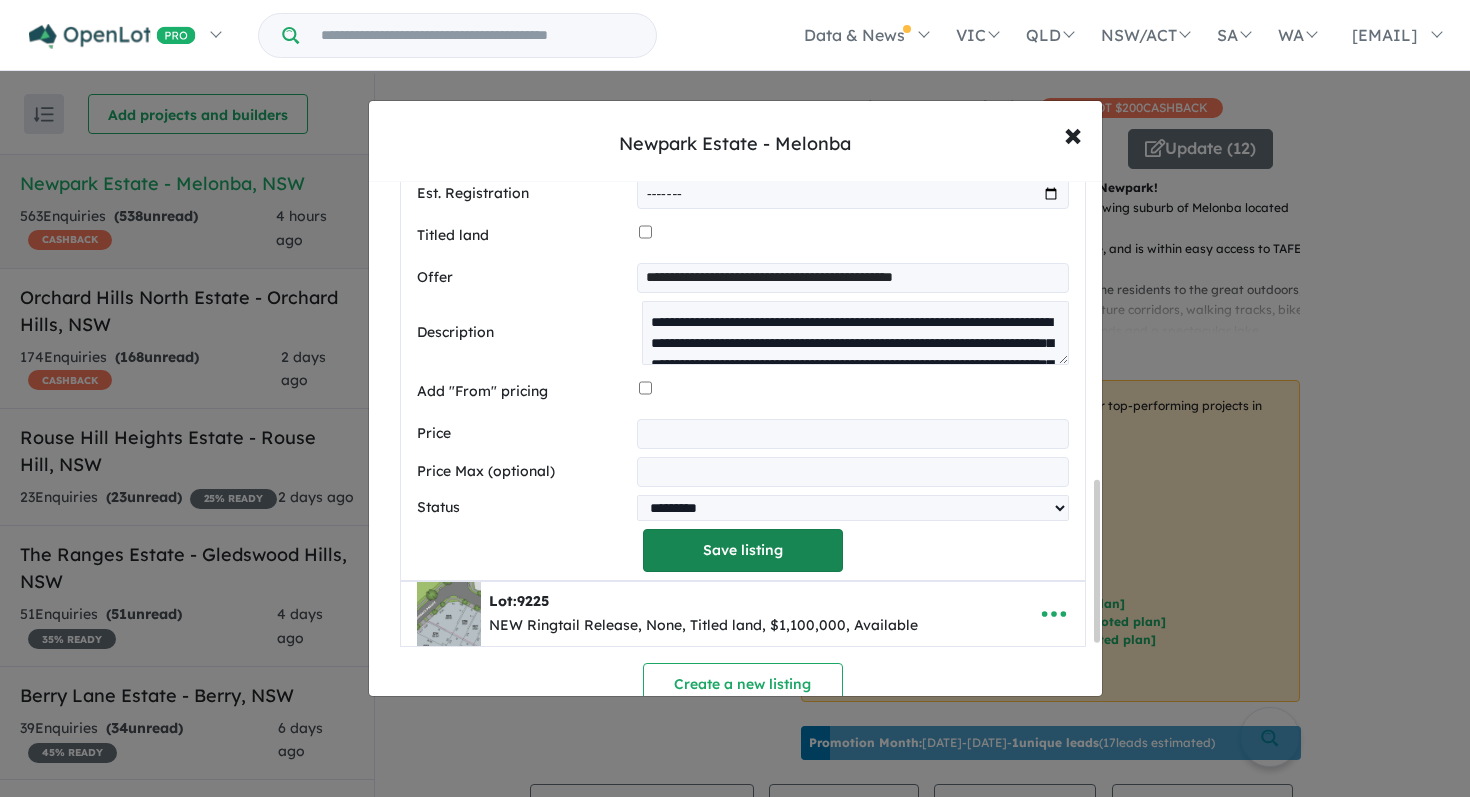 scroll, scrollTop: 169, scrollLeft: 0, axis: vertical 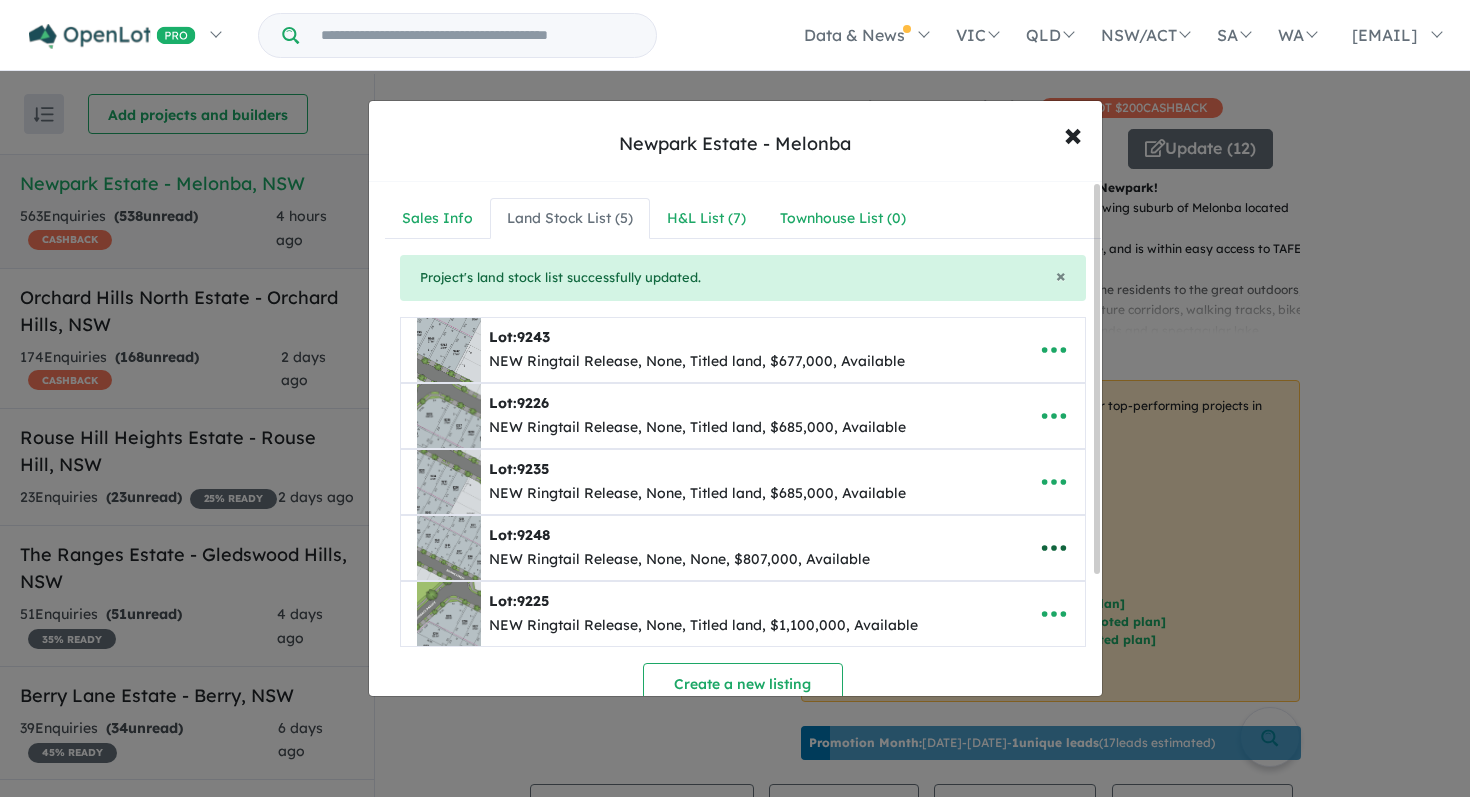 click 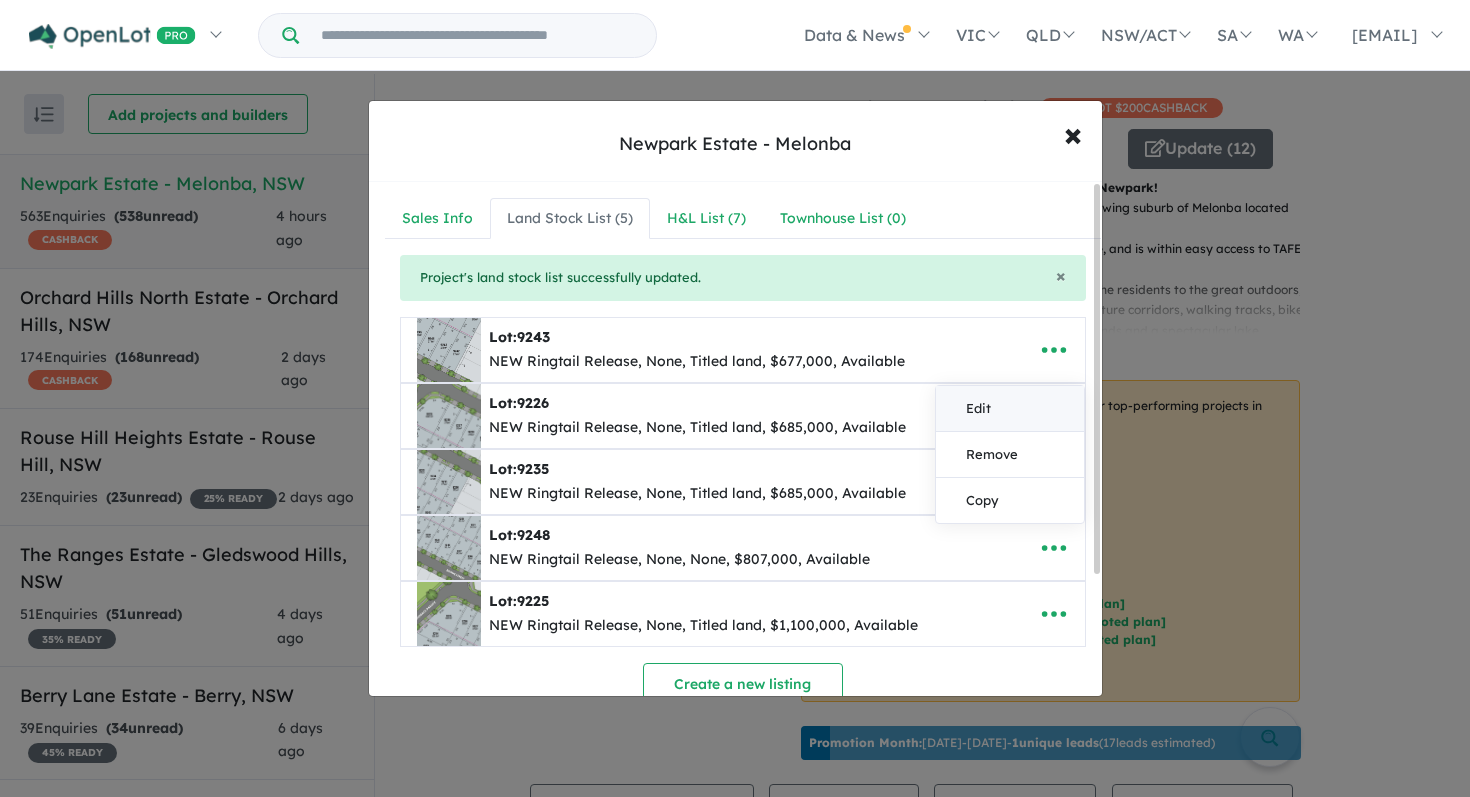 click on "Edit" at bounding box center (1010, 409) 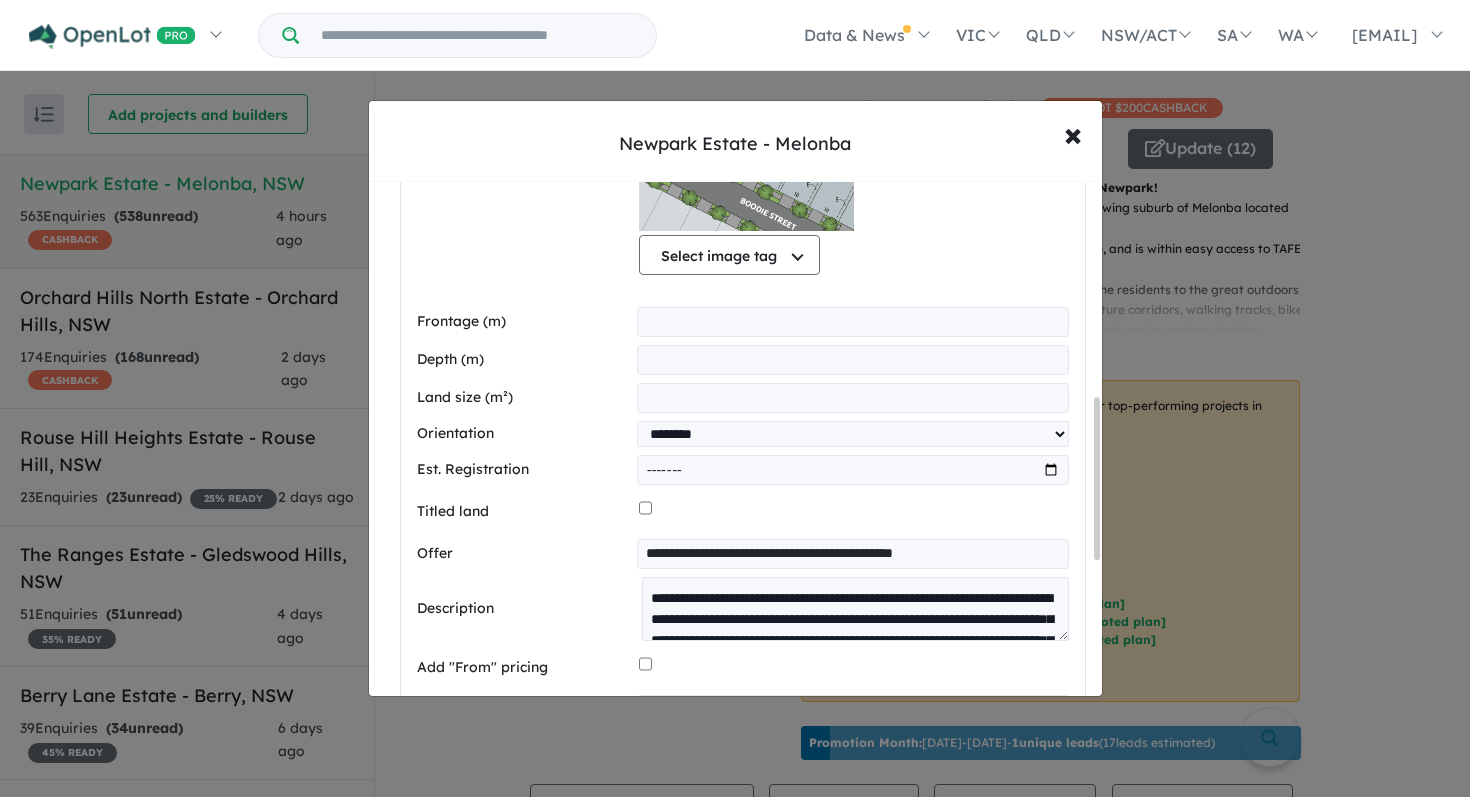 scroll, scrollTop: 692, scrollLeft: 0, axis: vertical 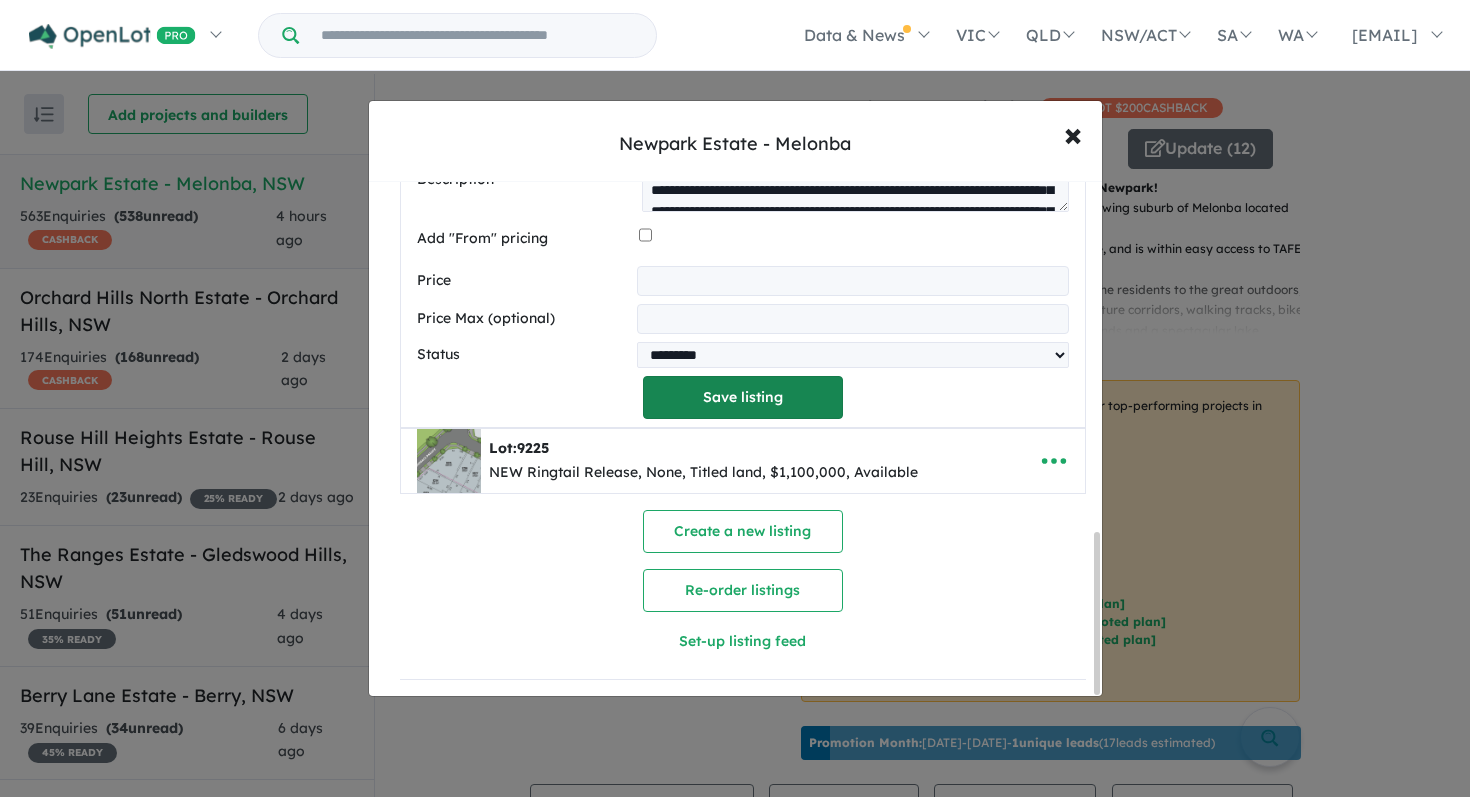 click on "Save listing" at bounding box center [743, 397] 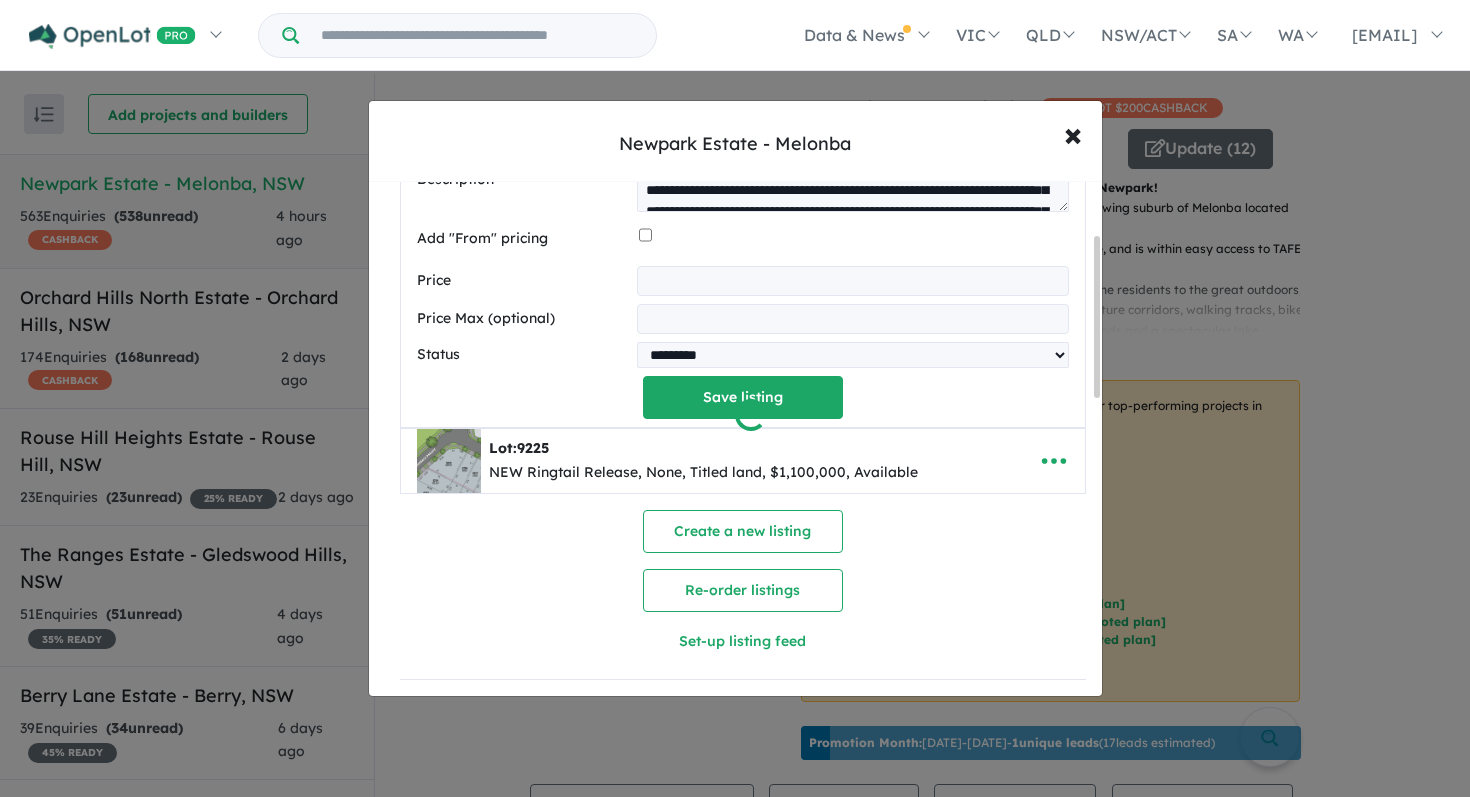 scroll, scrollTop: 169, scrollLeft: 0, axis: vertical 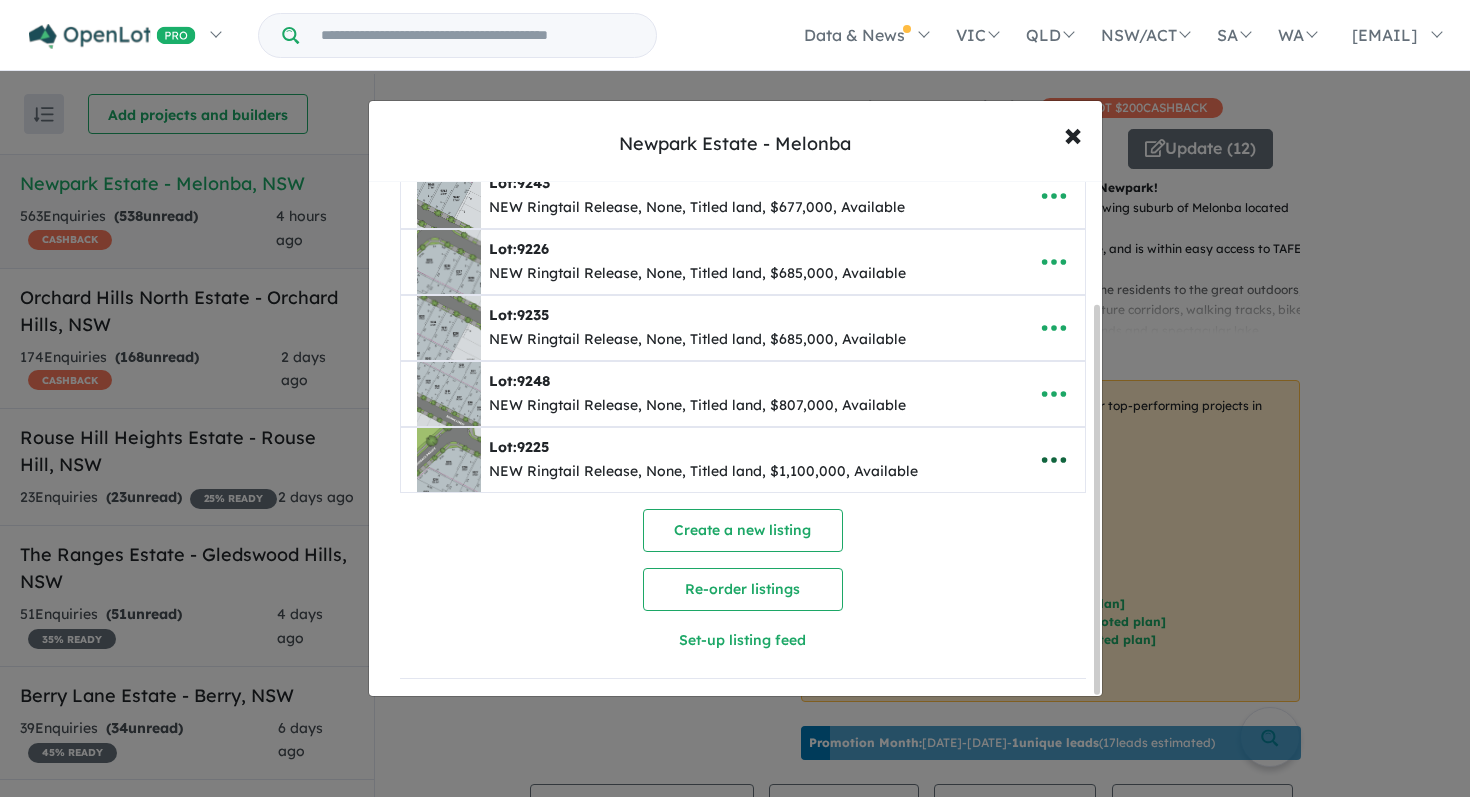 click 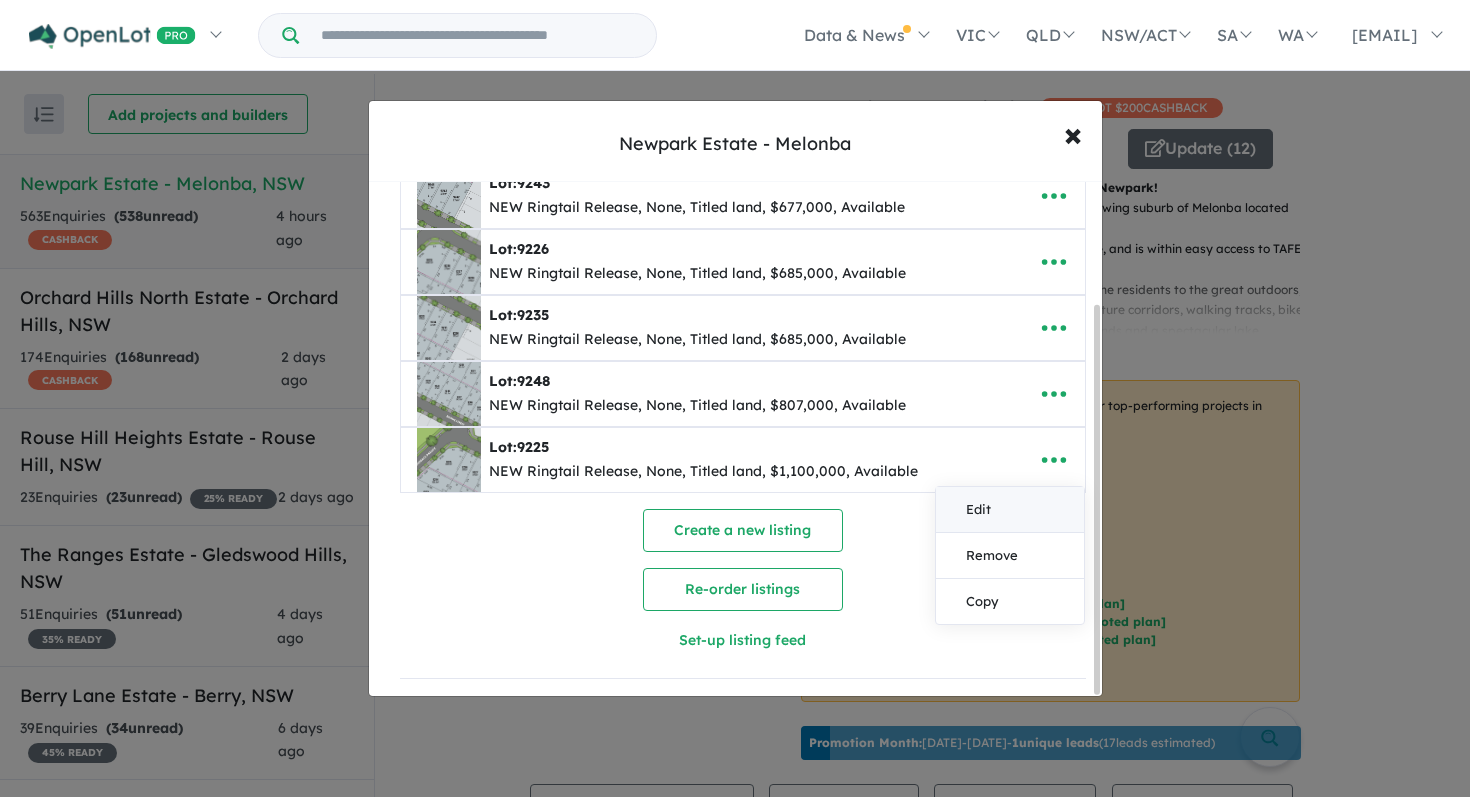 click on "Edit" at bounding box center [1010, 510] 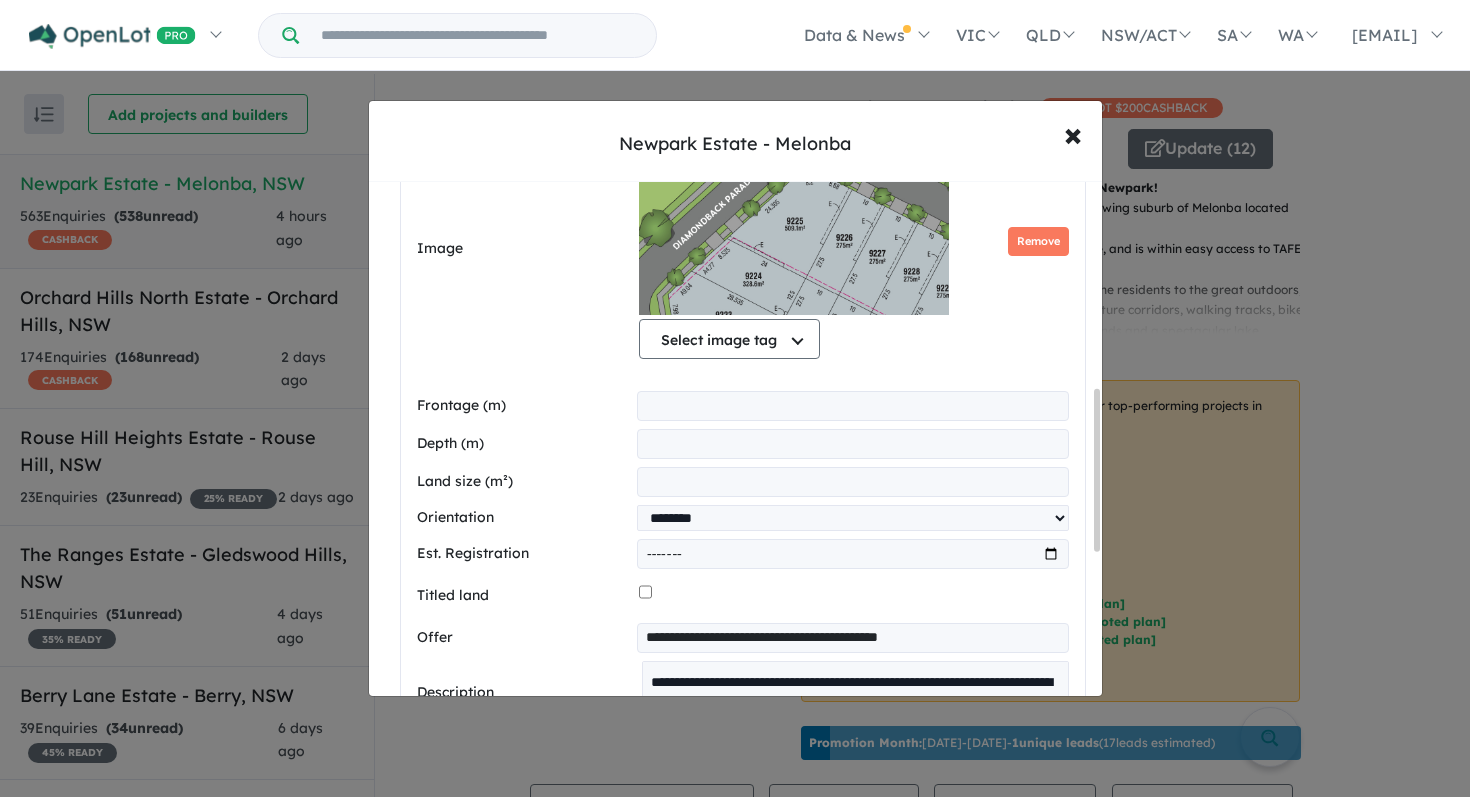 scroll, scrollTop: 990, scrollLeft: 0, axis: vertical 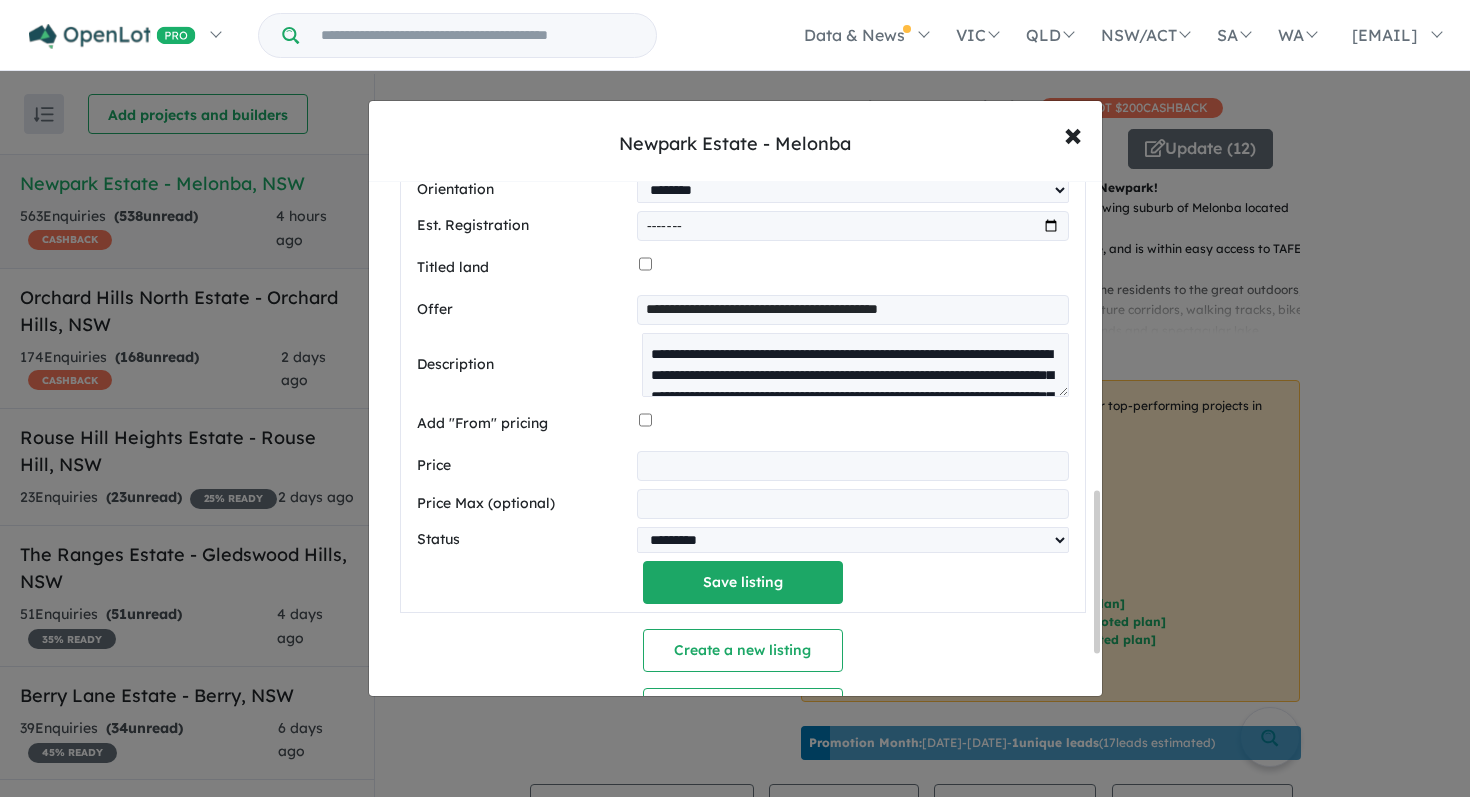click on "**********" at bounding box center (852, 466) 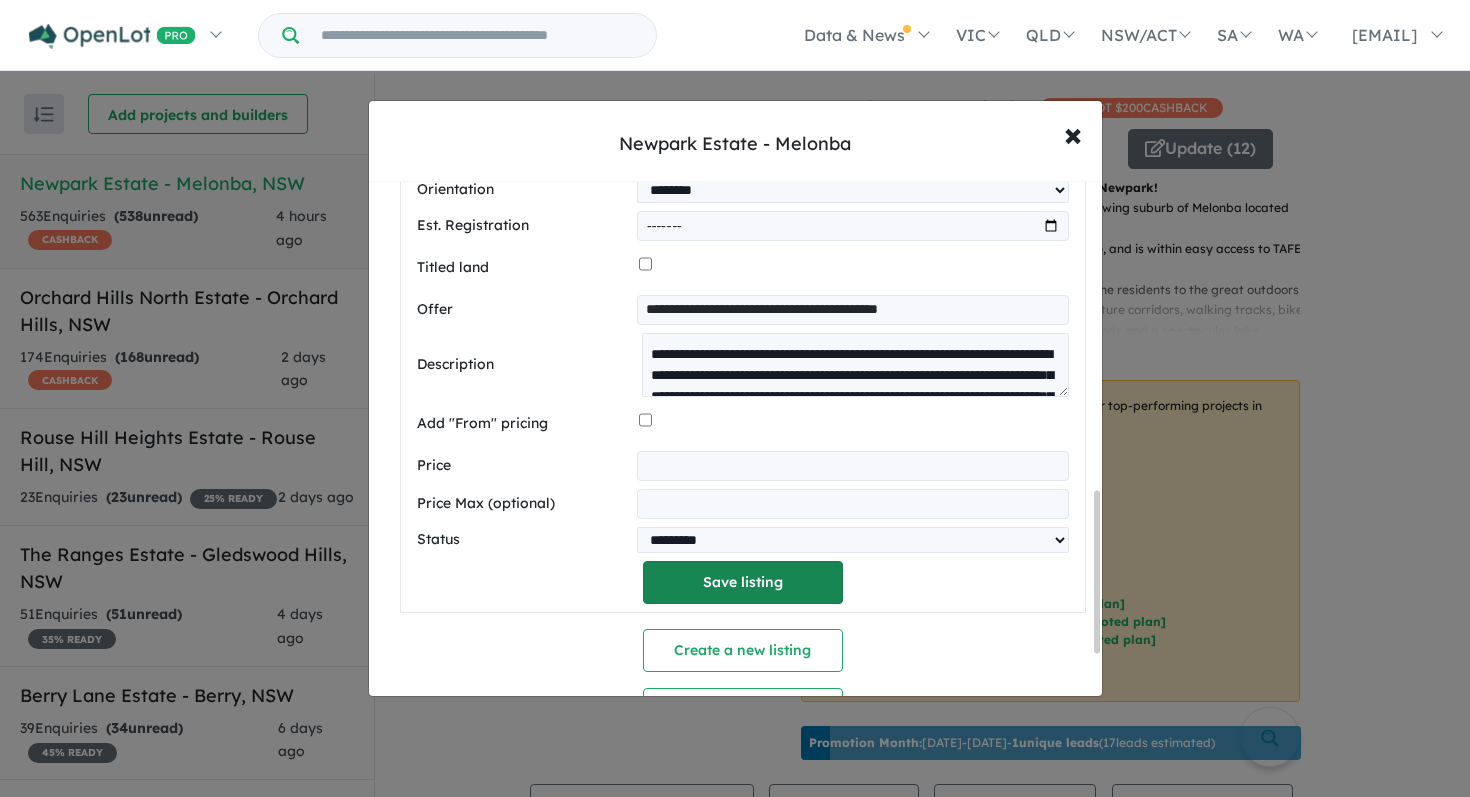 type on "**********" 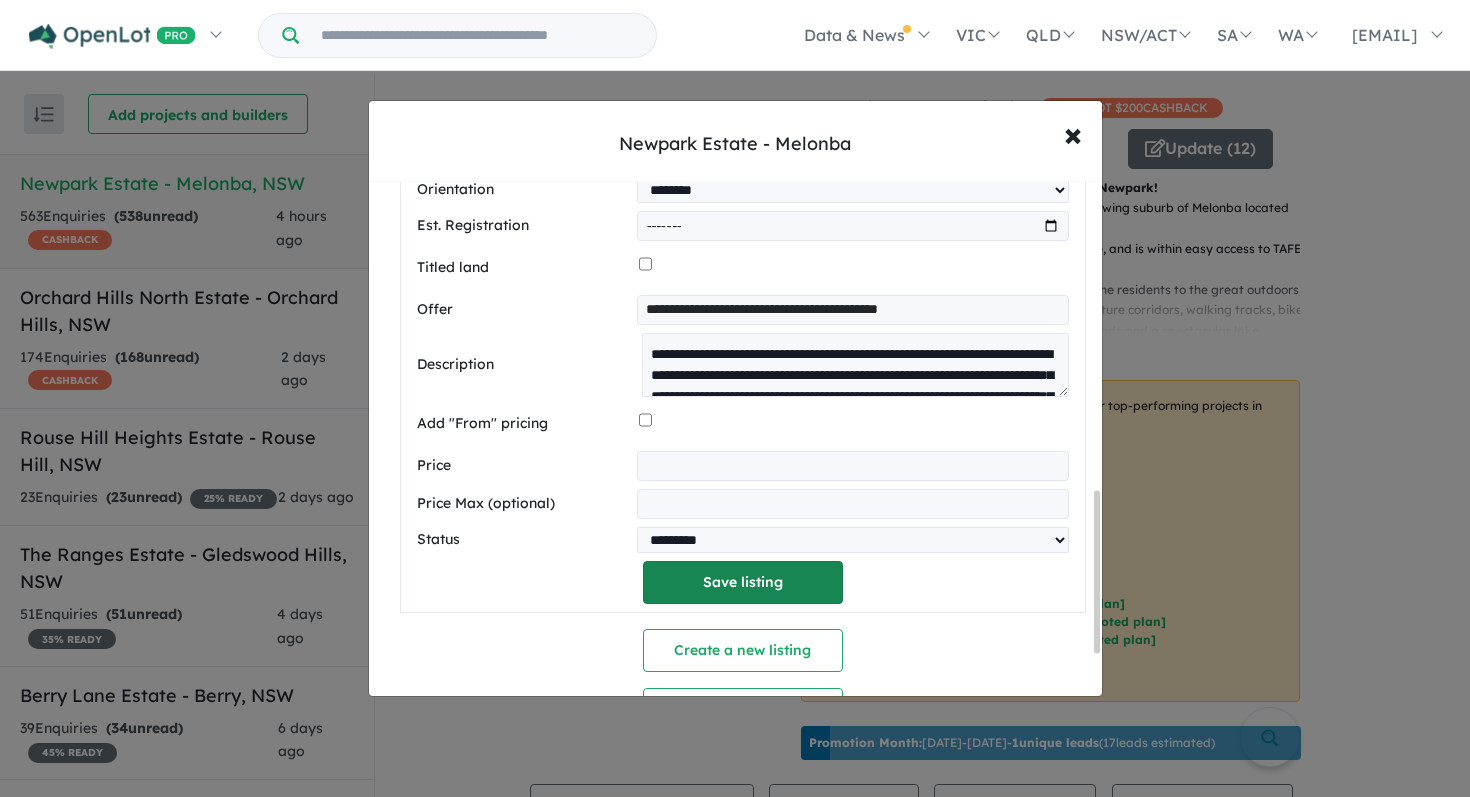 click on "Save listing" at bounding box center (743, 582) 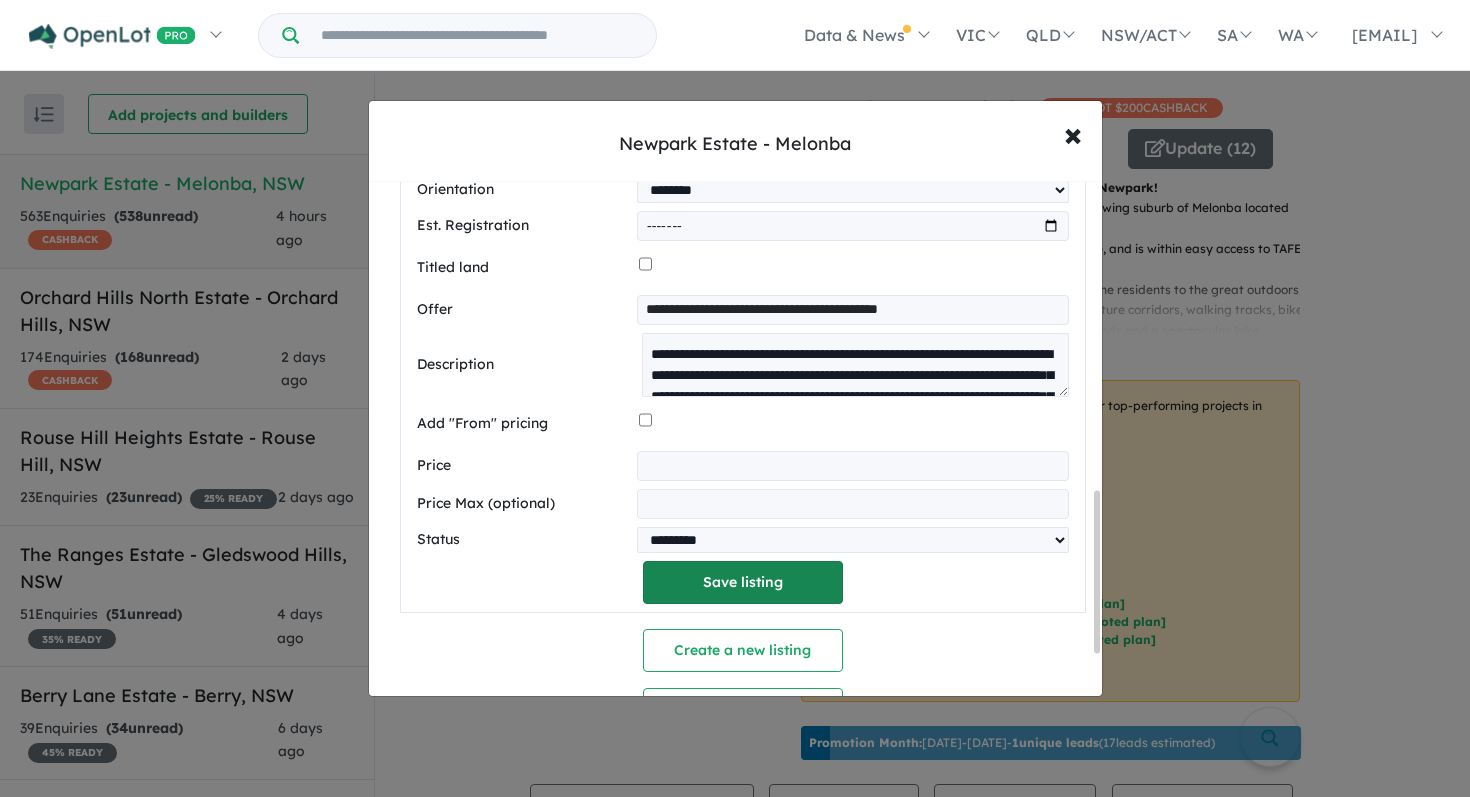 scroll, scrollTop: 235, scrollLeft: 0, axis: vertical 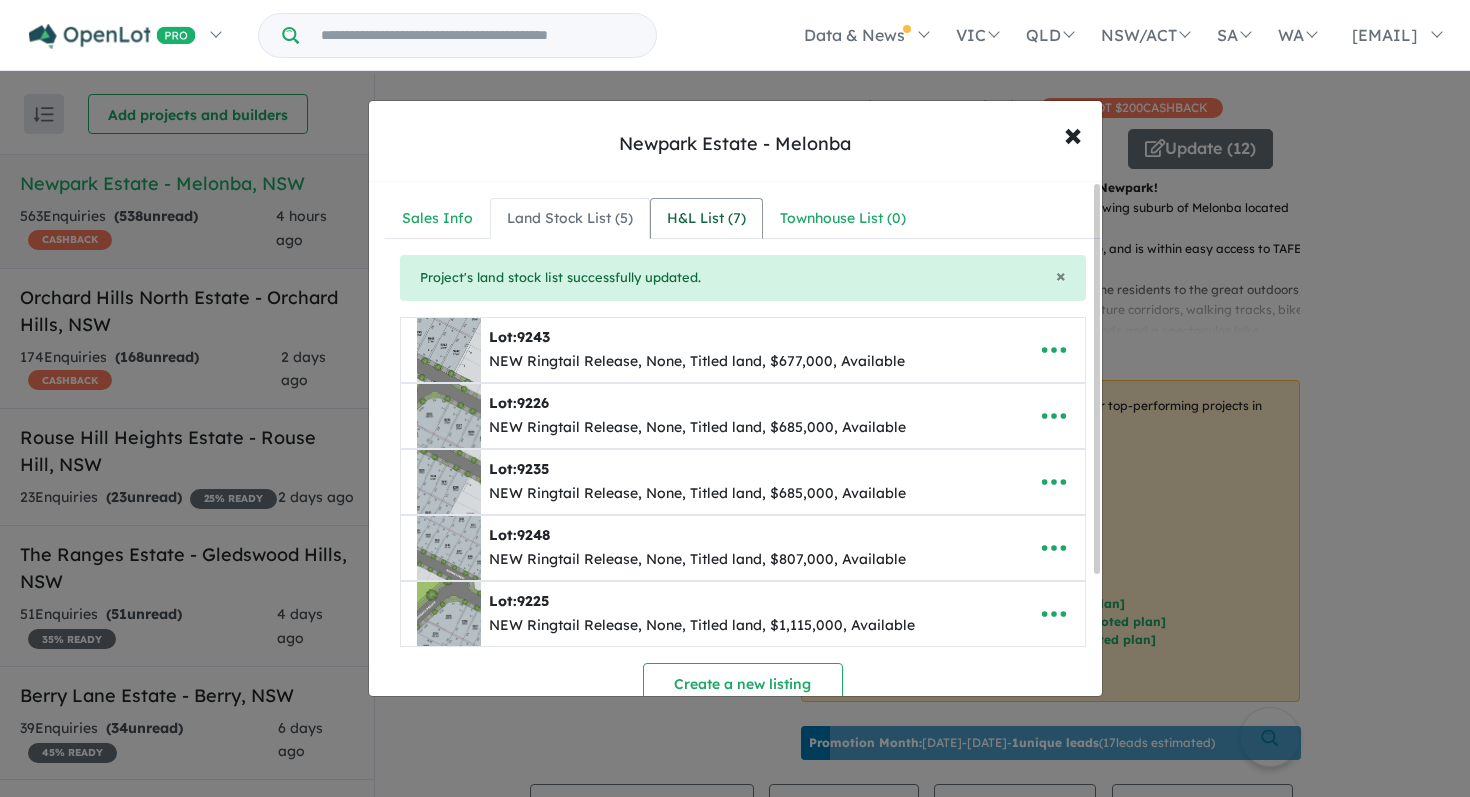 click on "H&L List ( 7 )" at bounding box center (706, 219) 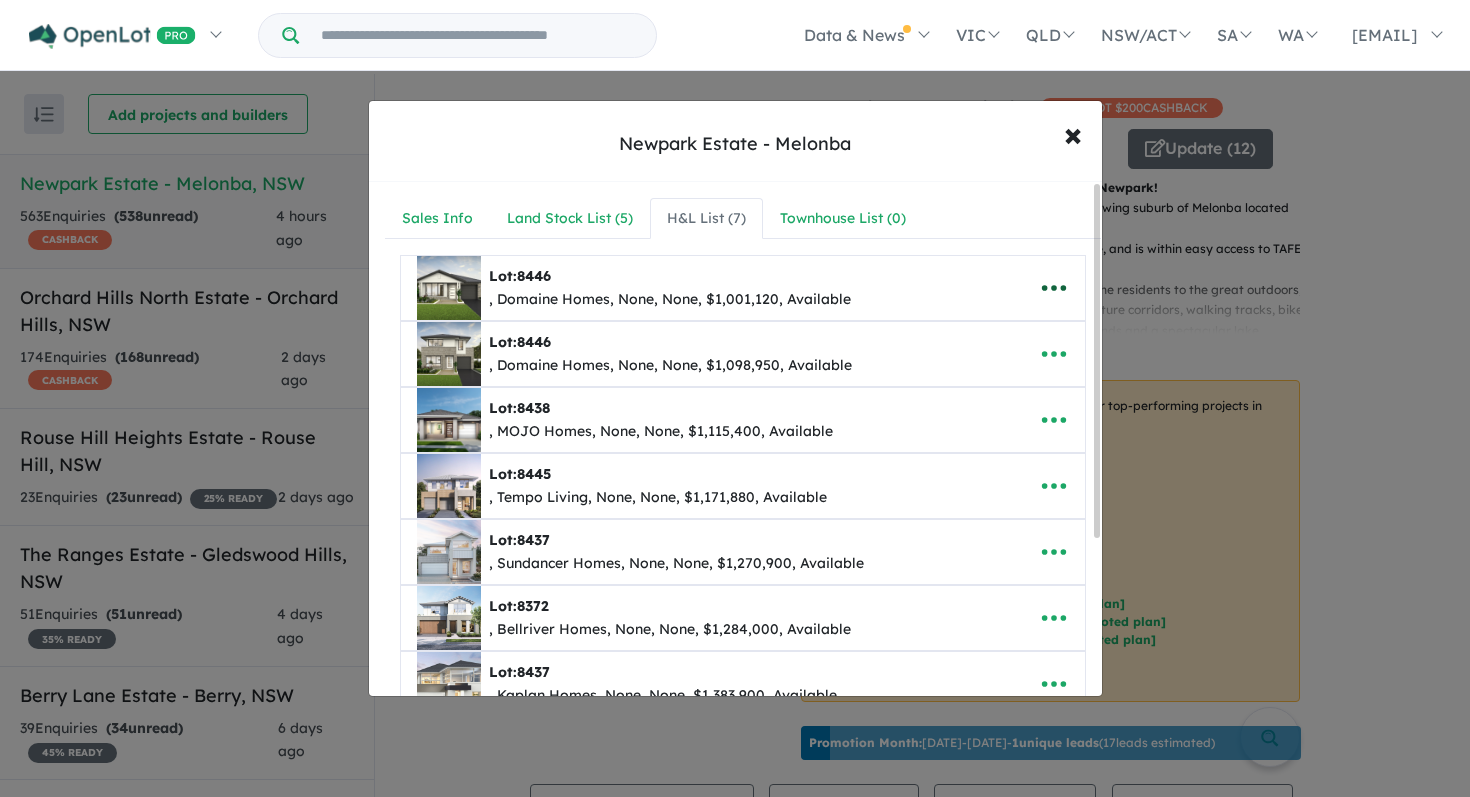 click 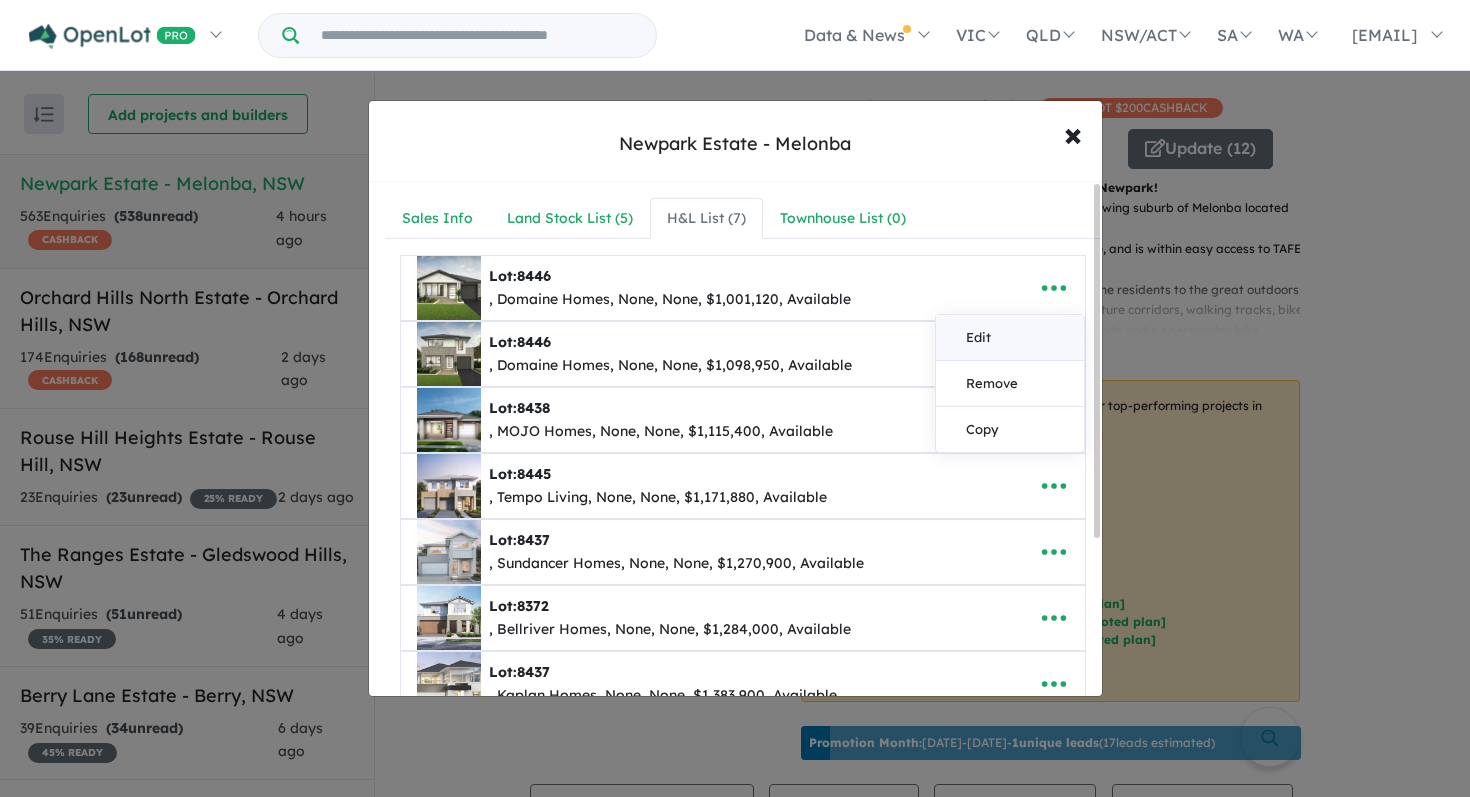 click on "Edit" at bounding box center [1010, 338] 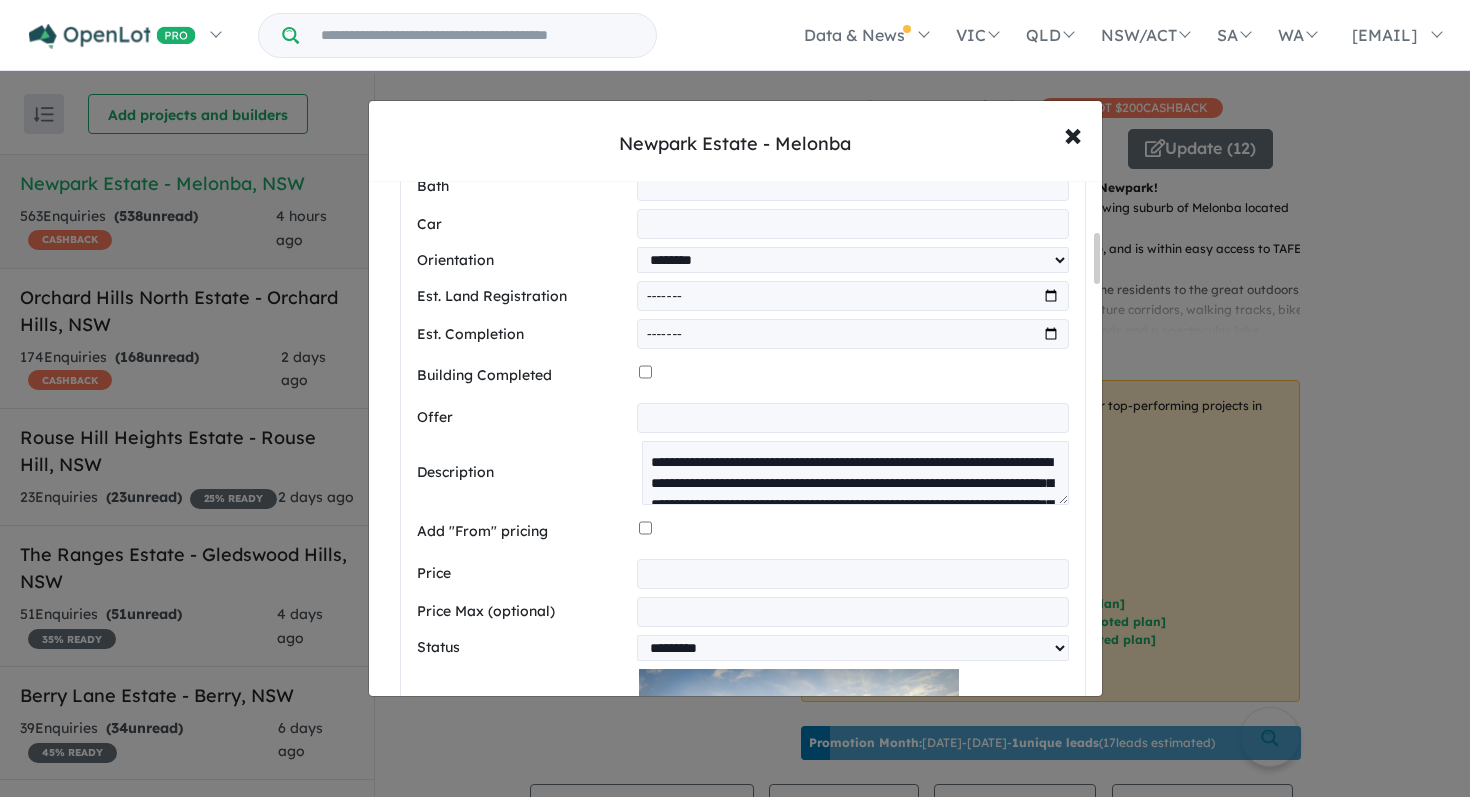 scroll, scrollTop: 507, scrollLeft: 0, axis: vertical 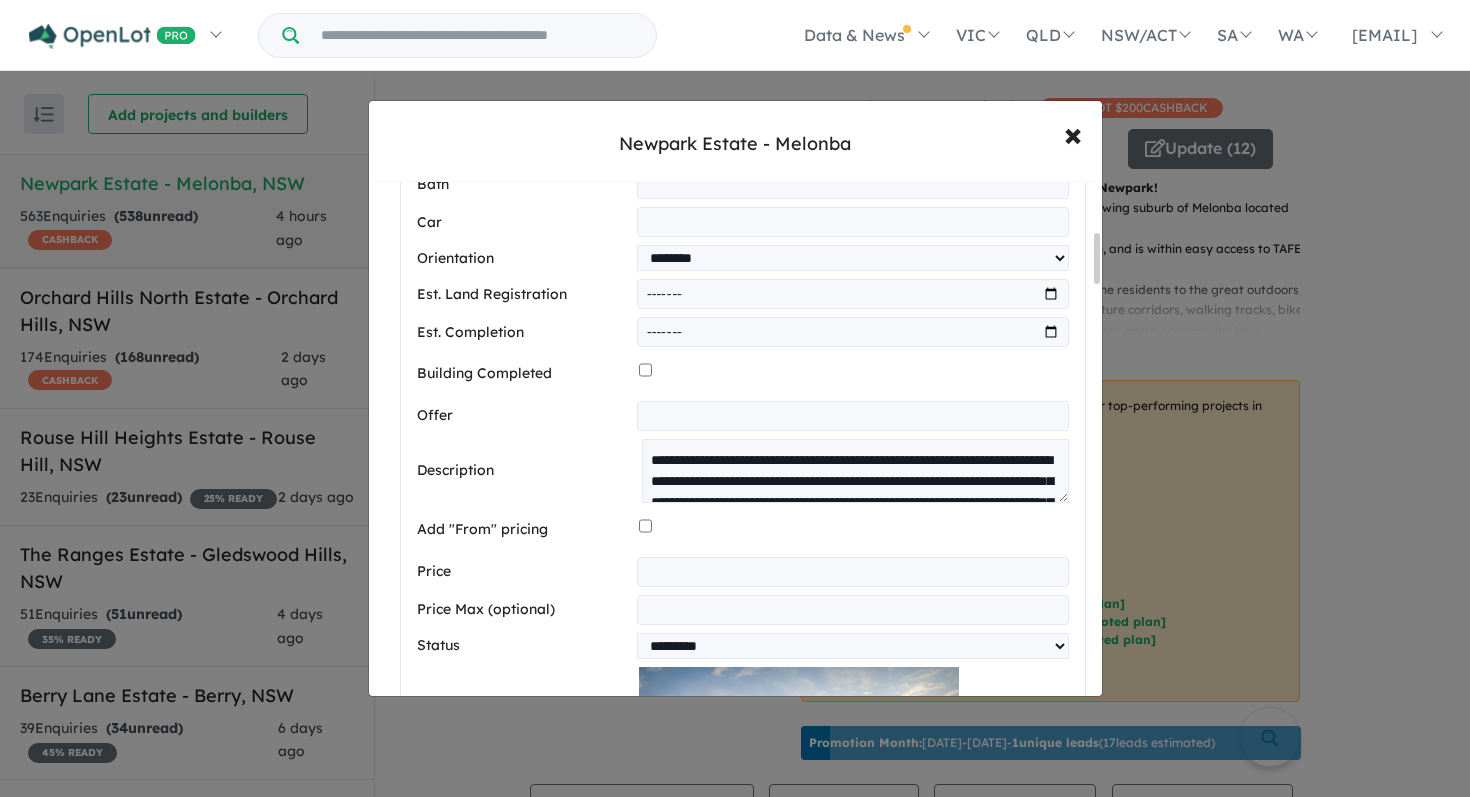 click on "**********" at bounding box center [852, 572] 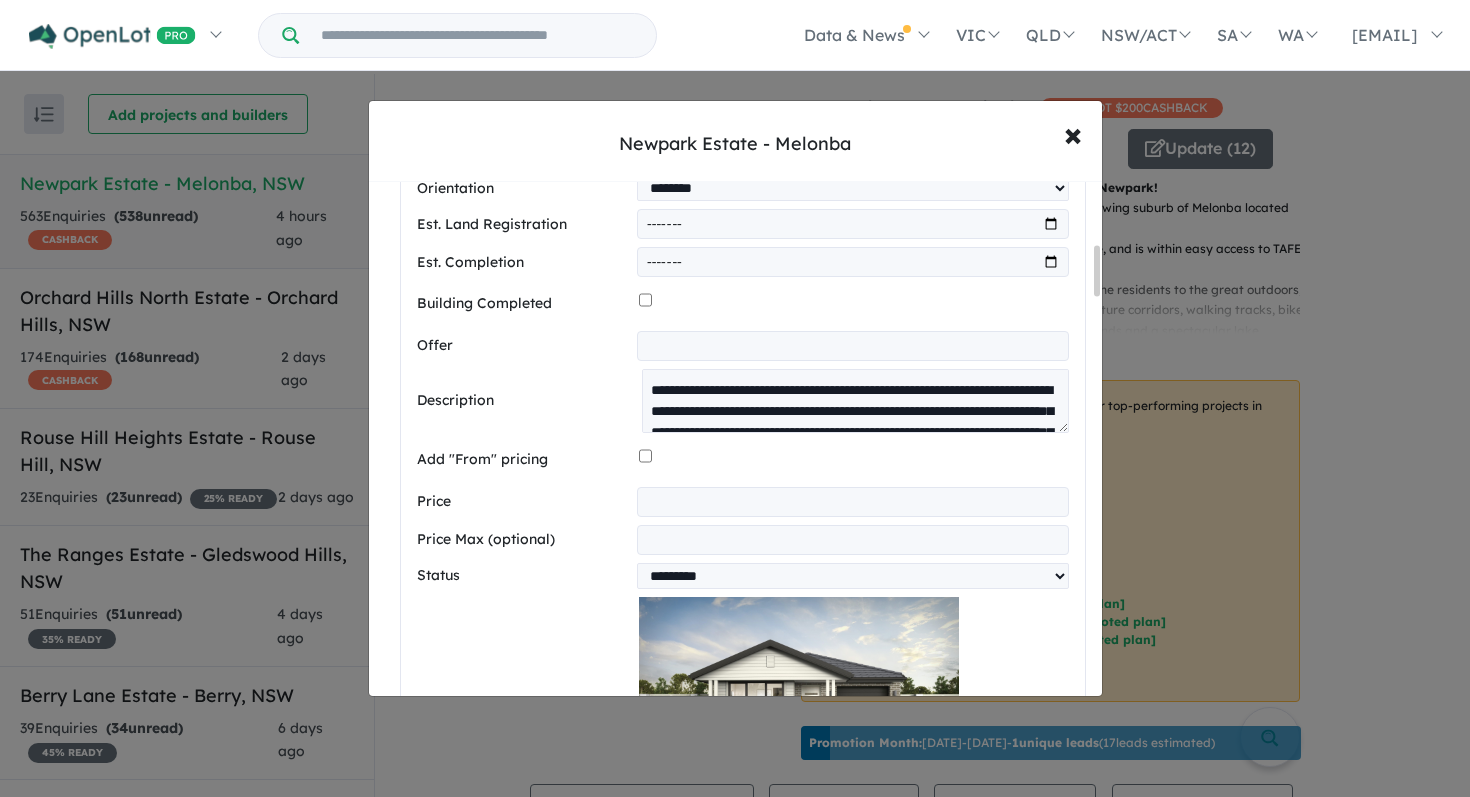 scroll, scrollTop: 676, scrollLeft: 0, axis: vertical 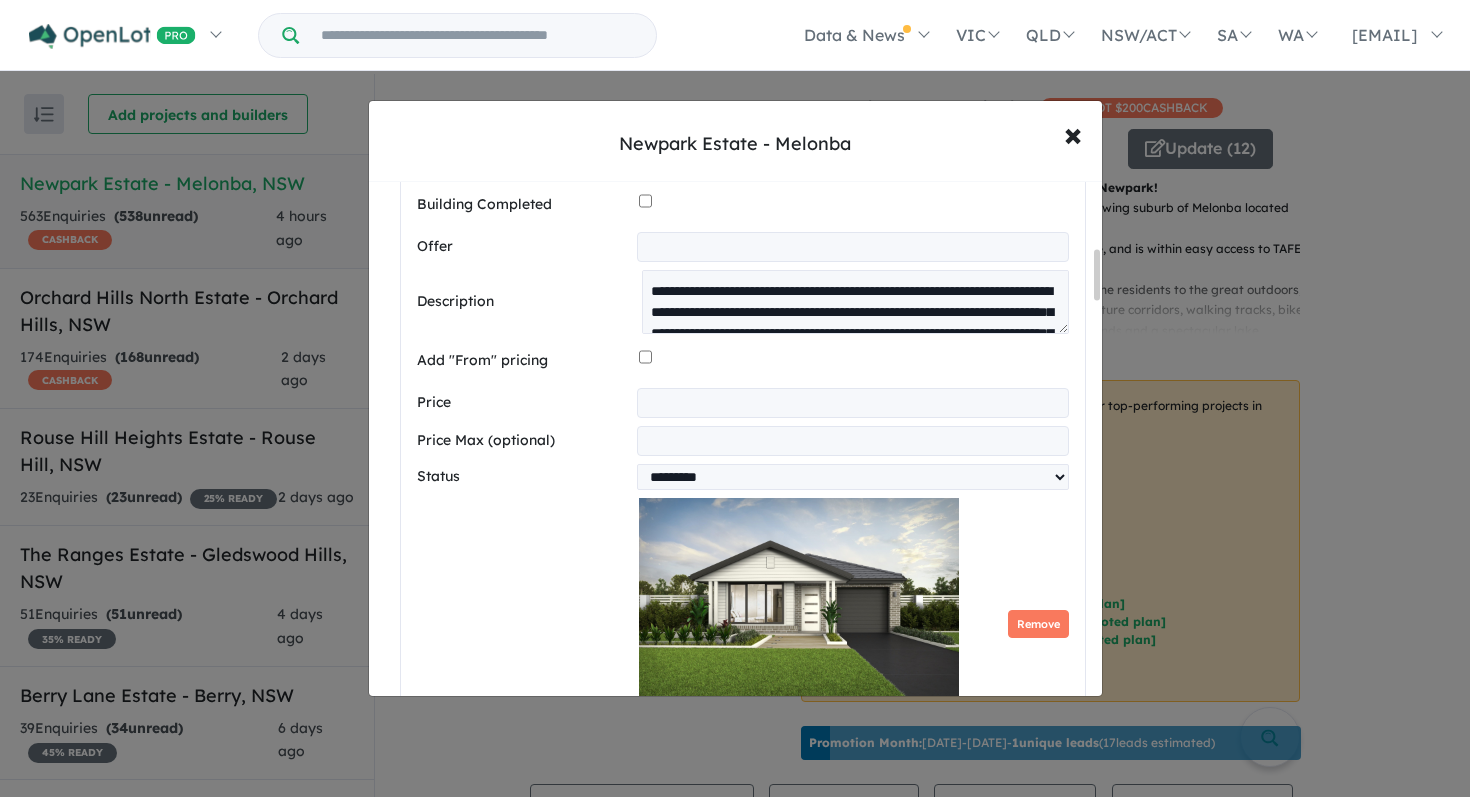 type on "**********" 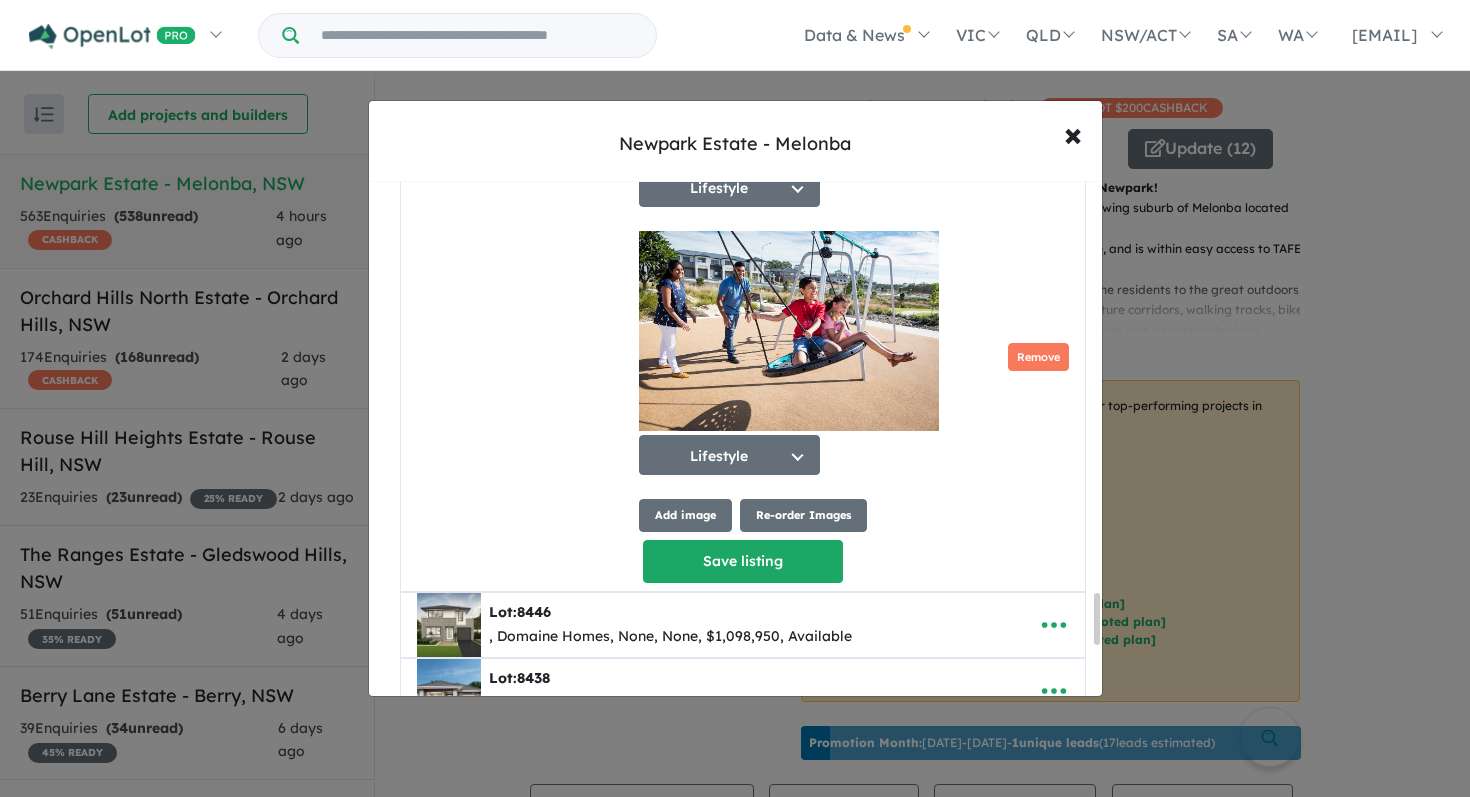 scroll, scrollTop: 4163, scrollLeft: 0, axis: vertical 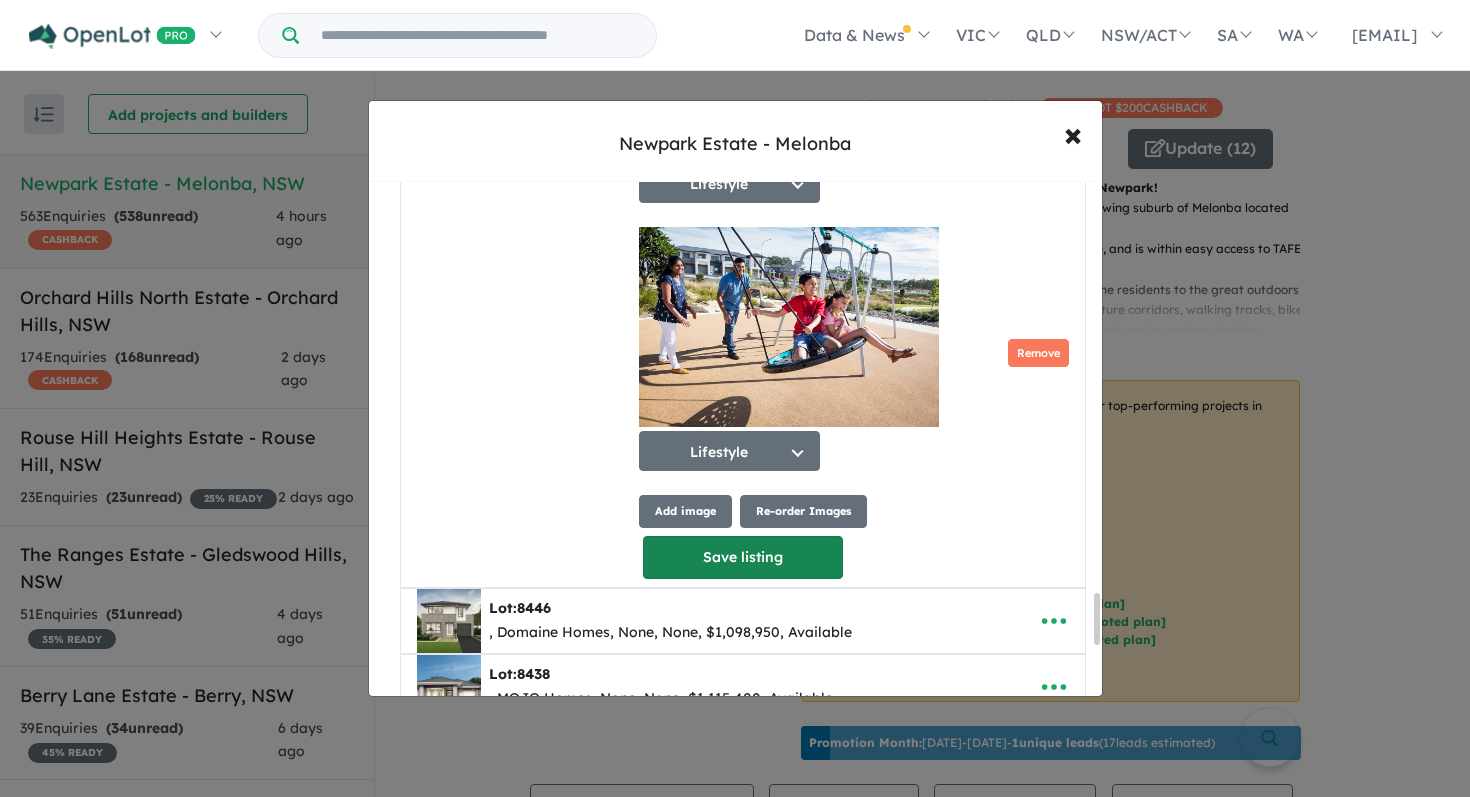 click on "Save listing" at bounding box center (743, 557) 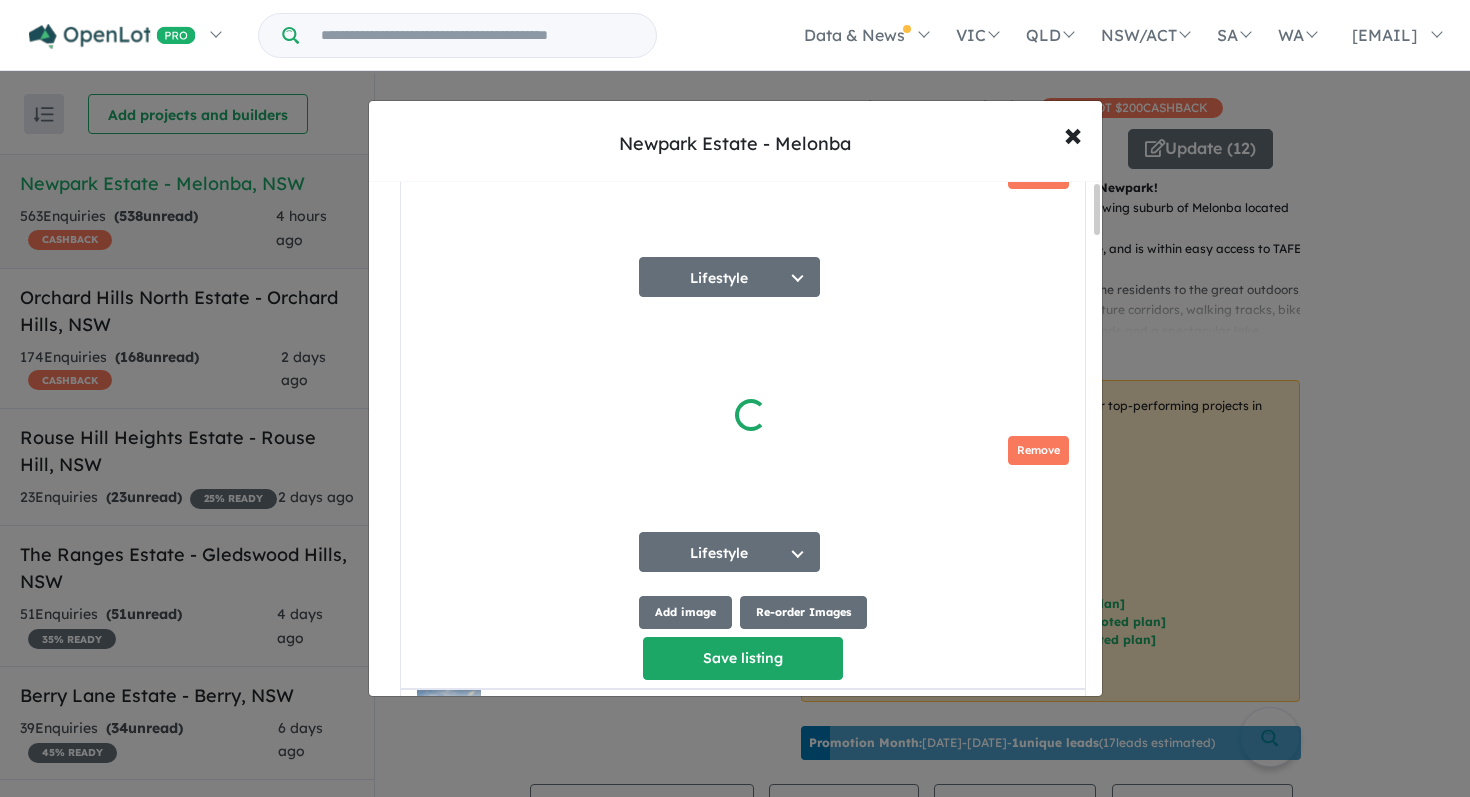 scroll, scrollTop: 0, scrollLeft: 0, axis: both 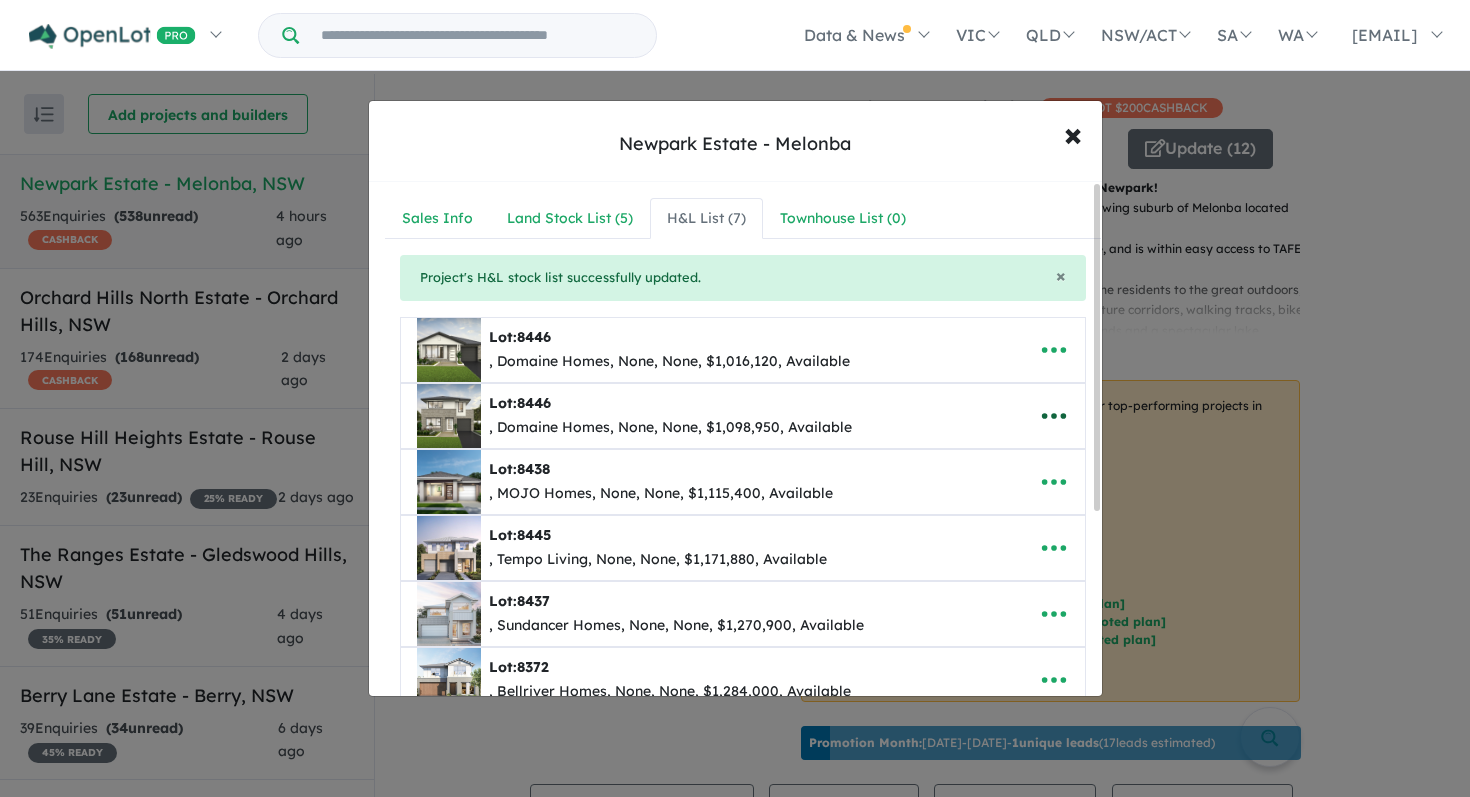 click 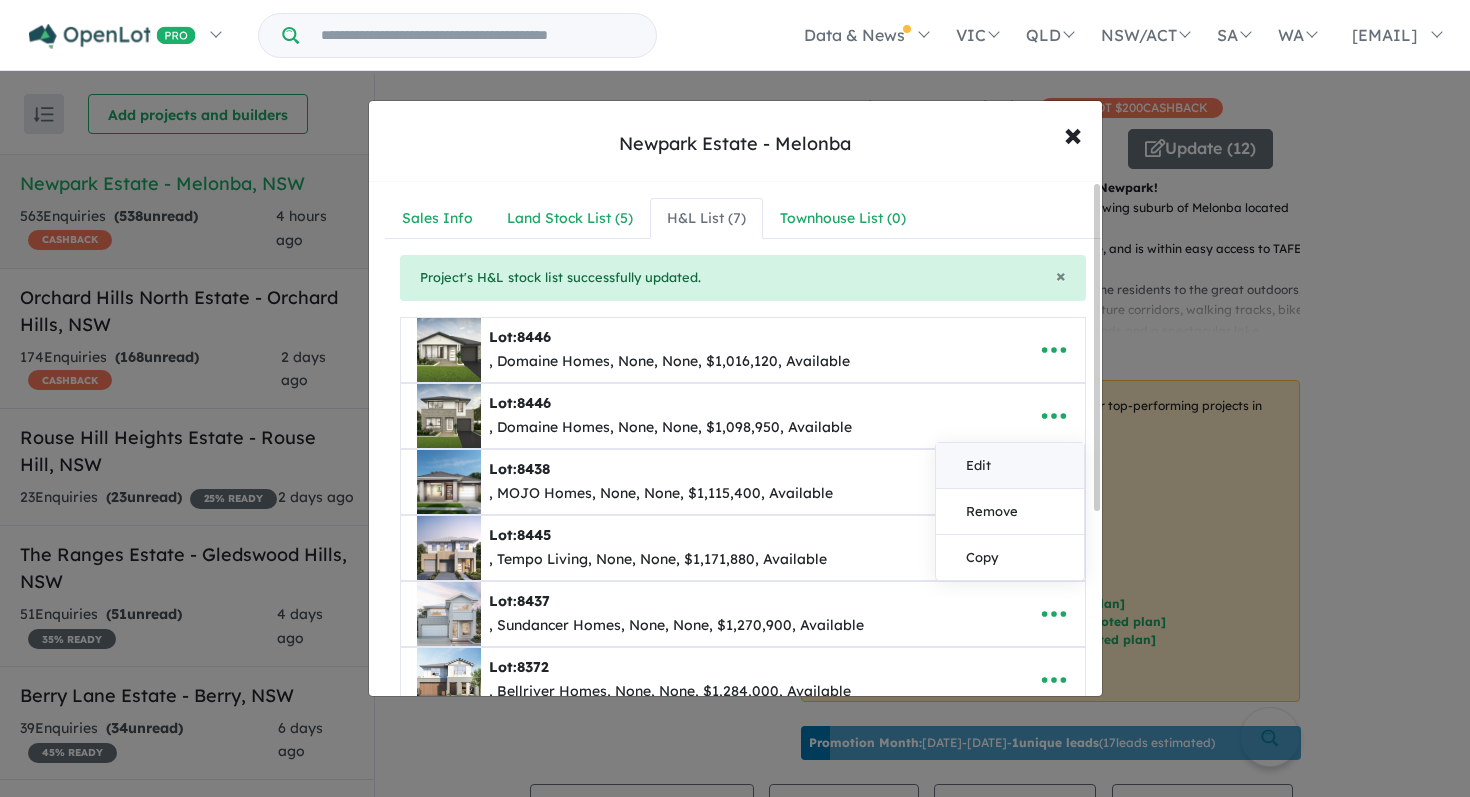 click on "Edit" at bounding box center [1010, 466] 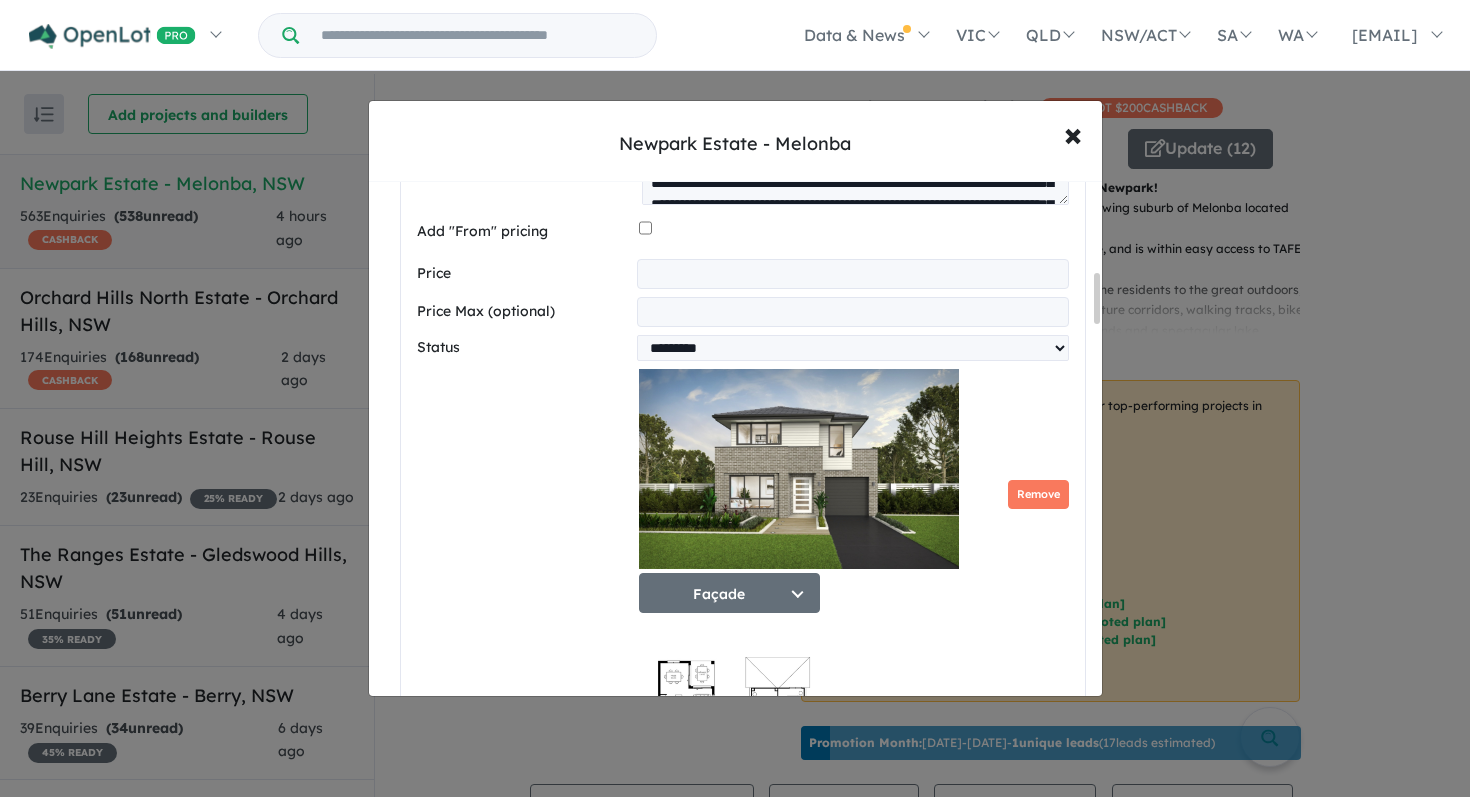 scroll, scrollTop: 933, scrollLeft: 0, axis: vertical 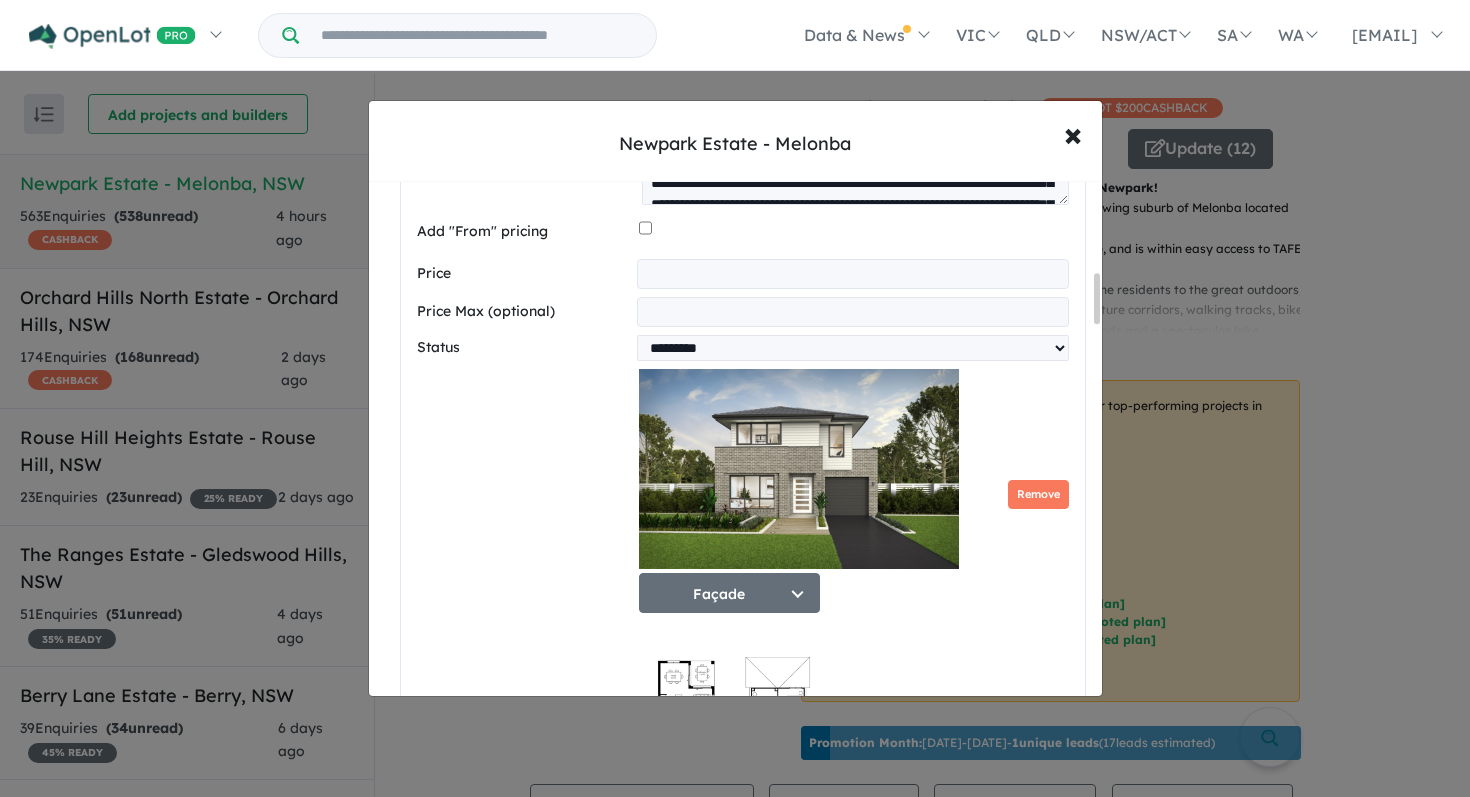 click on "**********" at bounding box center (852, 274) 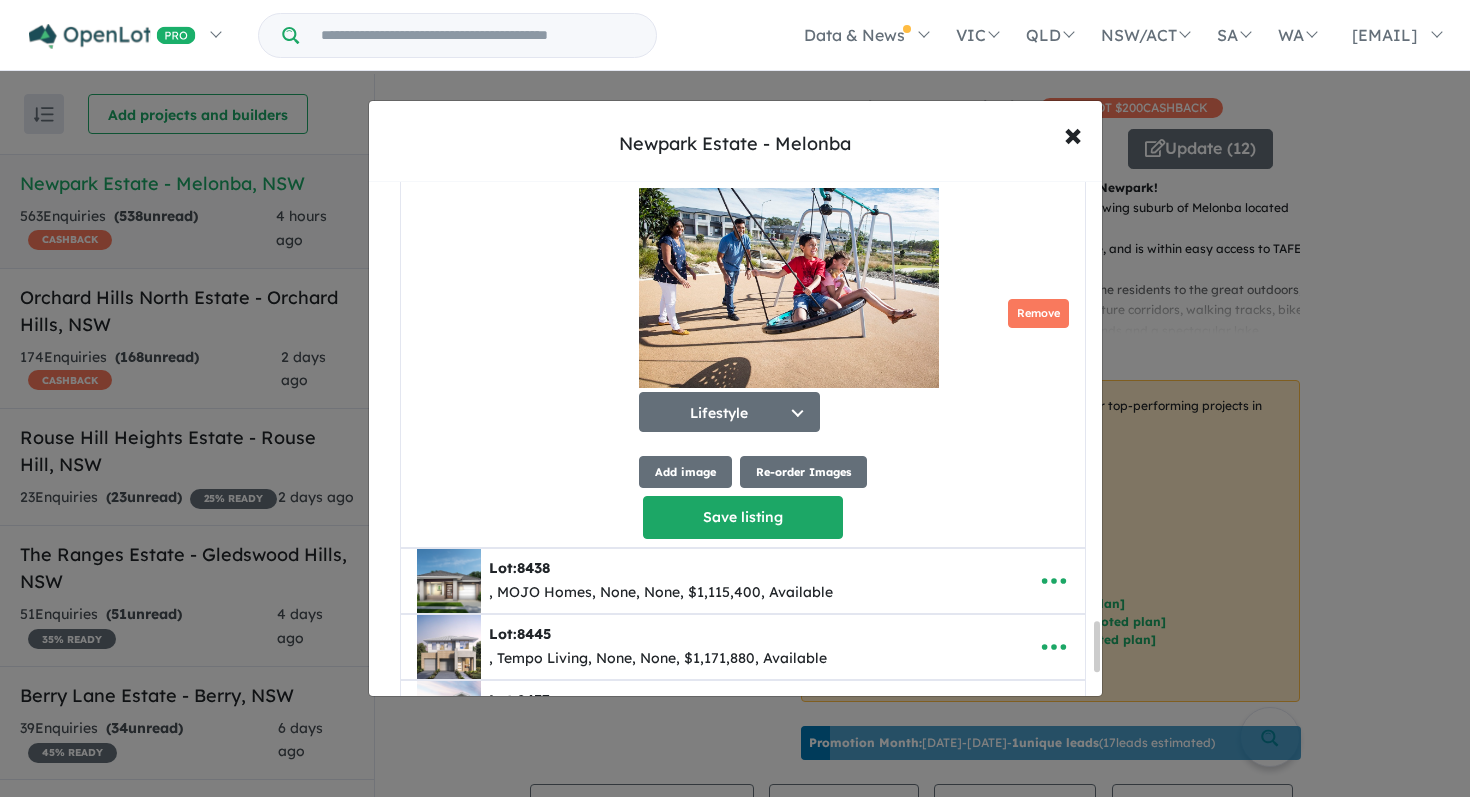 scroll, scrollTop: 4734, scrollLeft: 0, axis: vertical 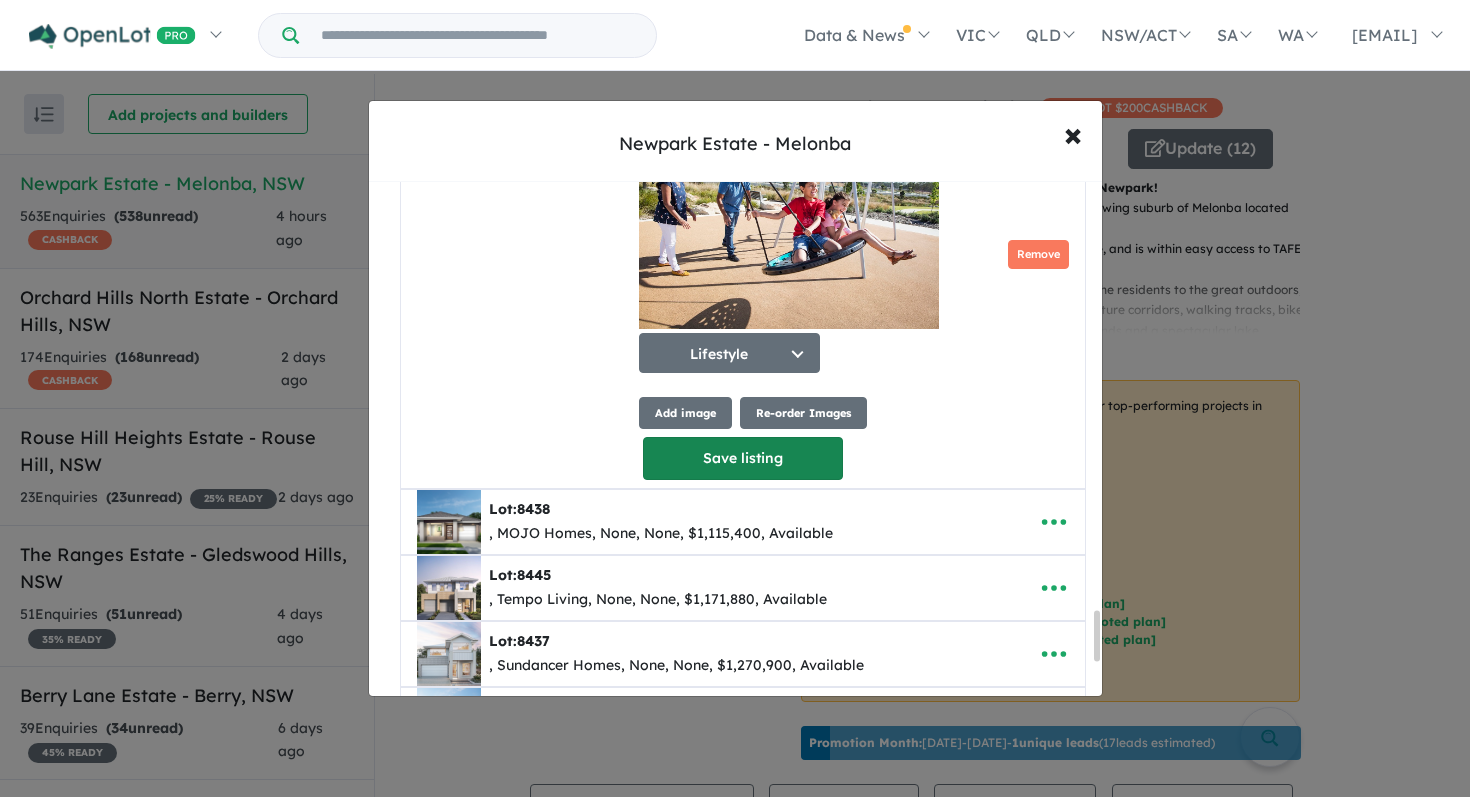 click on "Save listing" at bounding box center [743, 458] 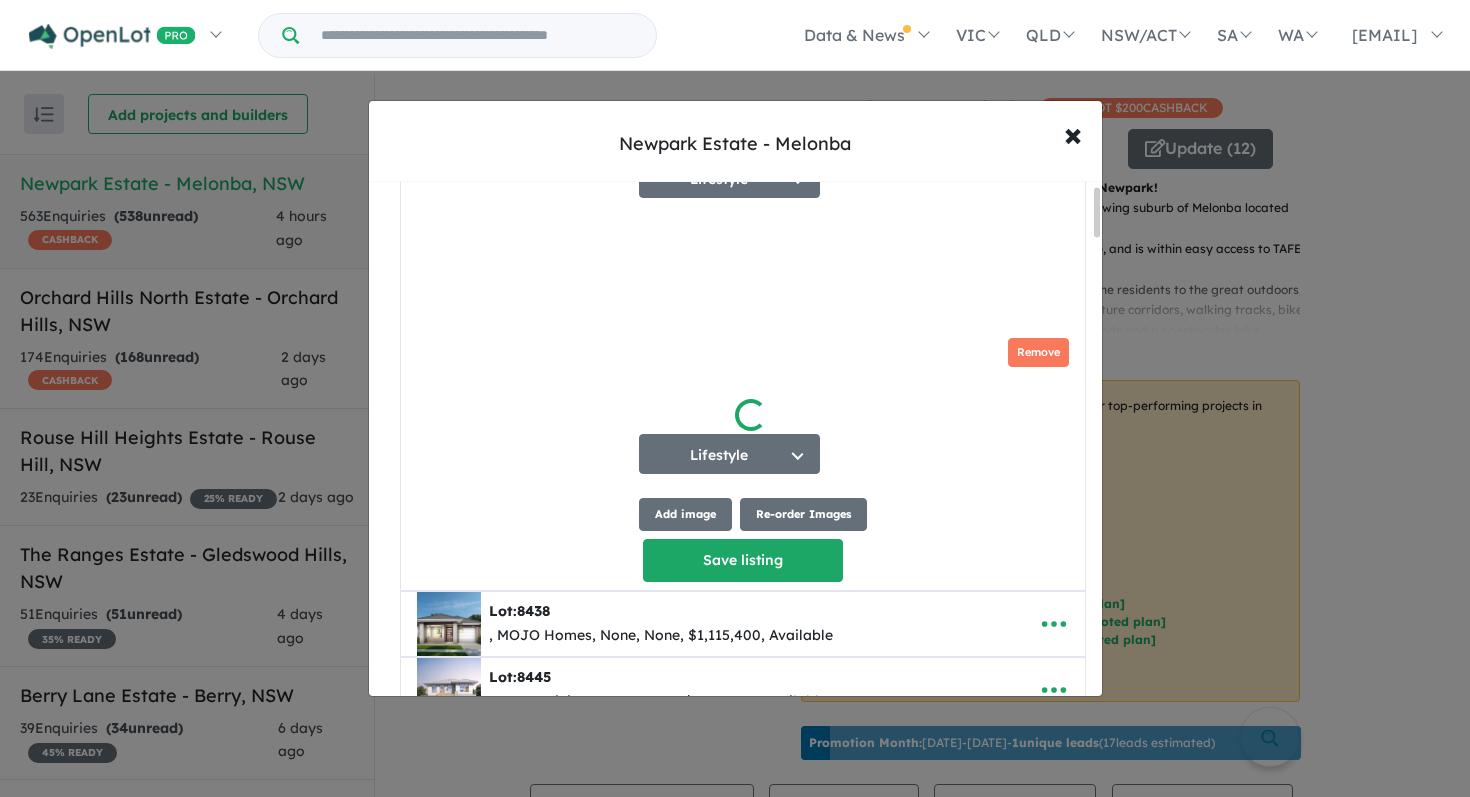 scroll, scrollTop: 37, scrollLeft: 0, axis: vertical 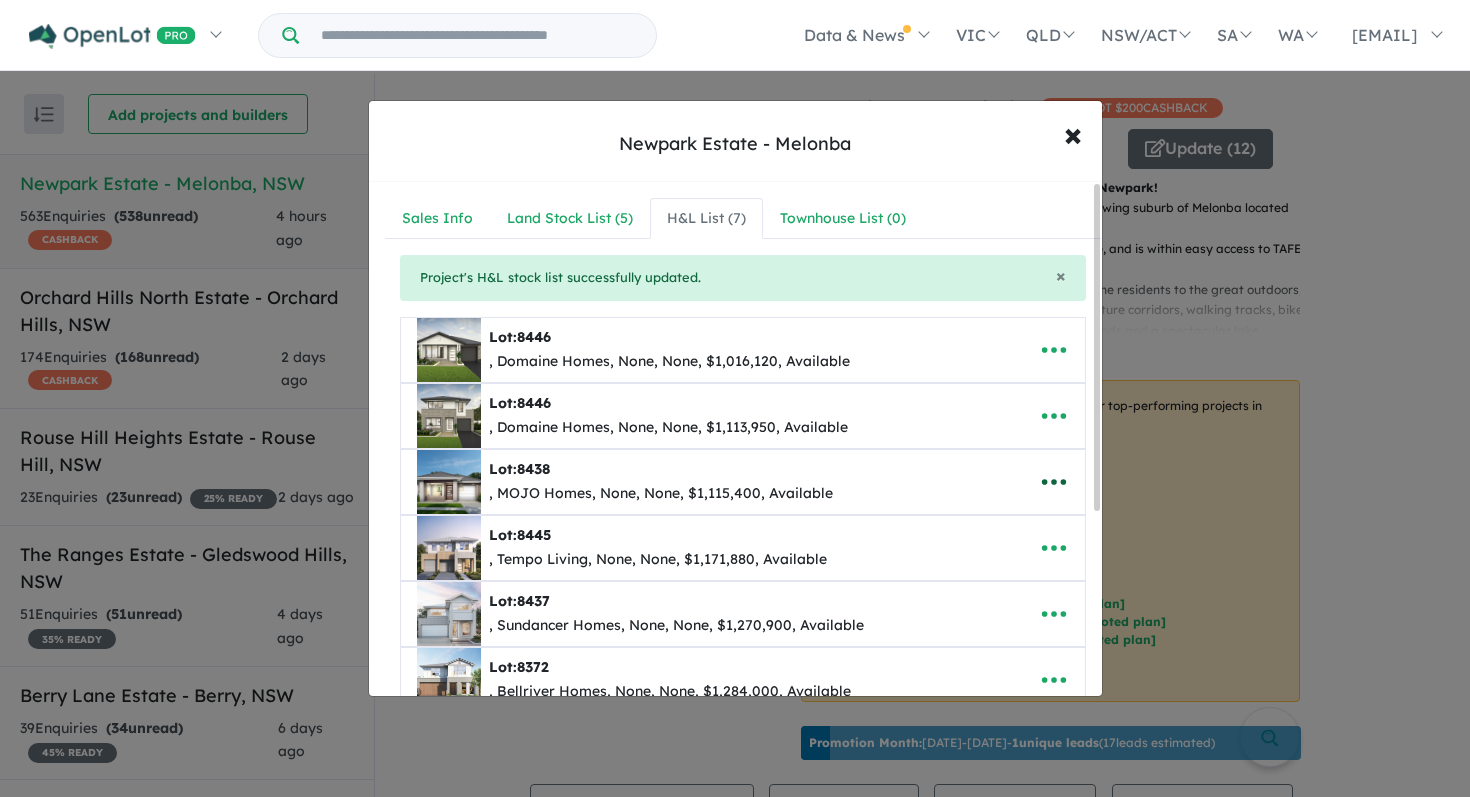 click 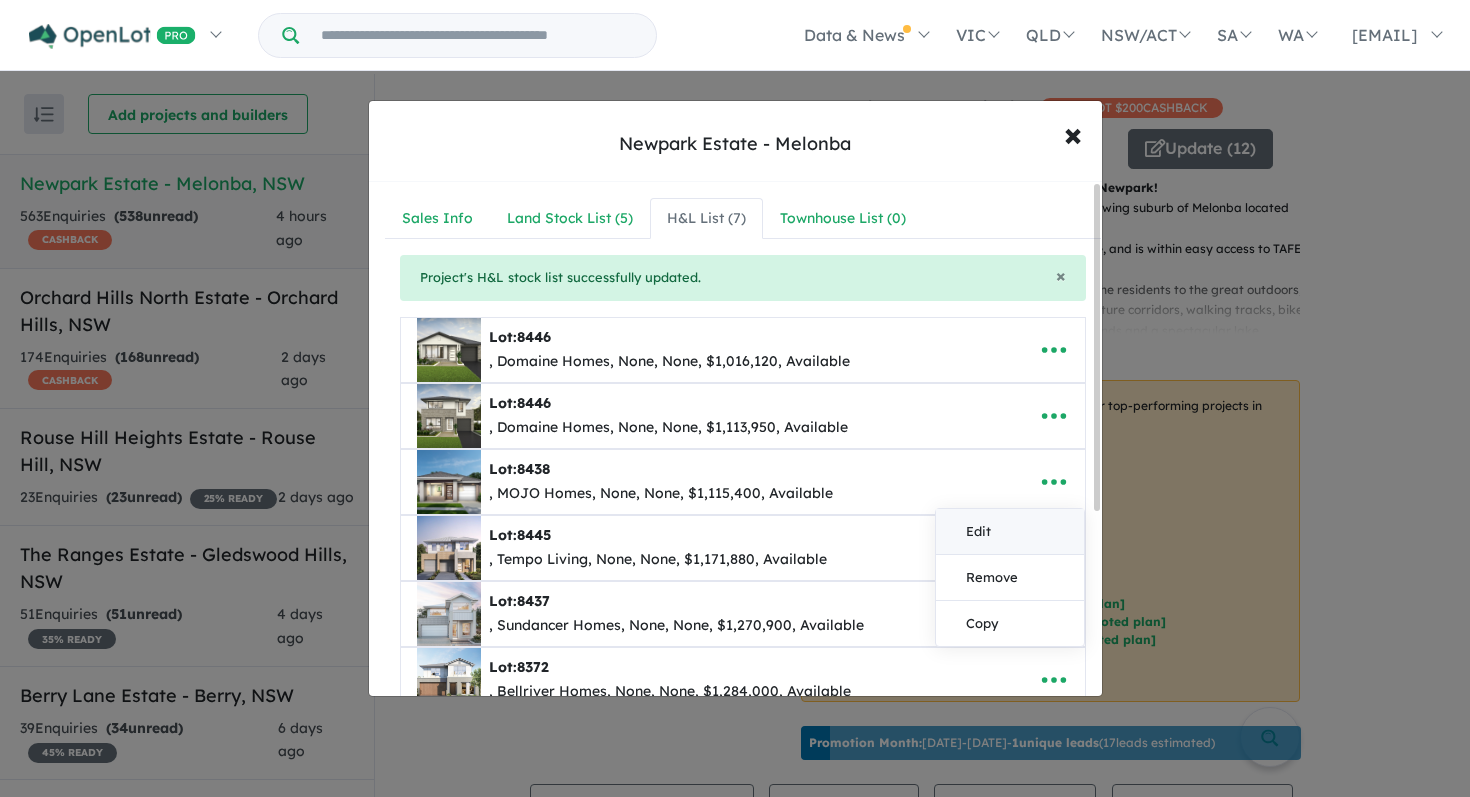 click on "Edit" at bounding box center (1010, 532) 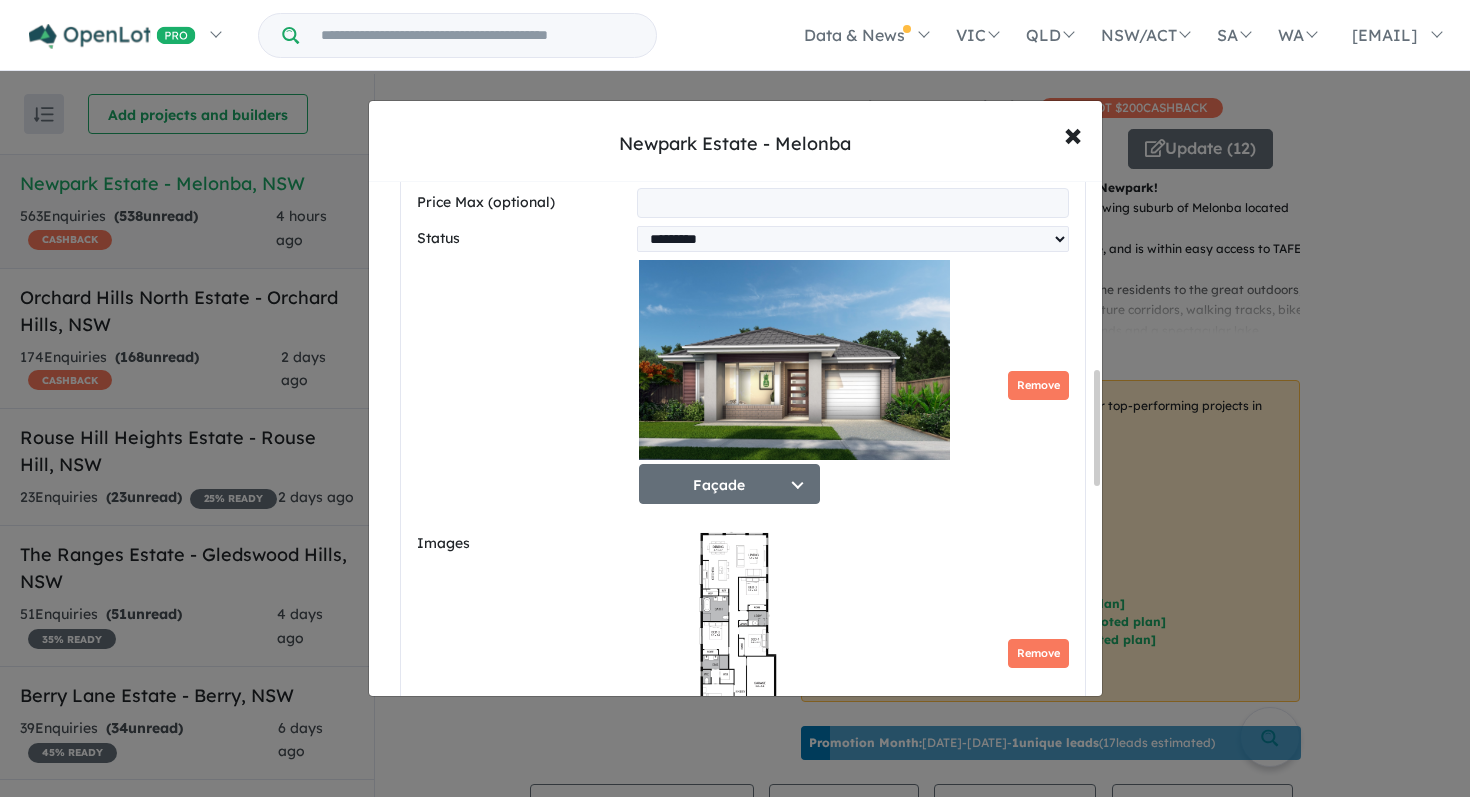 scroll, scrollTop: 830, scrollLeft: 0, axis: vertical 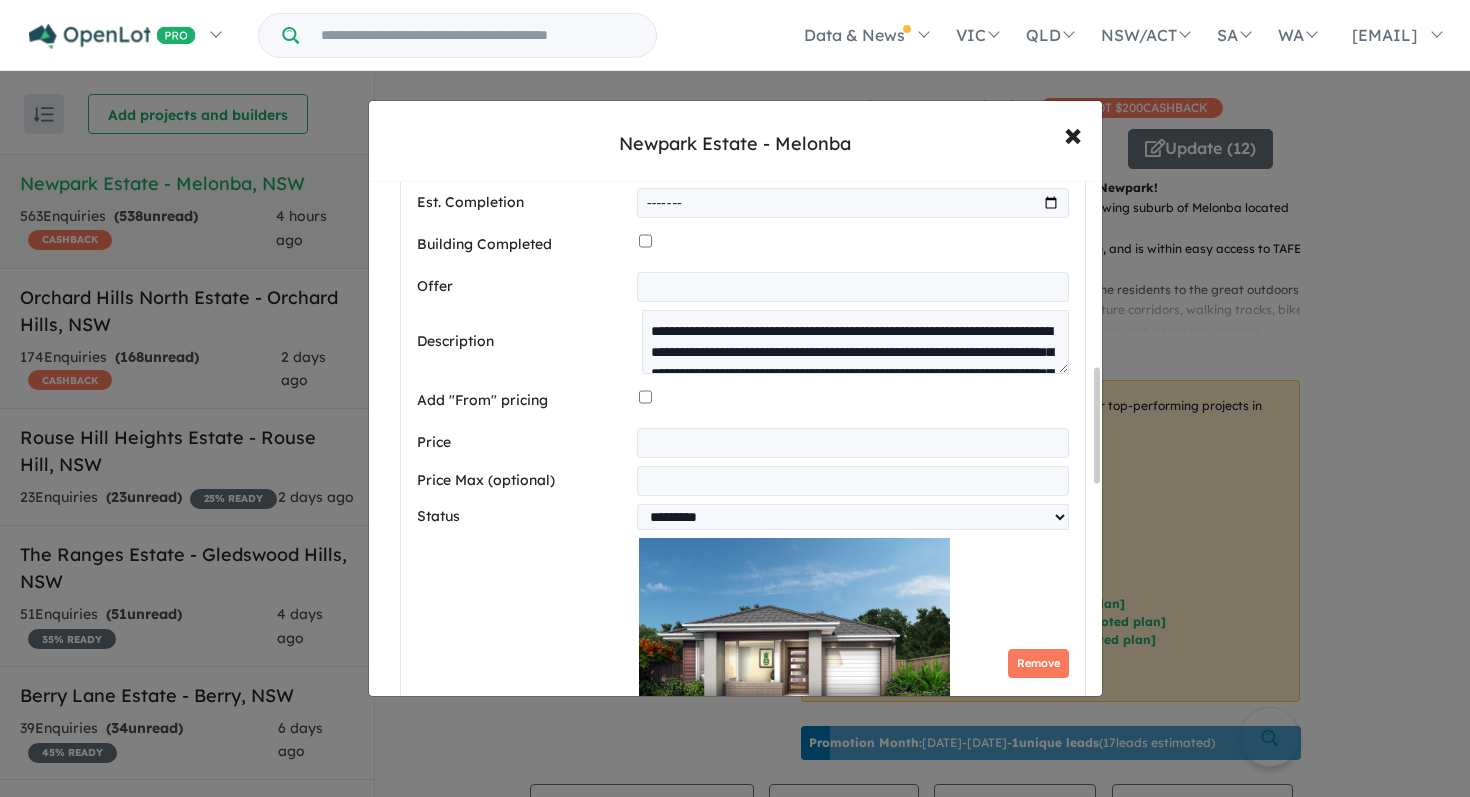 click on "**********" at bounding box center [852, 443] 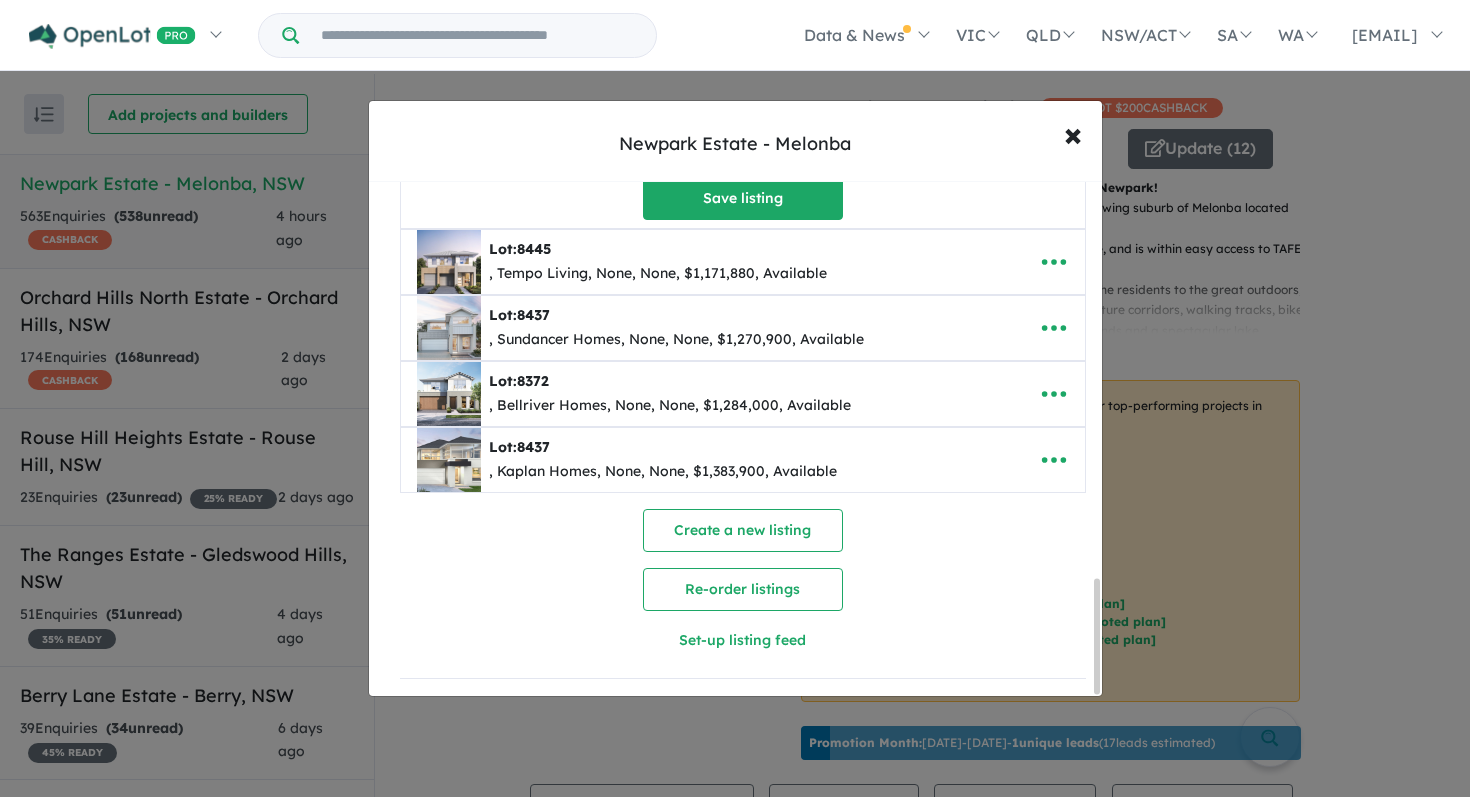 scroll, scrollTop: 1786, scrollLeft: 0, axis: vertical 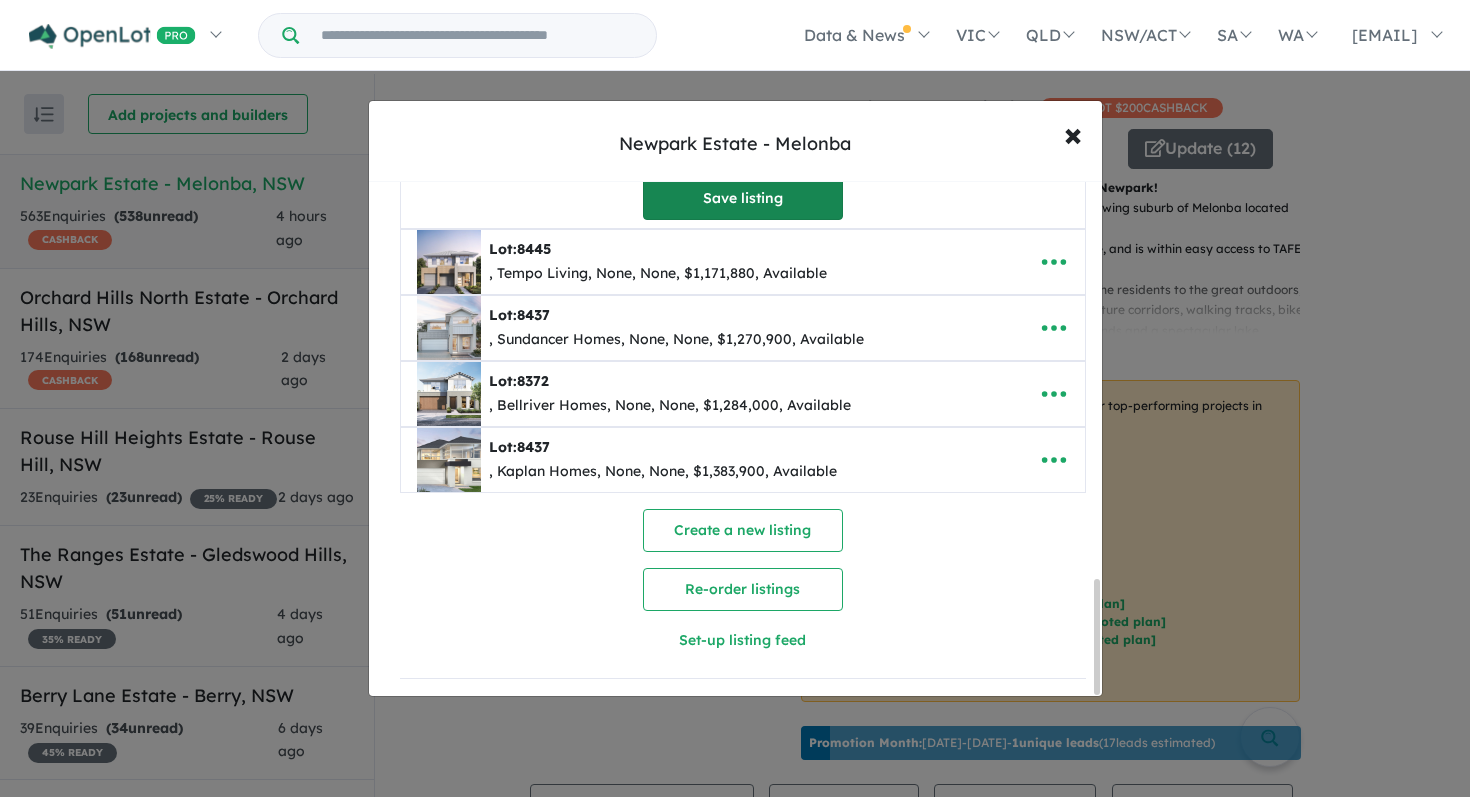 type on "**********" 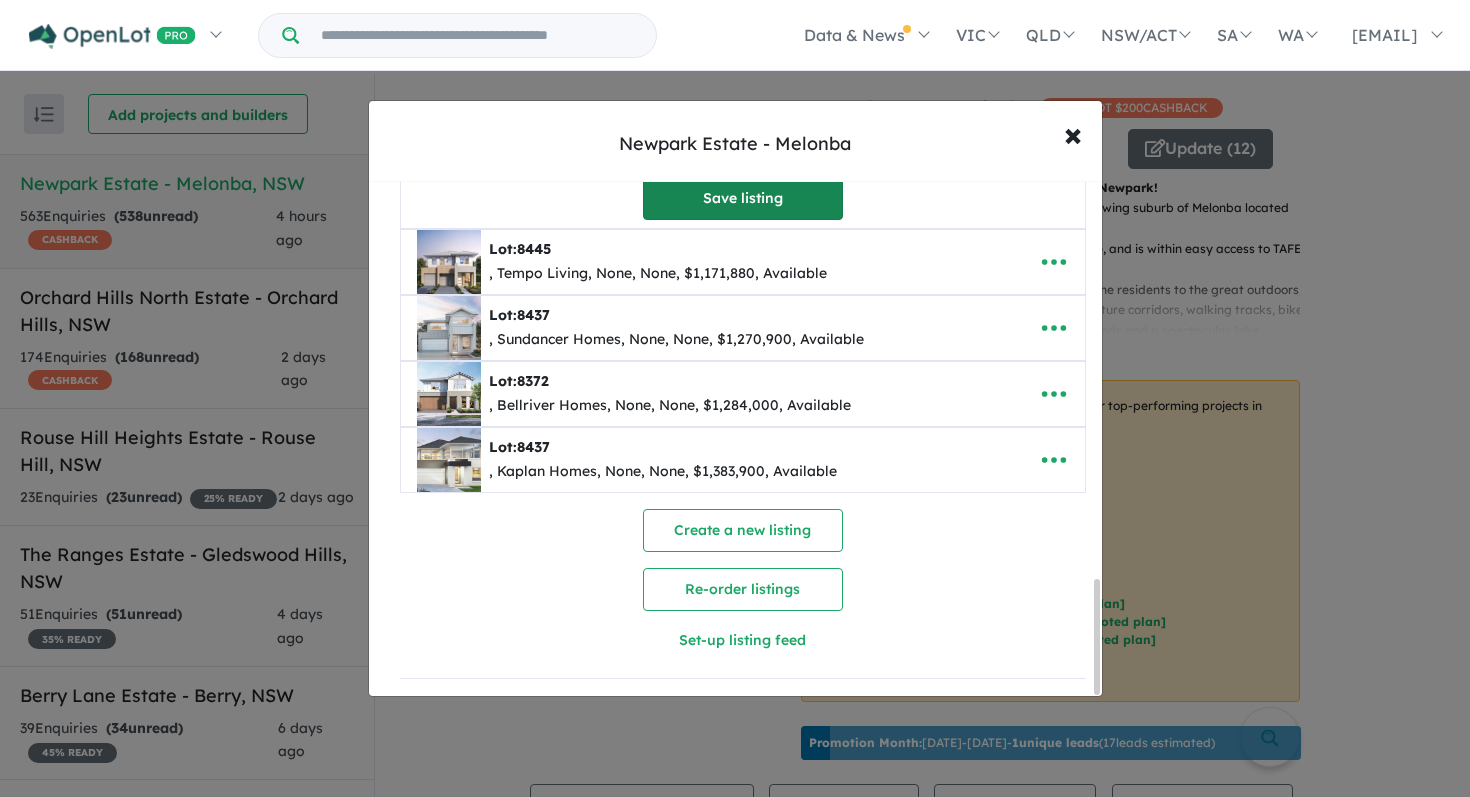 click on "Save listing" at bounding box center [743, 198] 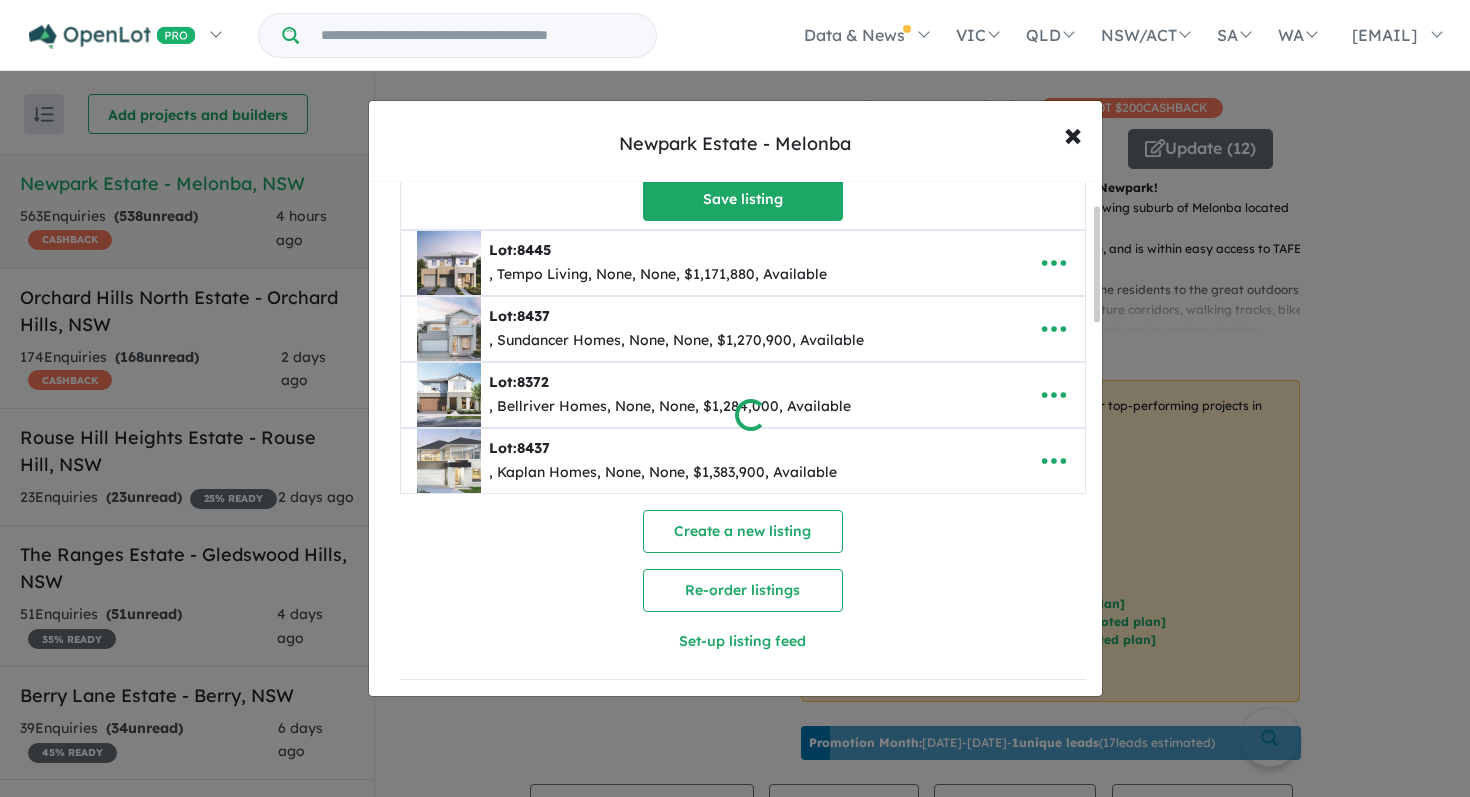 scroll, scrollTop: 103, scrollLeft: 0, axis: vertical 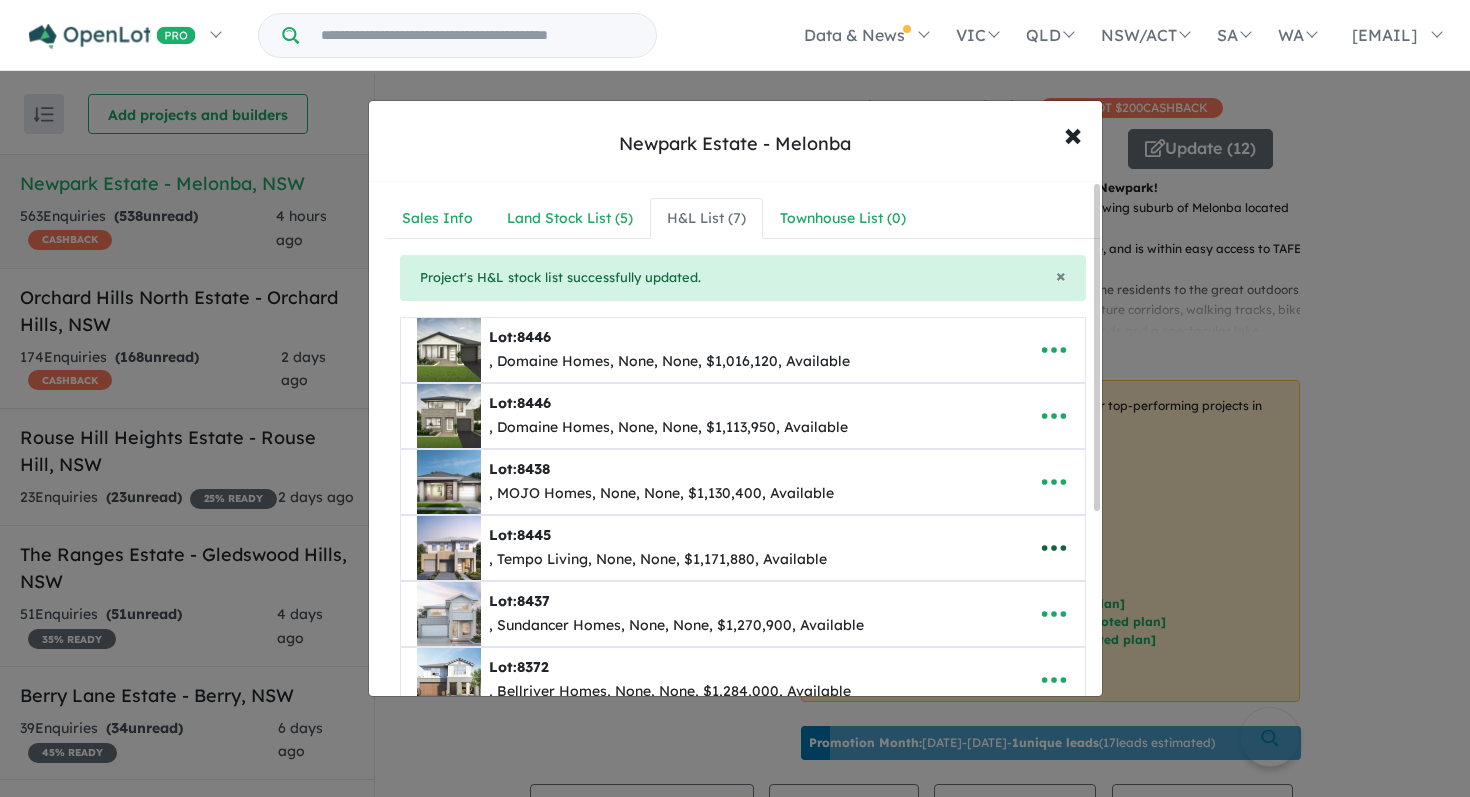 click 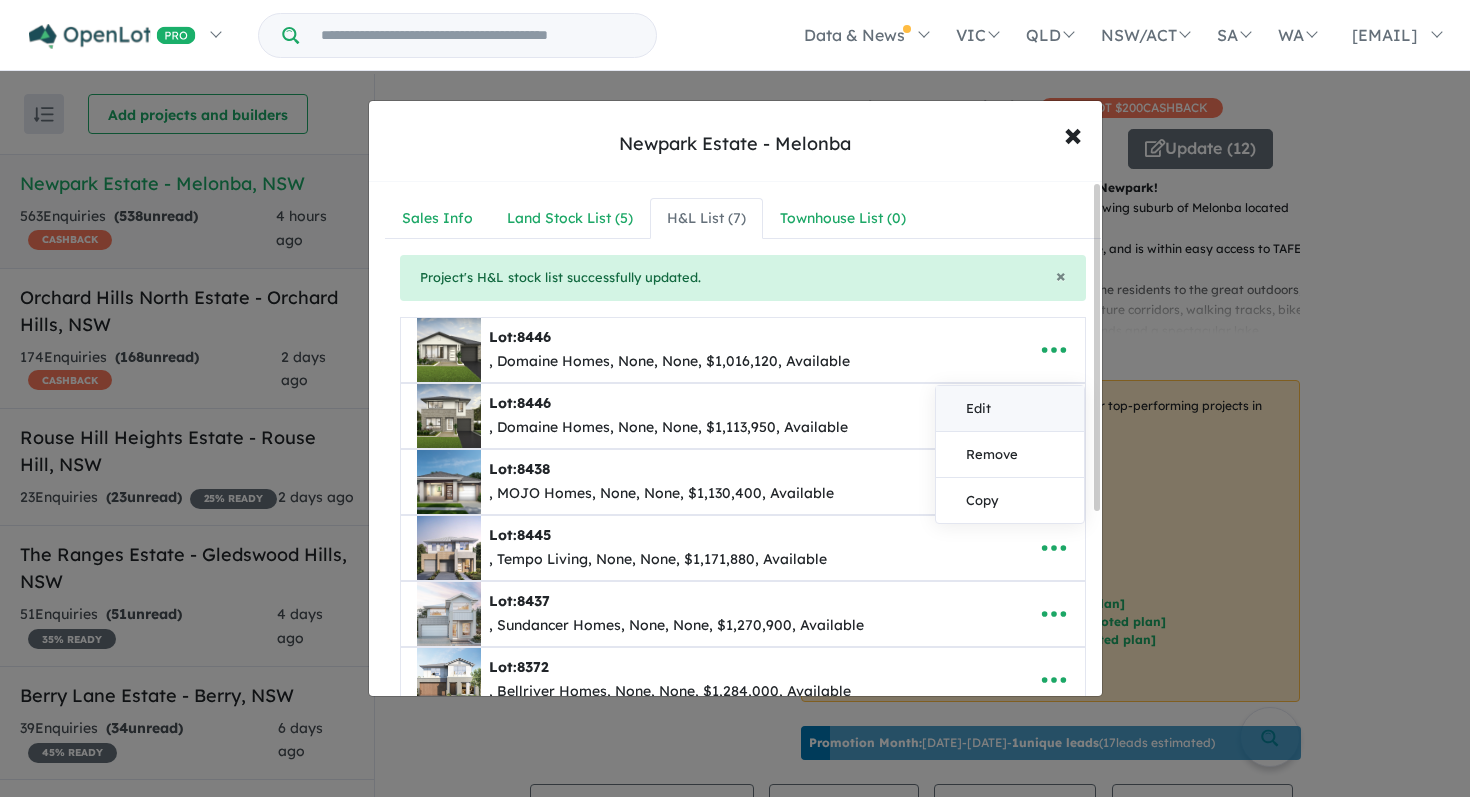 click on "Edit" at bounding box center [1010, 409] 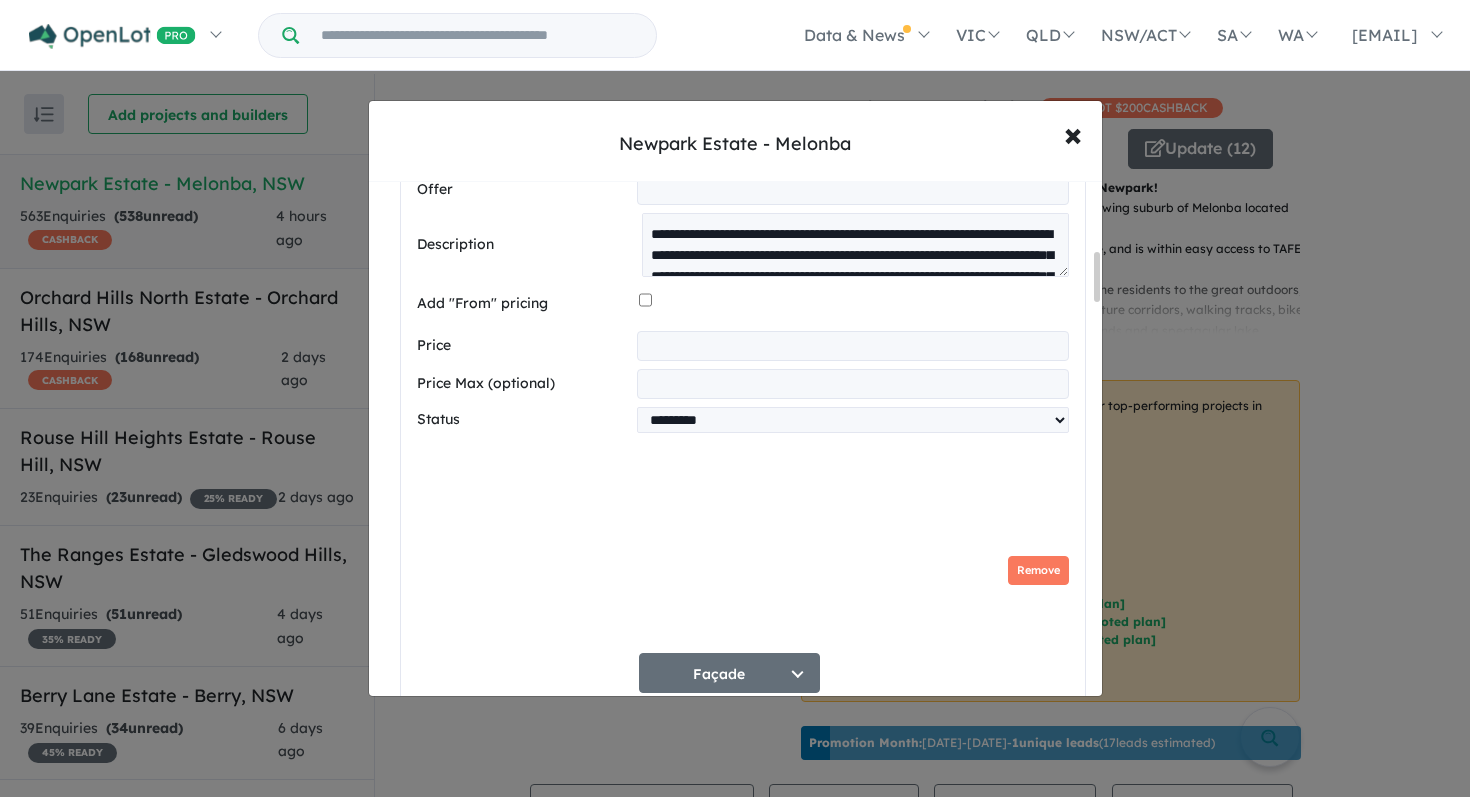 scroll, scrollTop: 1007, scrollLeft: 0, axis: vertical 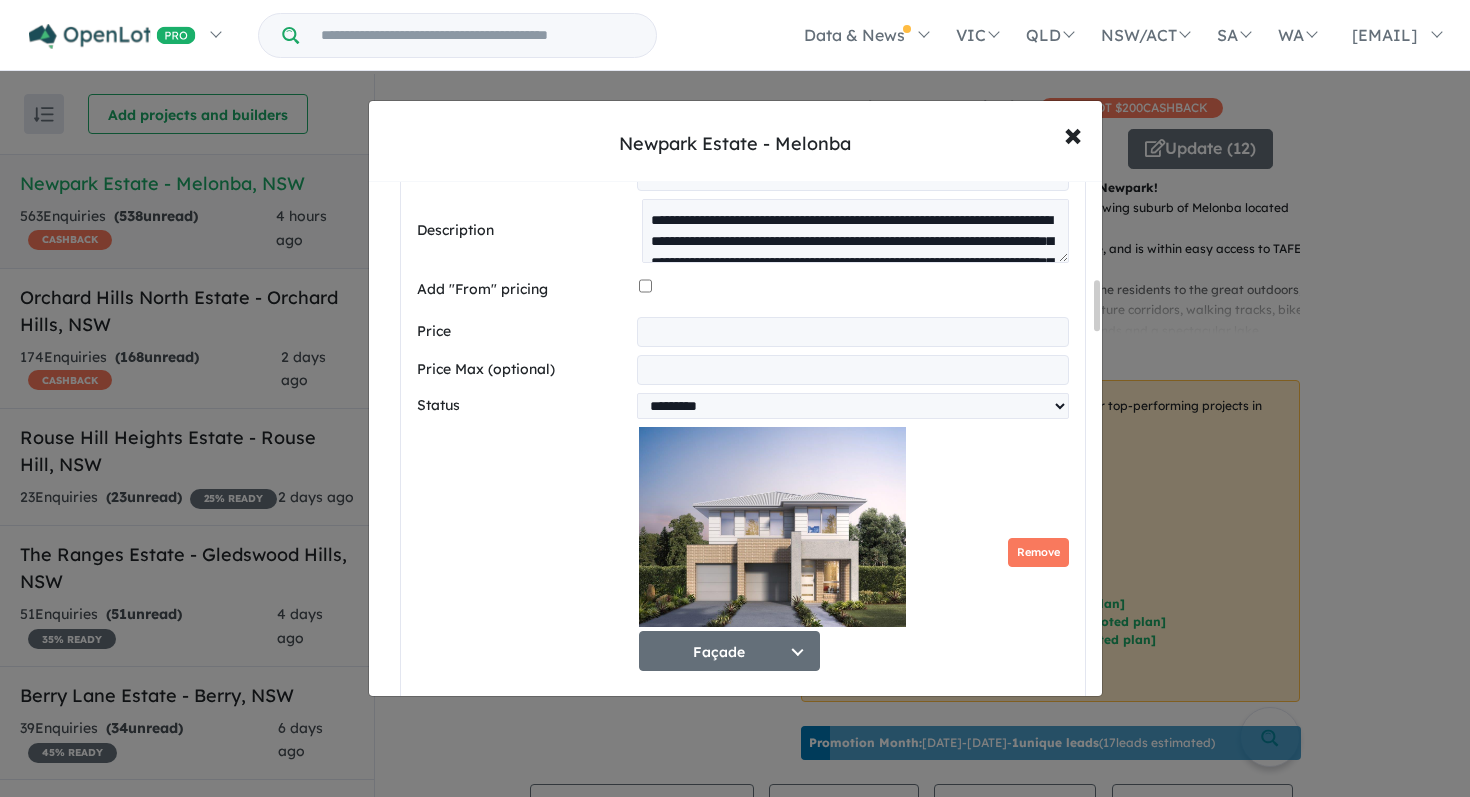 click on "**********" at bounding box center [852, 332] 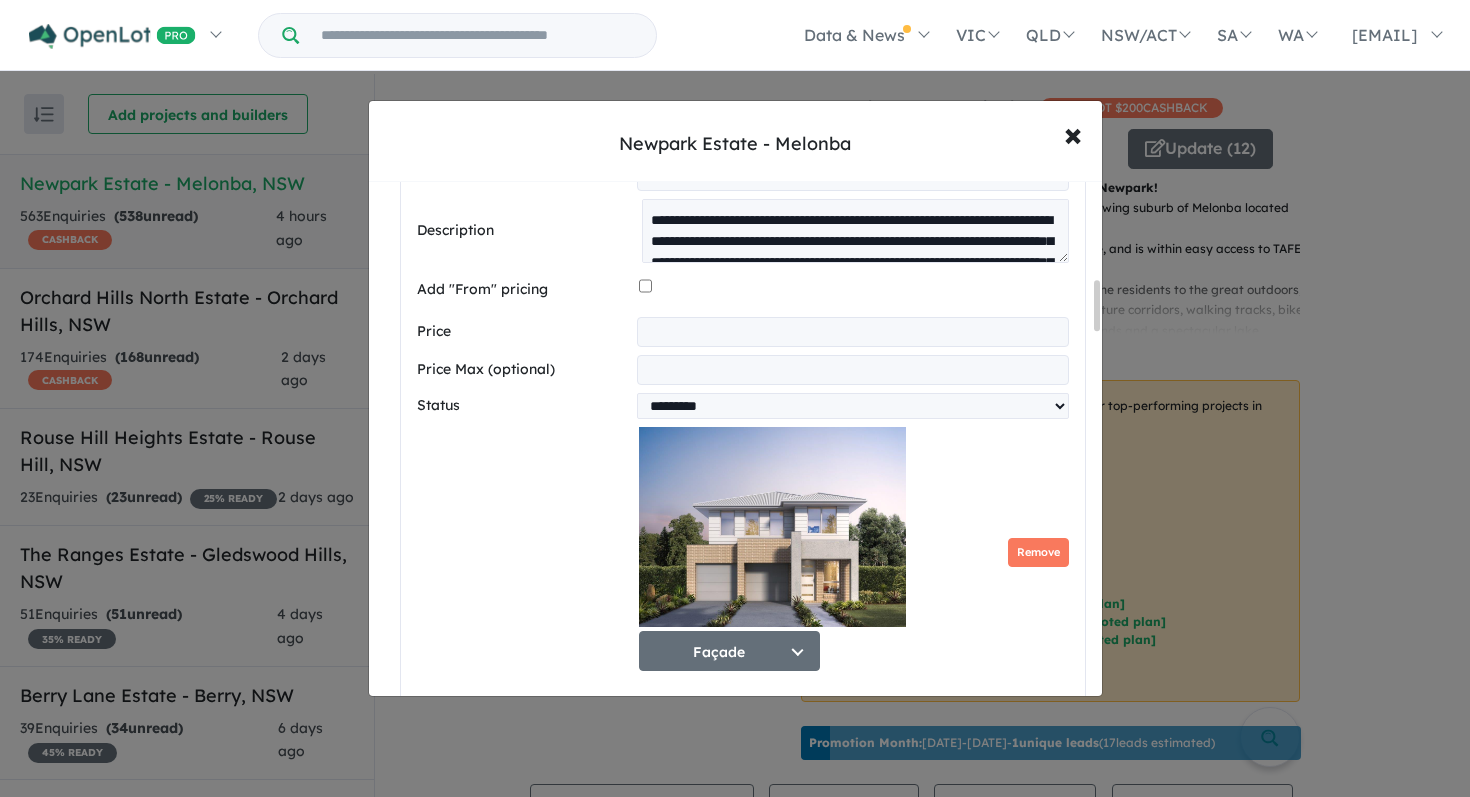 type on "**********" 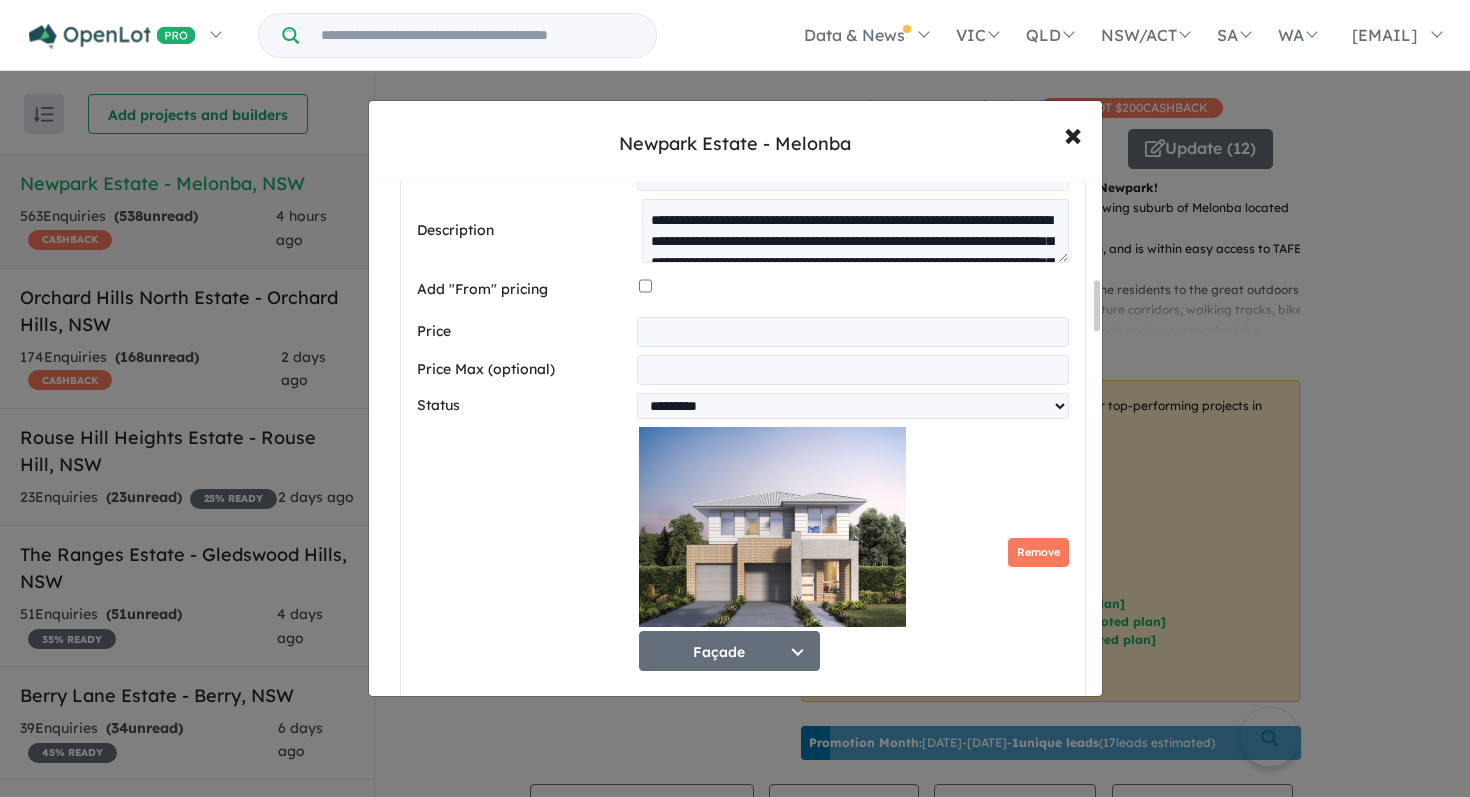 click on "Images Façade Select image tag Floorplan Aerial Location Map Masterplan Lifestyle Amenities Park Playground Release Map Promotion/Offer Construction Progress Render Streetscape External Façade Kitchen Study Hallway Living Dining Bedroom Ensuite Bathroom Landscaping Backyard Other Remove Façade Select image tag Floorplan Aerial Location Map Masterplan Lifestyle Amenities Park Playground Release Map Promotion/Offer Construction Progress Render Streetscape External Façade Kitchen Study Hallway Living Dining Bedroom Ensuite Bathroom Landscaping Backyard Other Remove Location Map Select image tag Floorplan Aerial Location Map Masterplan Lifestyle Amenities Park Playground Release Map Promotion/Offer Construction Progress Render Streetscape External Façade Kitchen Study Hallway Living Dining Bedroom Ensuite Bathroom Landscaping Backyard Other Remove Masterplan Select image tag Floorplan Aerial Location Map Masterplan Lifestyle Amenities Park Playground Release Map Promotion/Offer Construction Progress Render" at bounding box center (743, 2232) 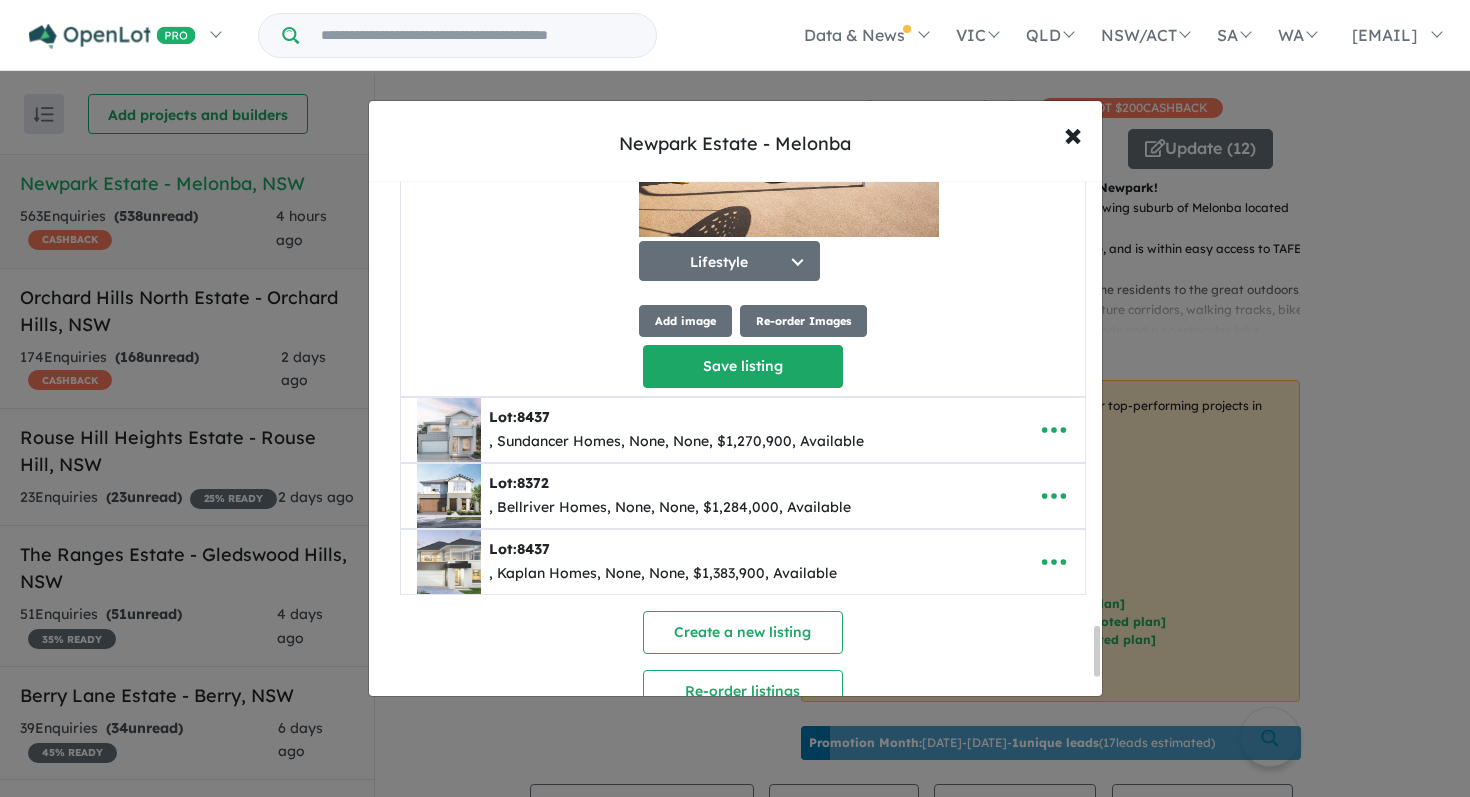 scroll, scrollTop: 4734, scrollLeft: 0, axis: vertical 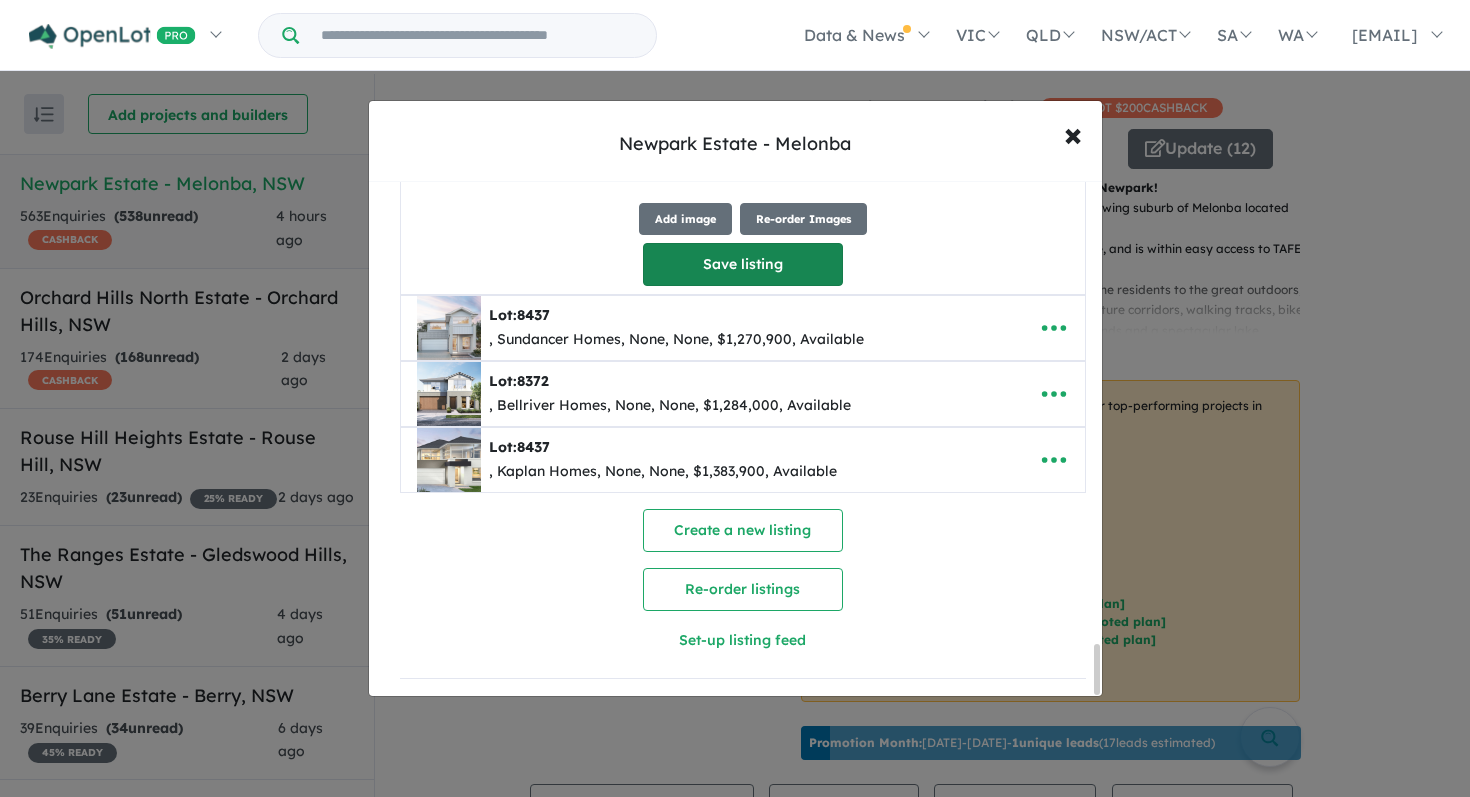 click on "Save listing" at bounding box center [743, 264] 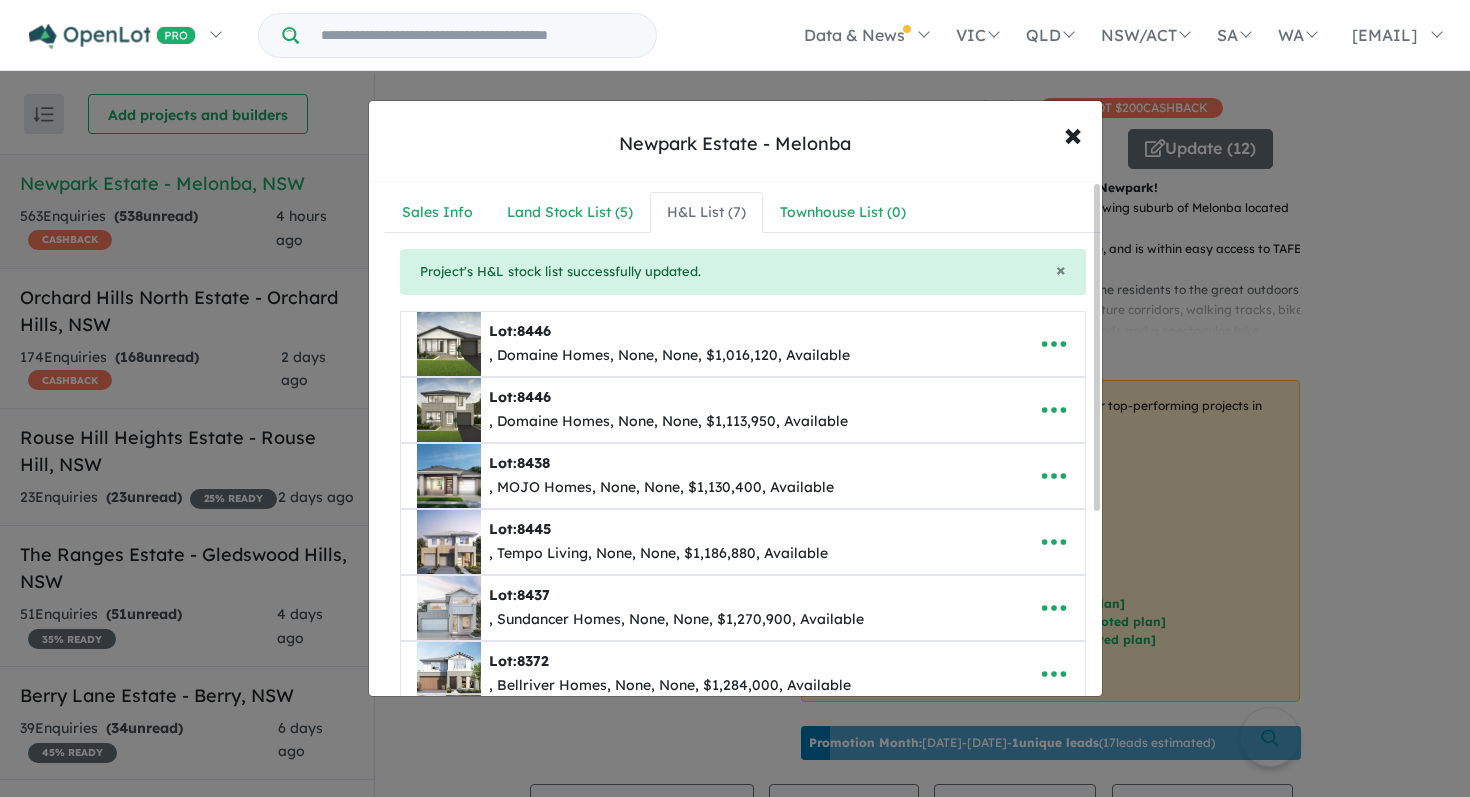scroll, scrollTop: 0, scrollLeft: 0, axis: both 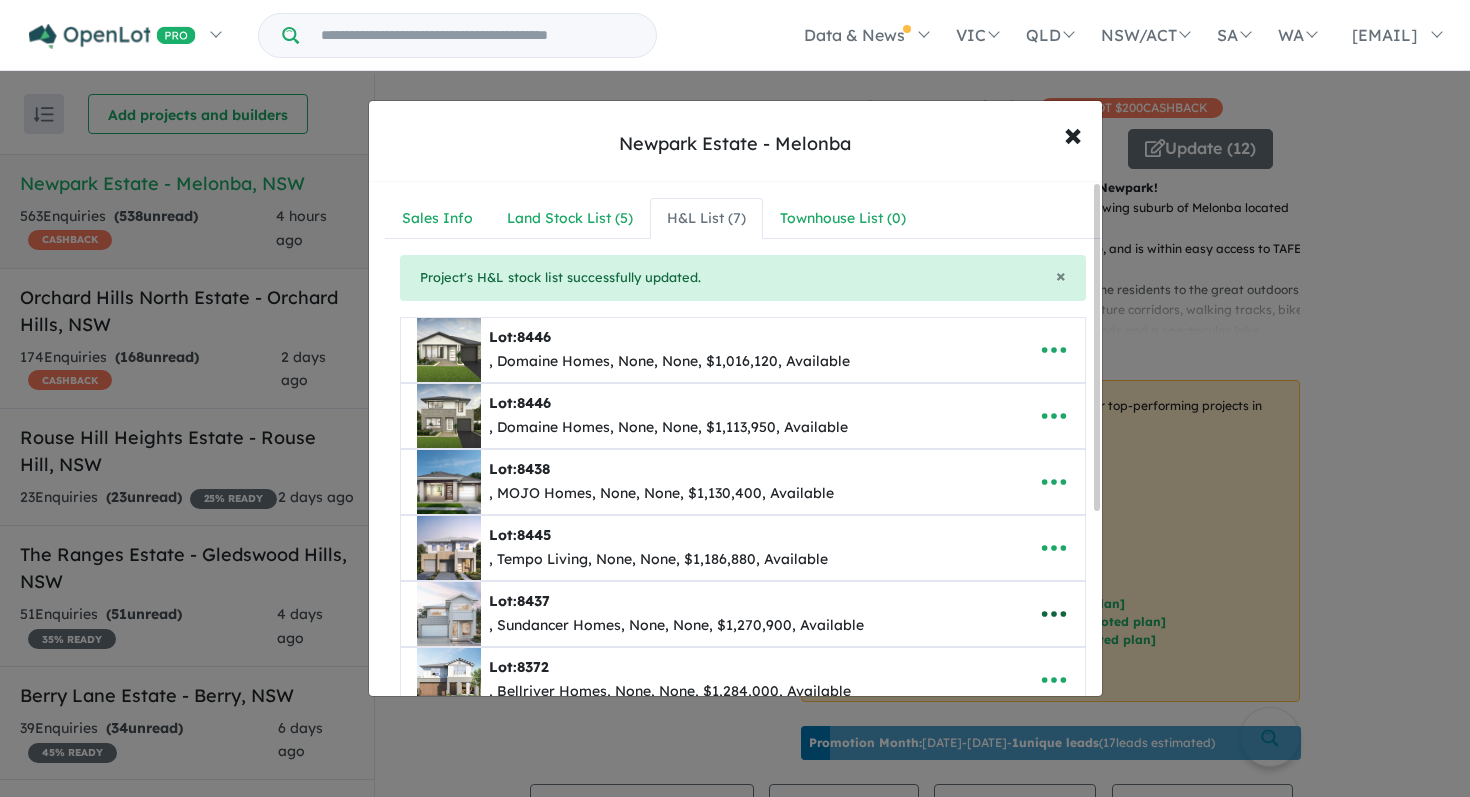 click 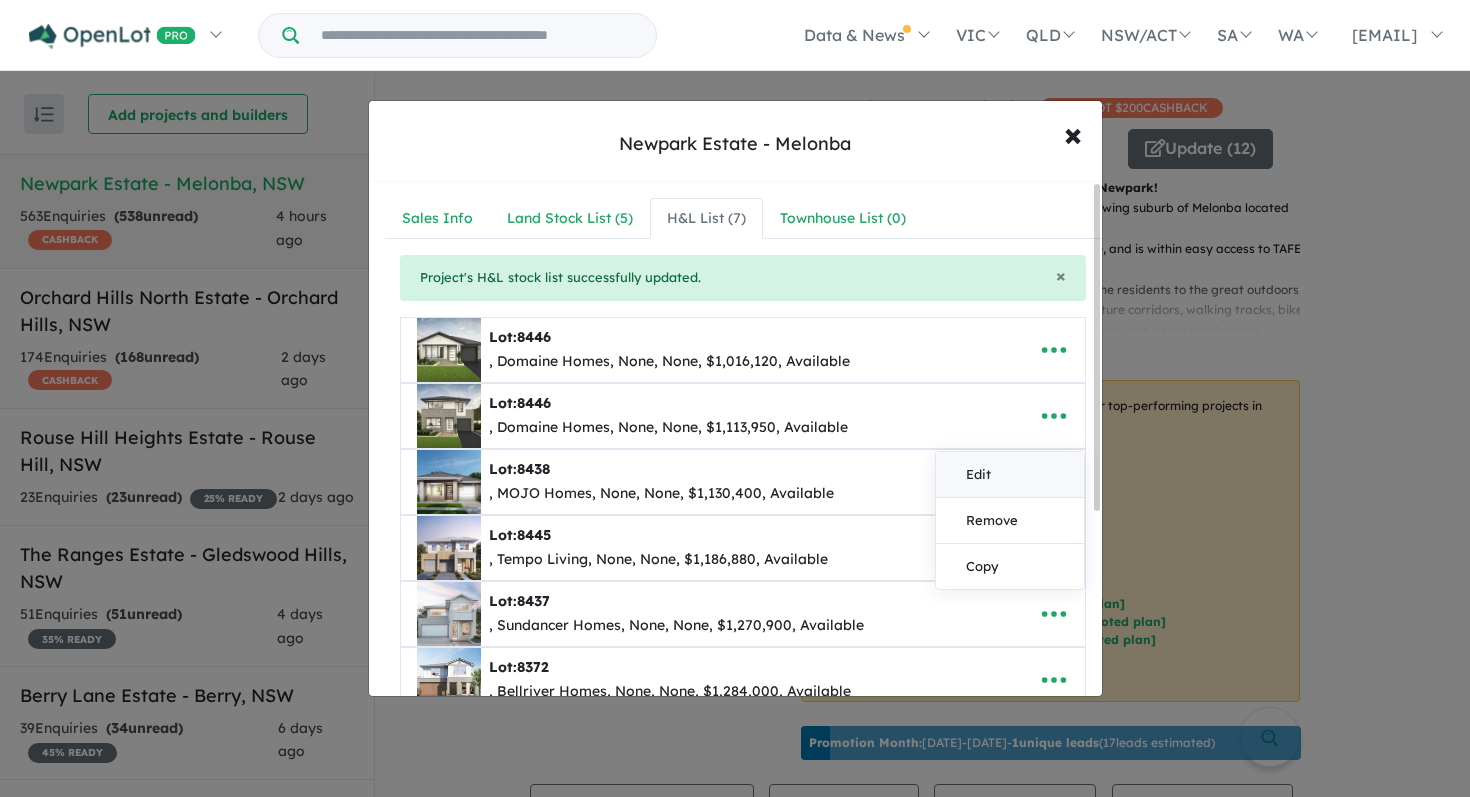 click on "Edit" at bounding box center (1010, 475) 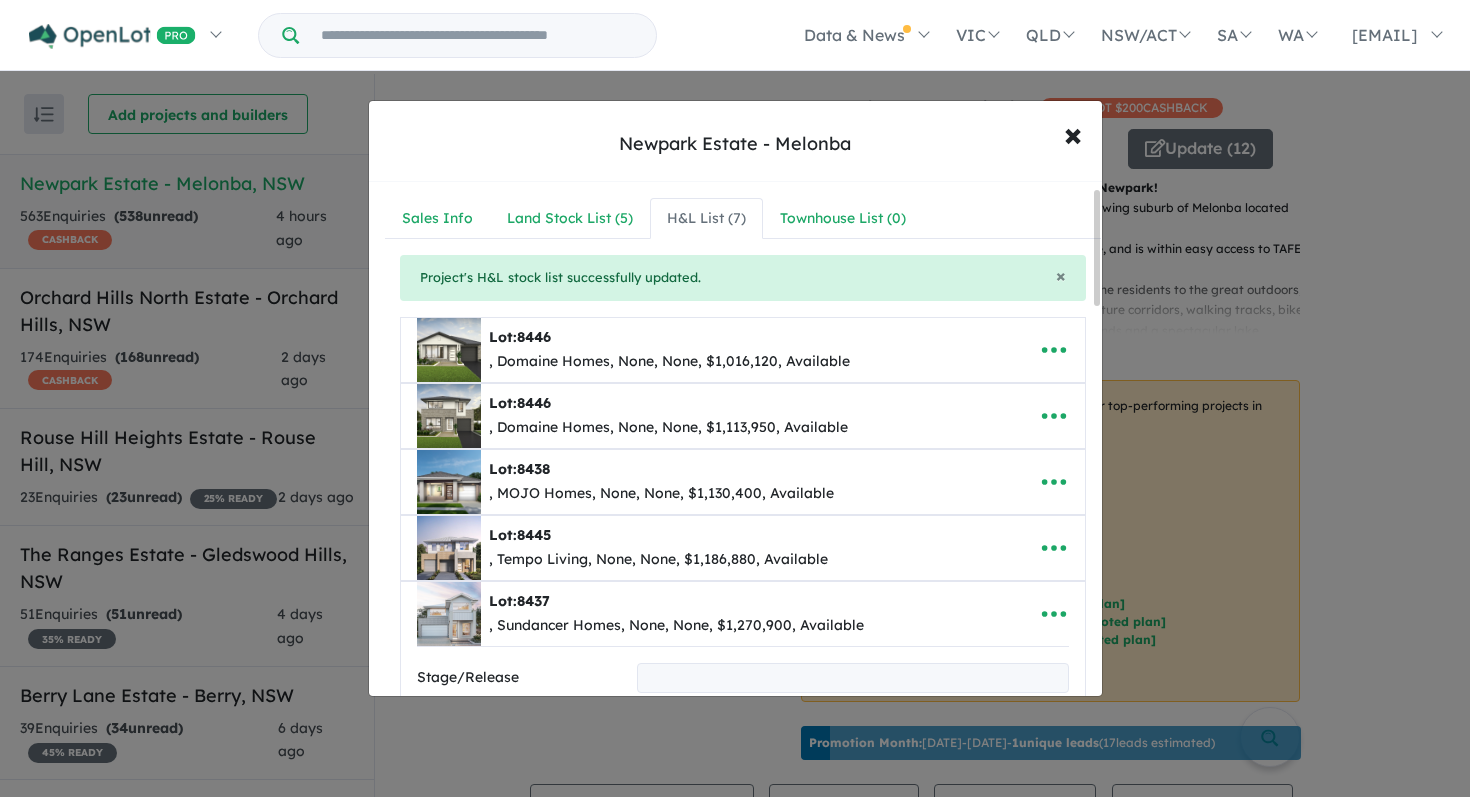 scroll, scrollTop: 27, scrollLeft: 0, axis: vertical 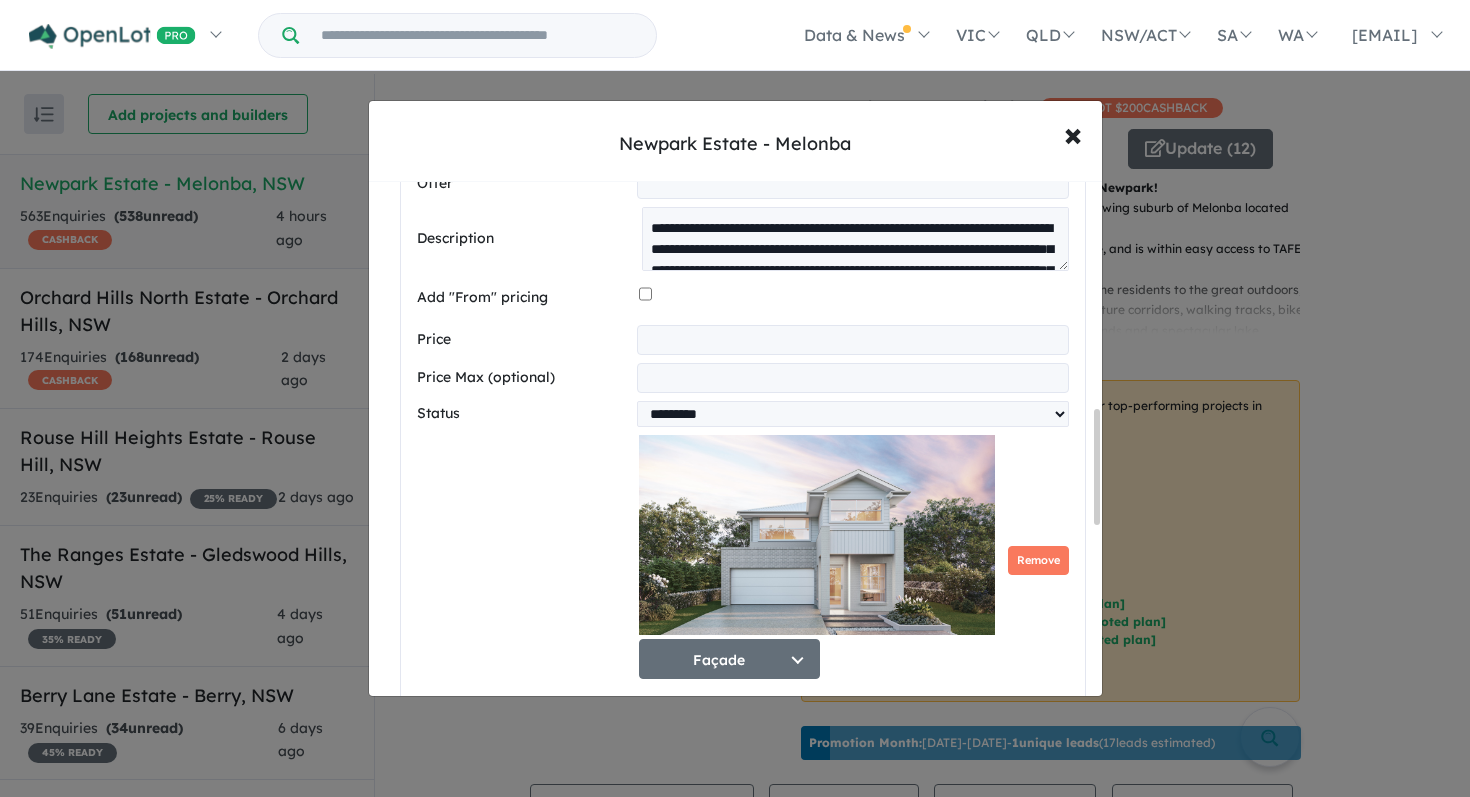 click on "**********" at bounding box center (852, 340) 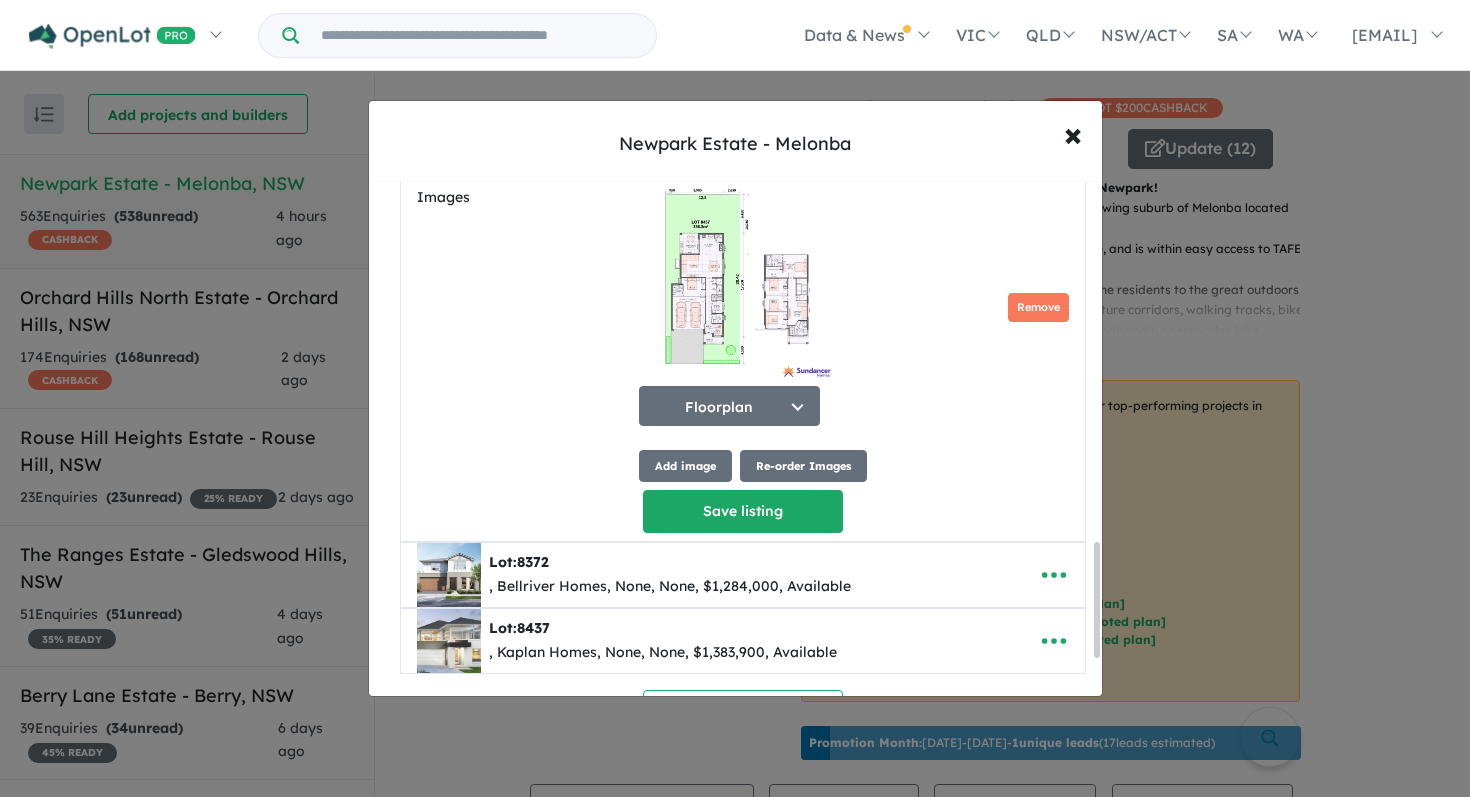 scroll, scrollTop: 1655, scrollLeft: 0, axis: vertical 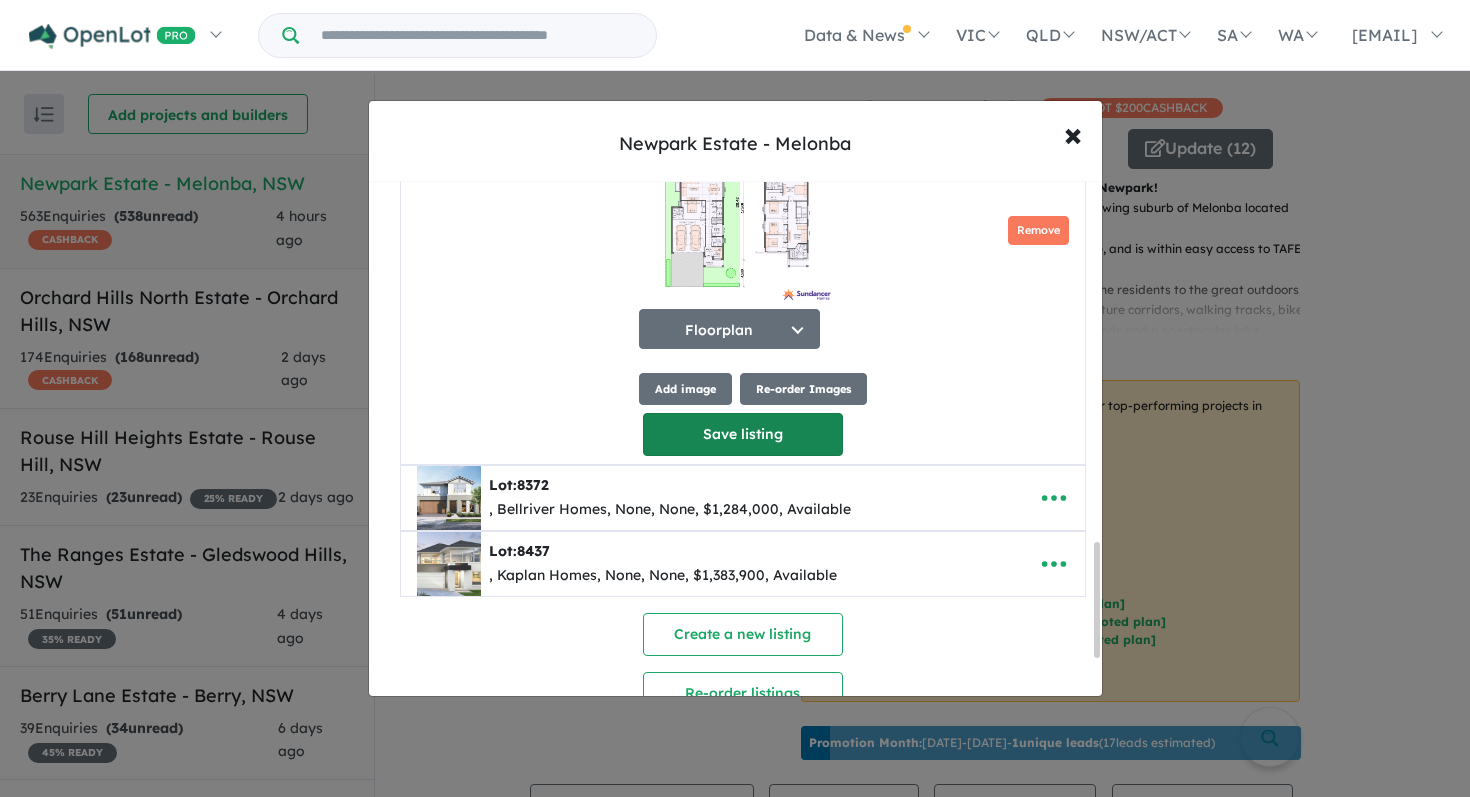 type on "**********" 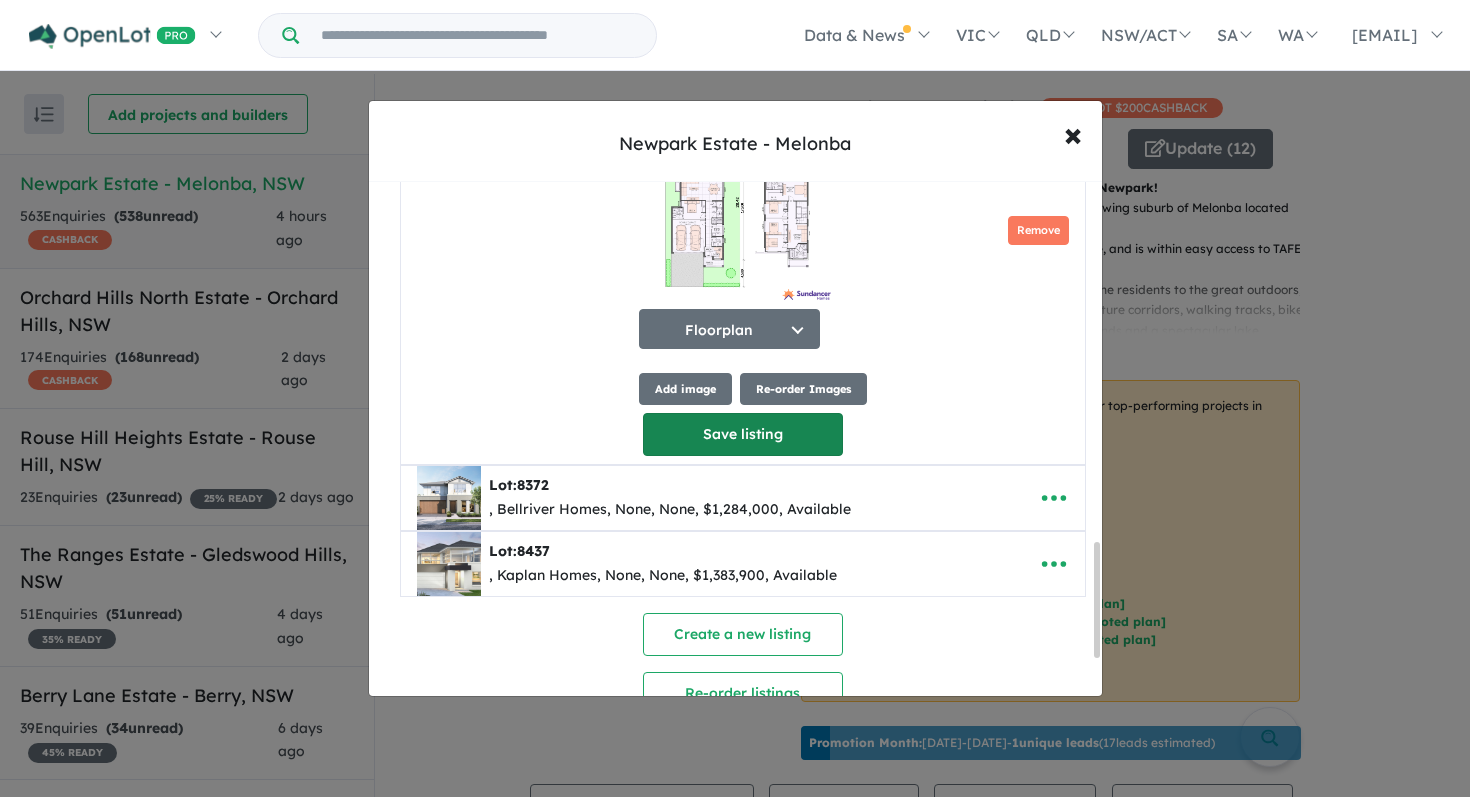 click on "Save listing" at bounding box center [743, 434] 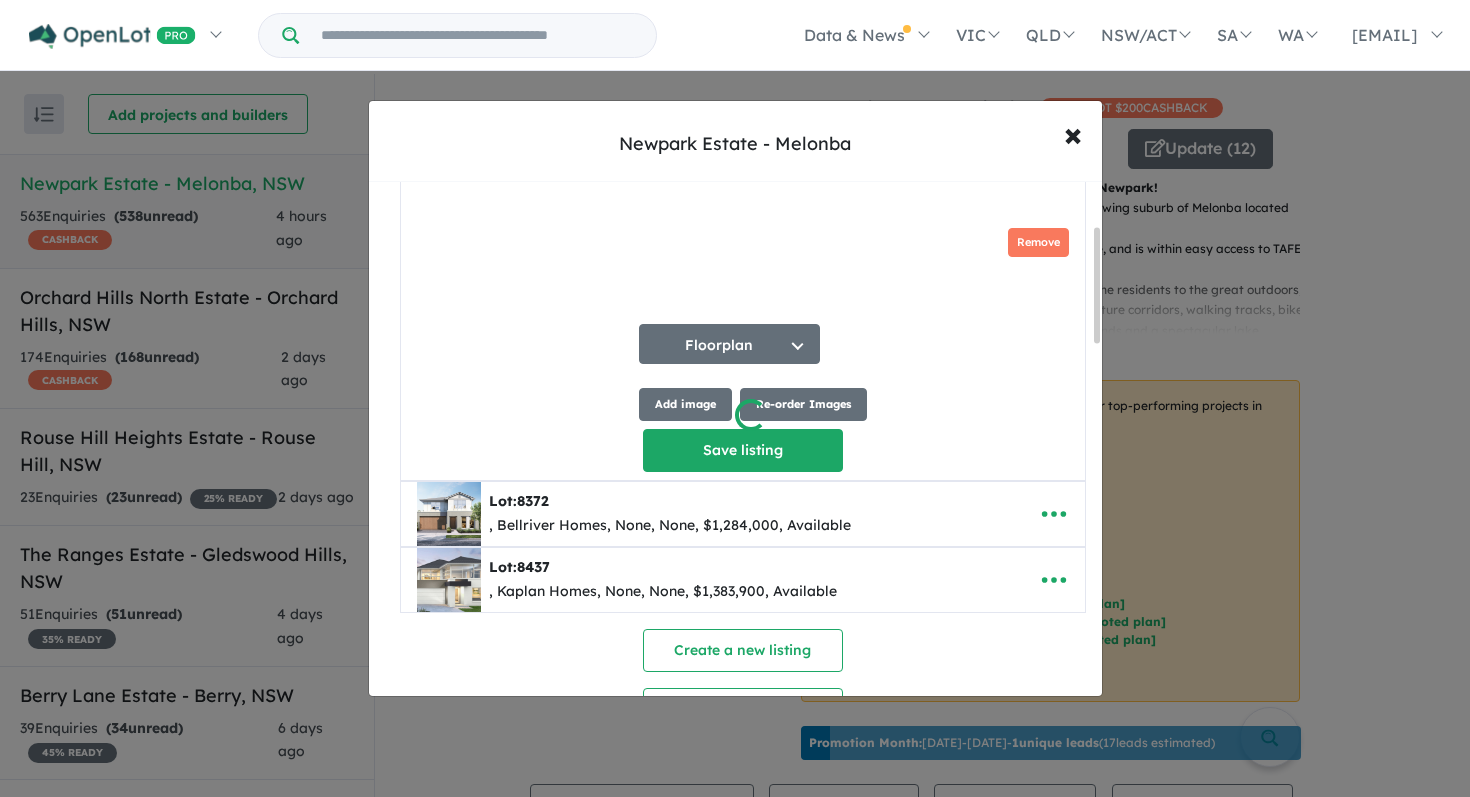 scroll, scrollTop: 235, scrollLeft: 0, axis: vertical 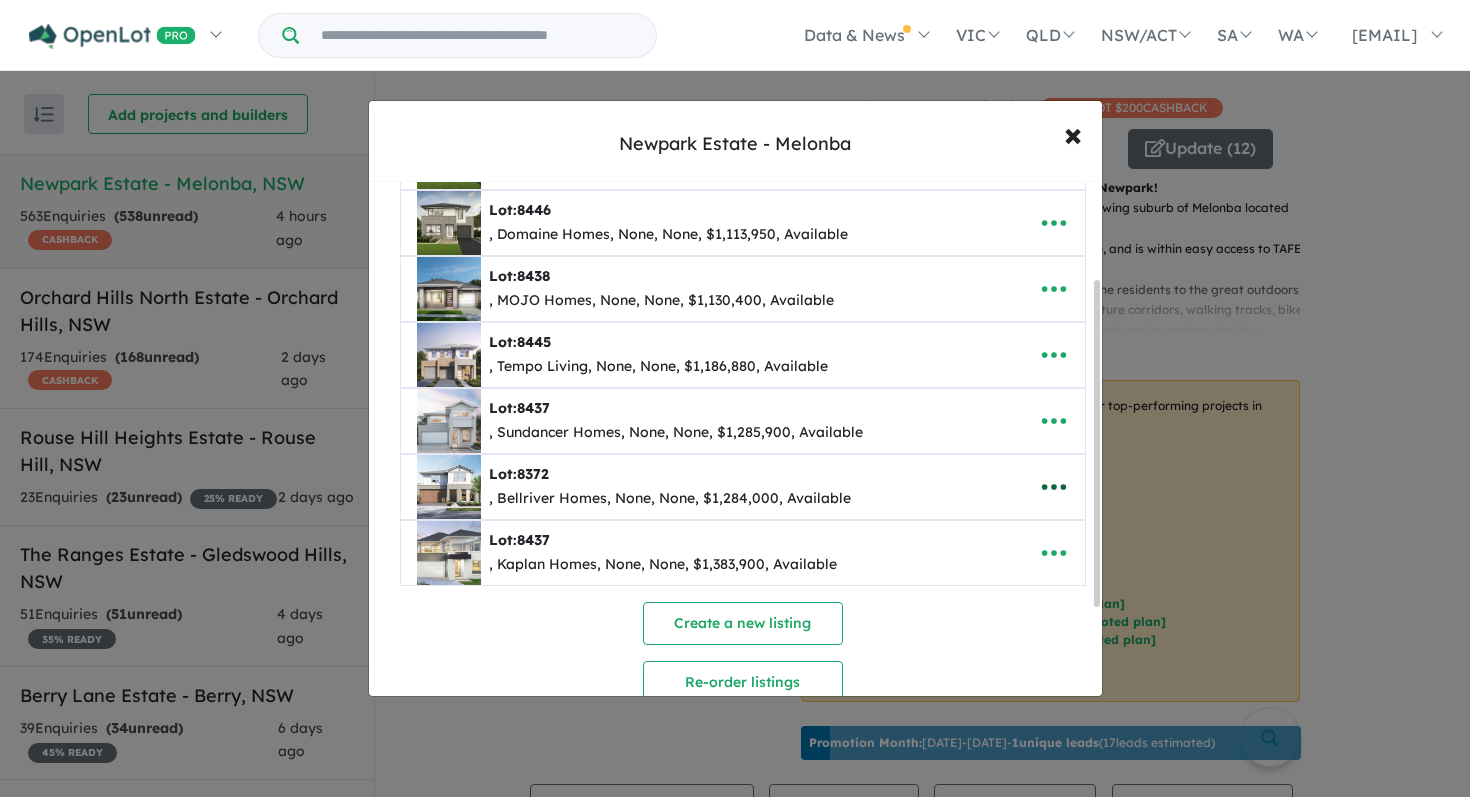click 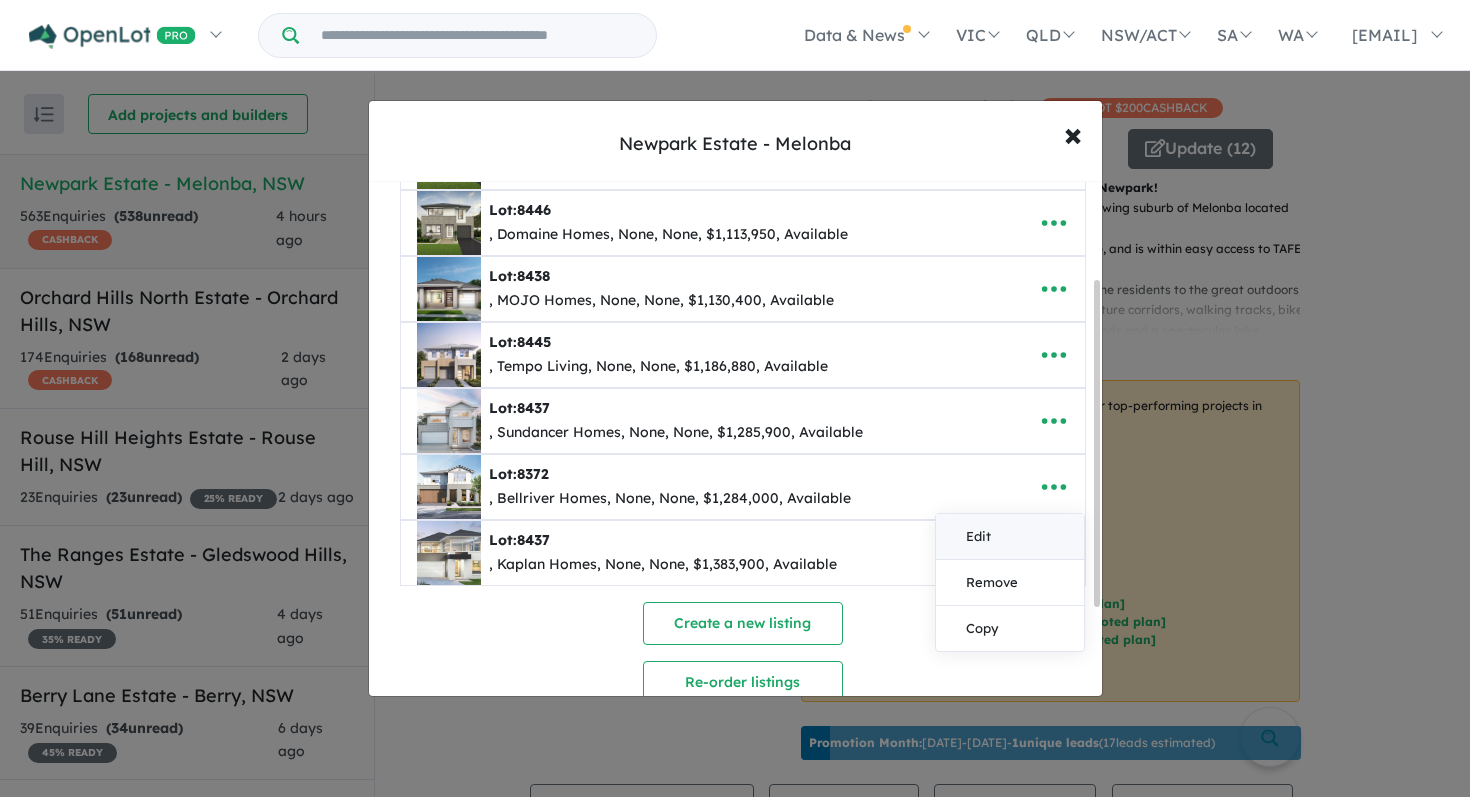 click on "Edit" at bounding box center [1010, 537] 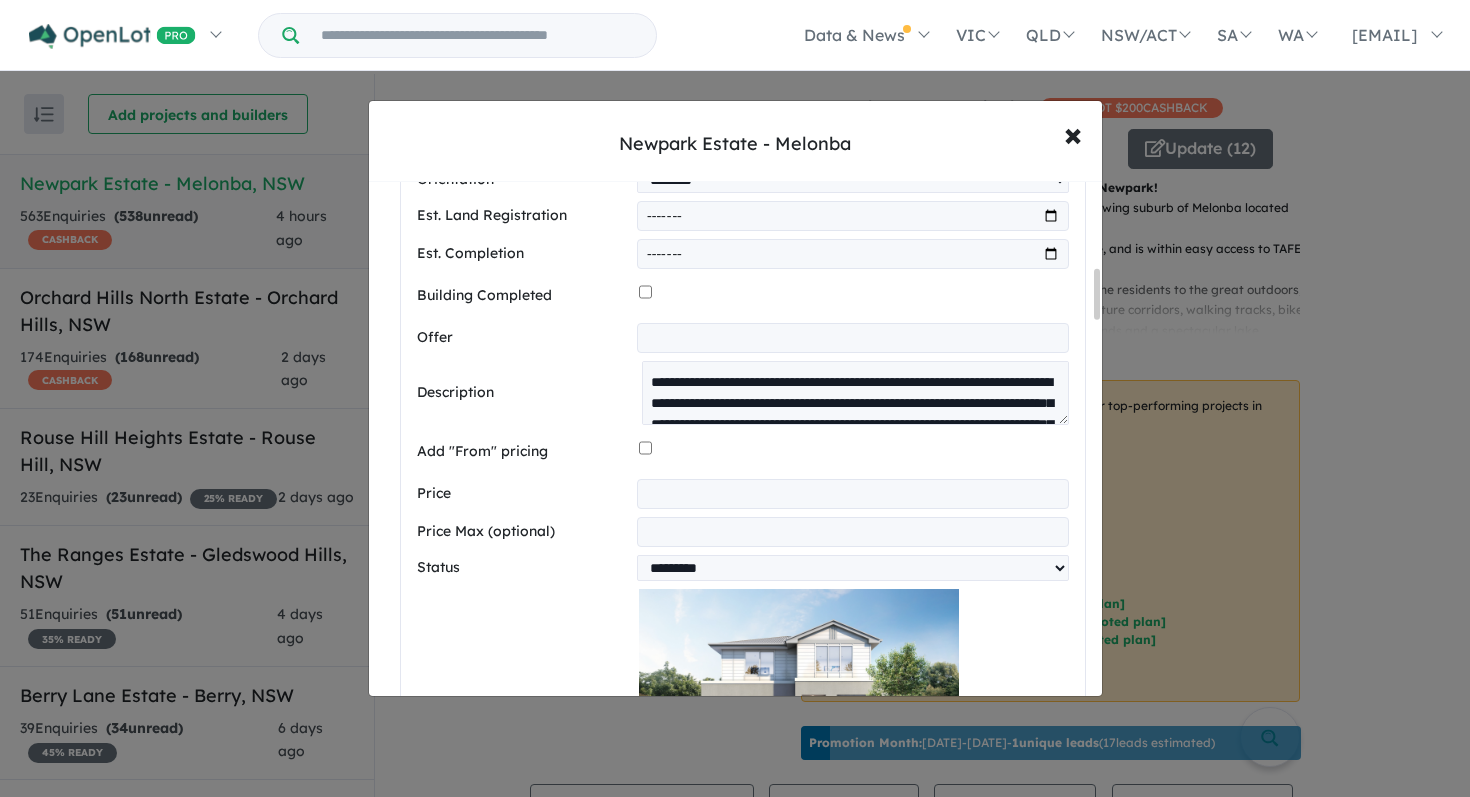 scroll, scrollTop: 1053, scrollLeft: 0, axis: vertical 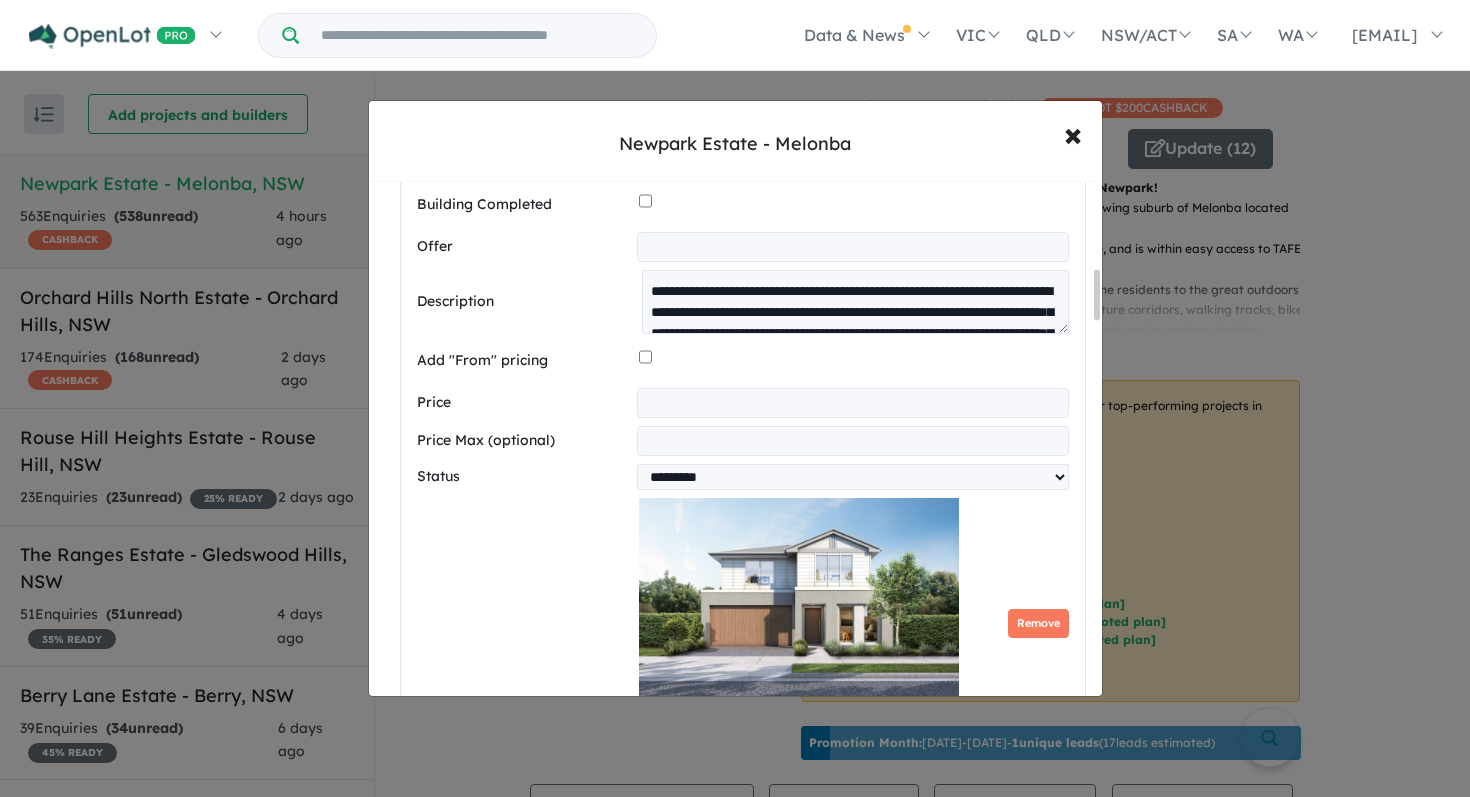 click on "**********" at bounding box center [852, 403] 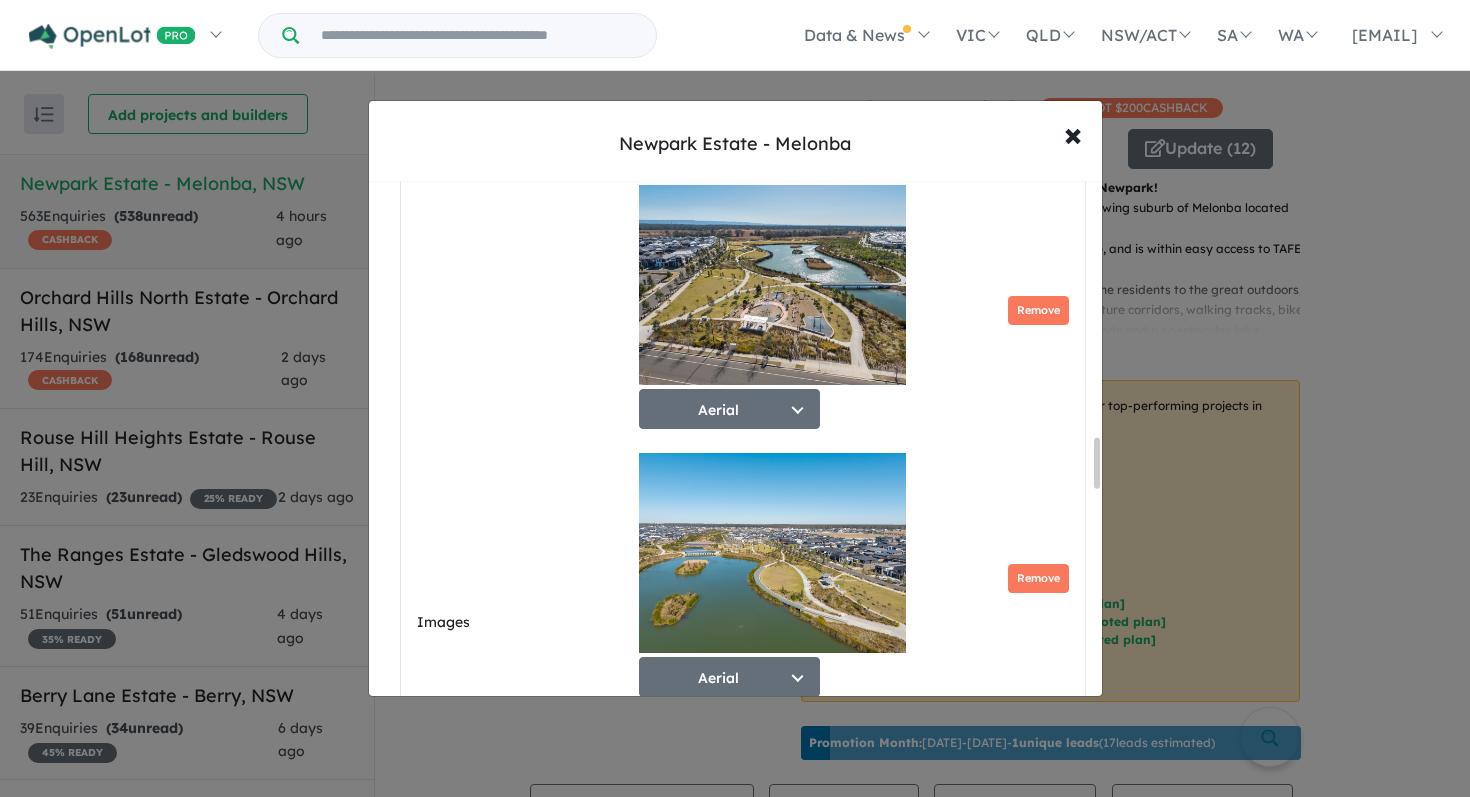 scroll, scrollTop: 2791, scrollLeft: 0, axis: vertical 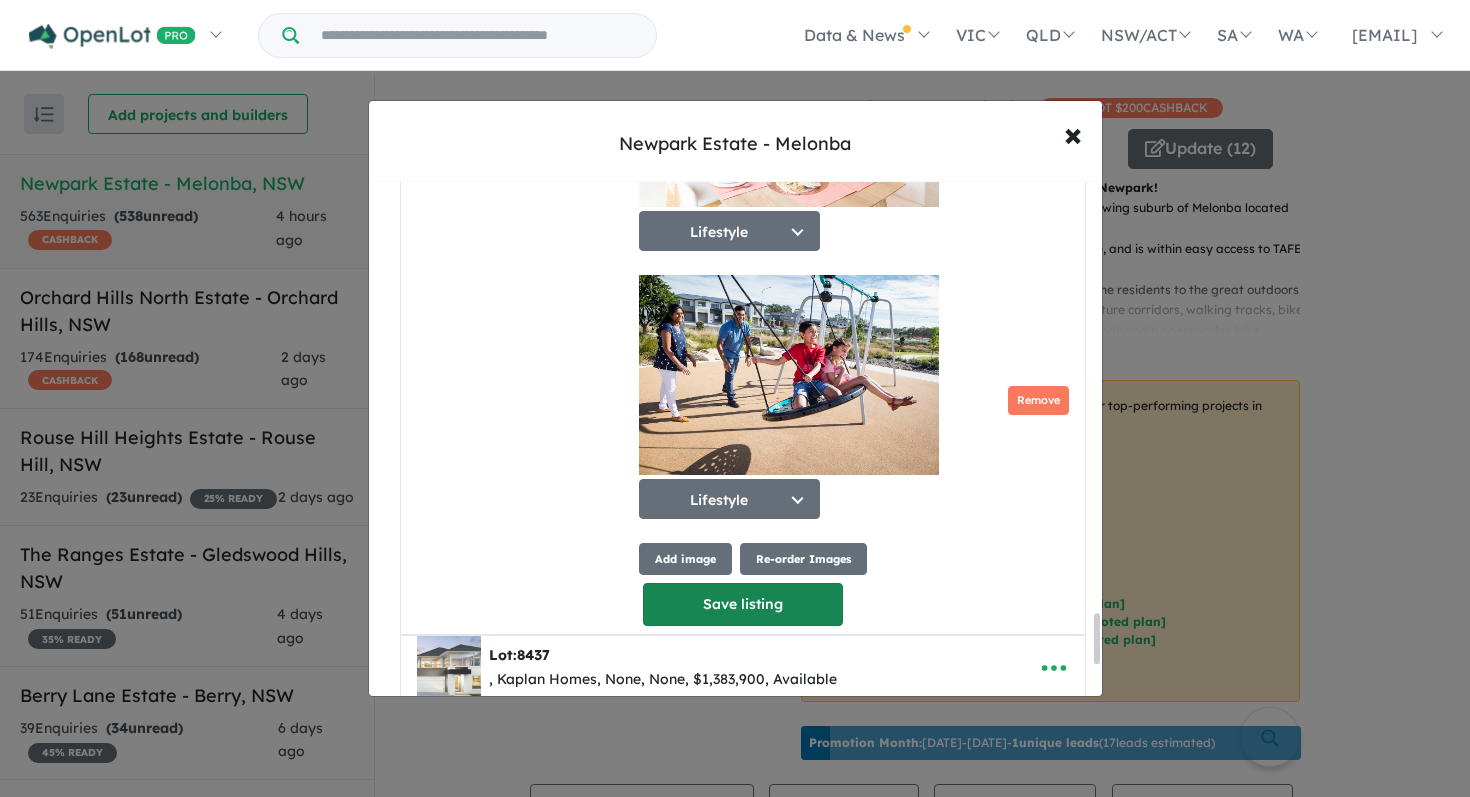 click on "Save listing" at bounding box center (743, 604) 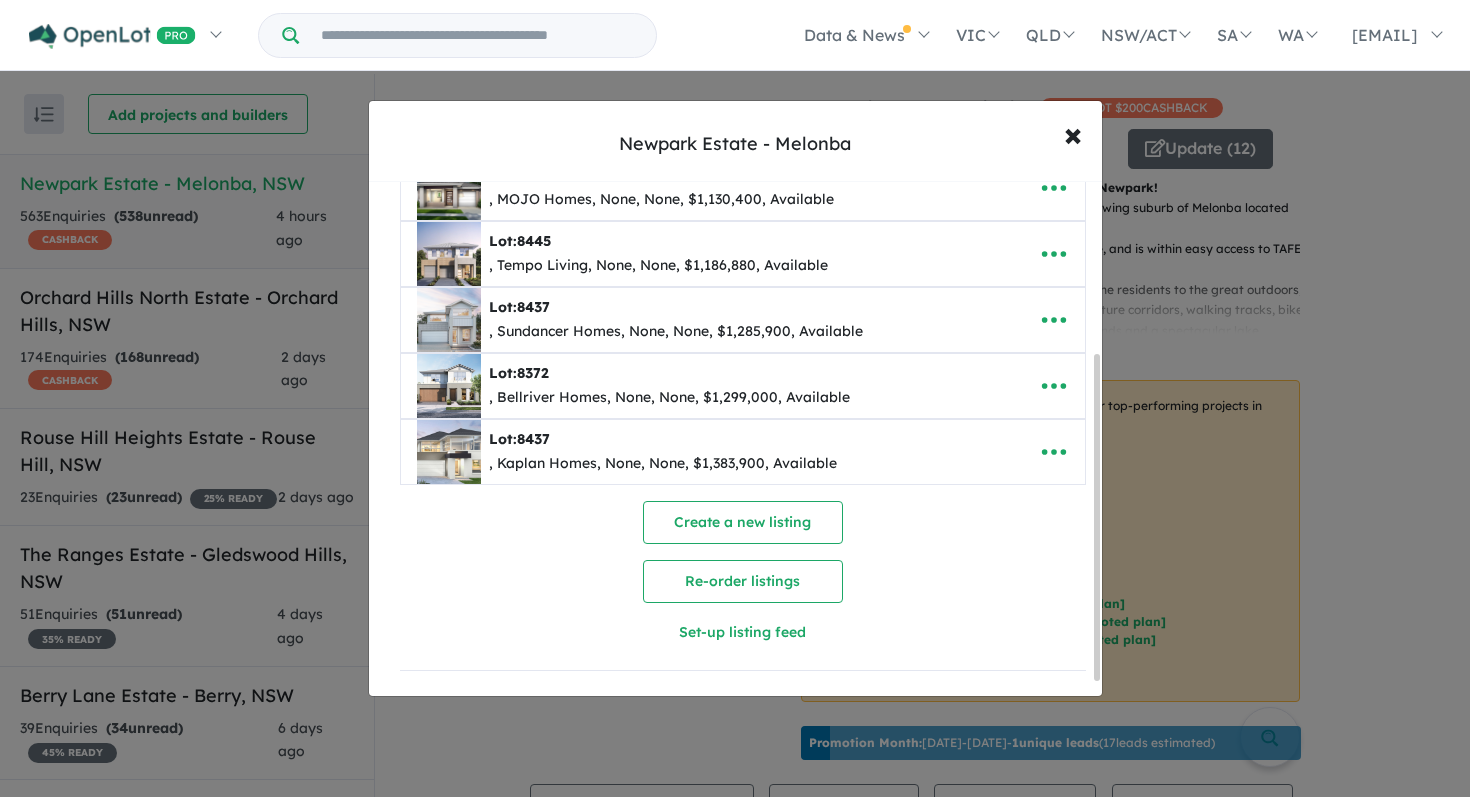 scroll, scrollTop: 35, scrollLeft: 0, axis: vertical 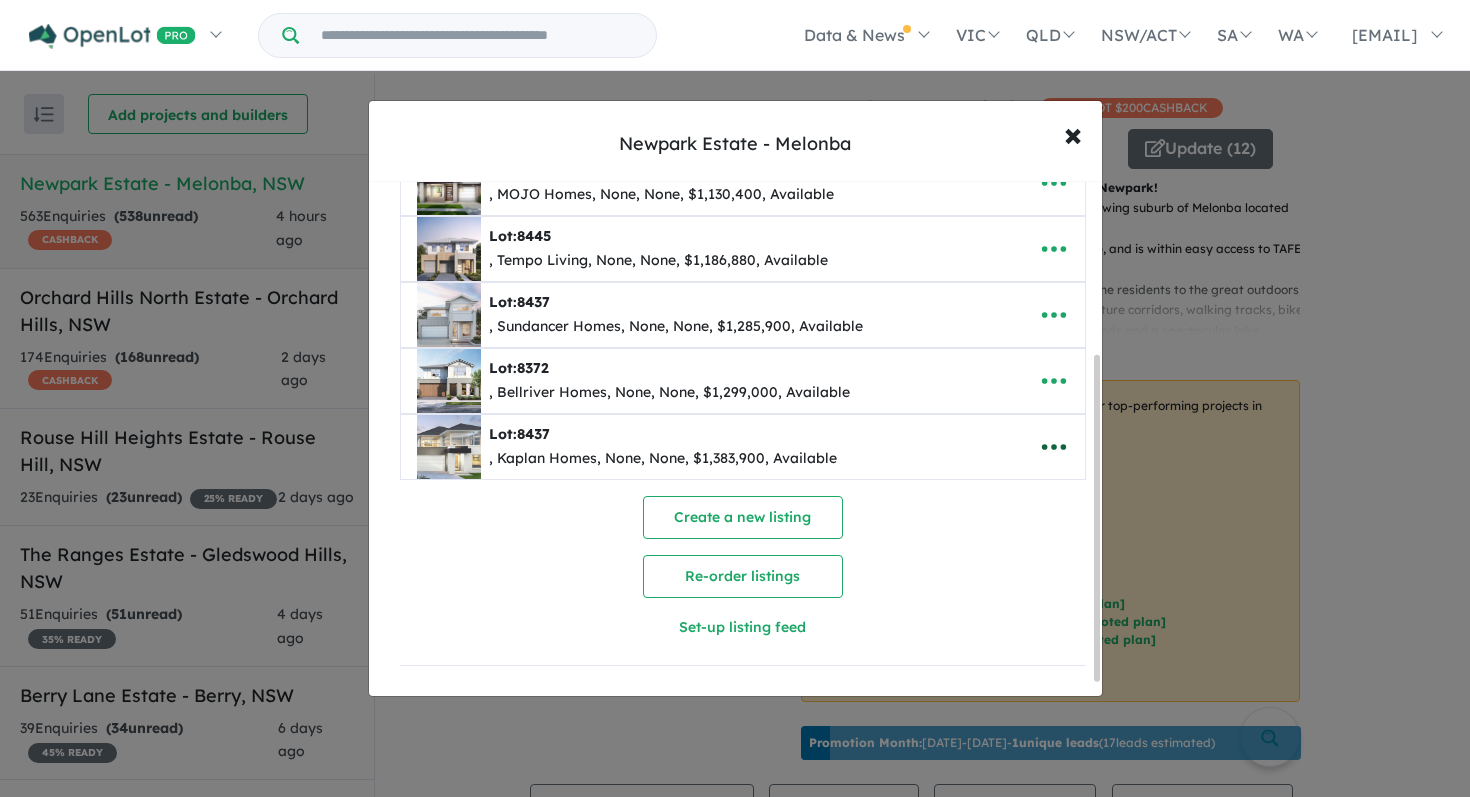 click 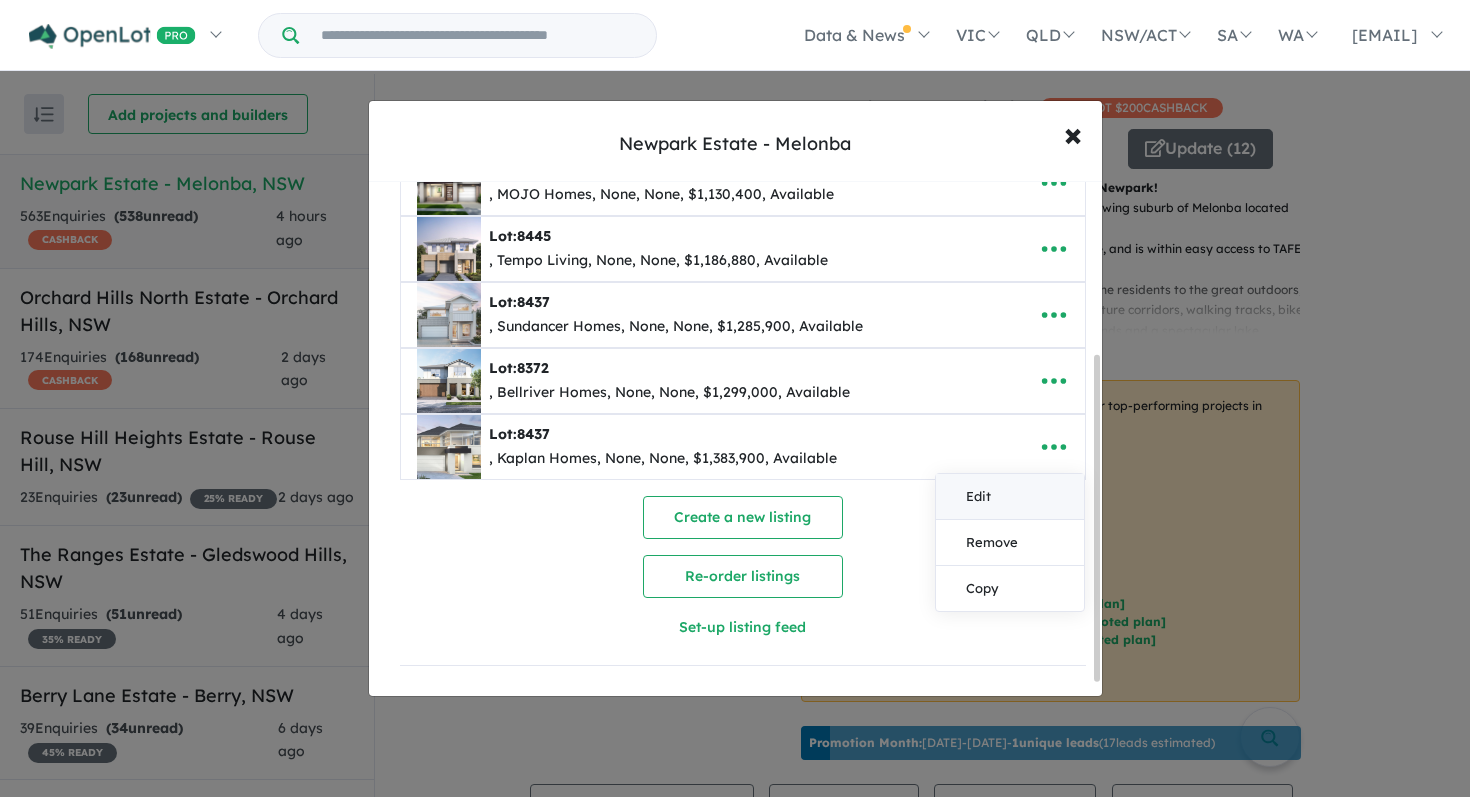 click on "Edit" at bounding box center [1010, 497] 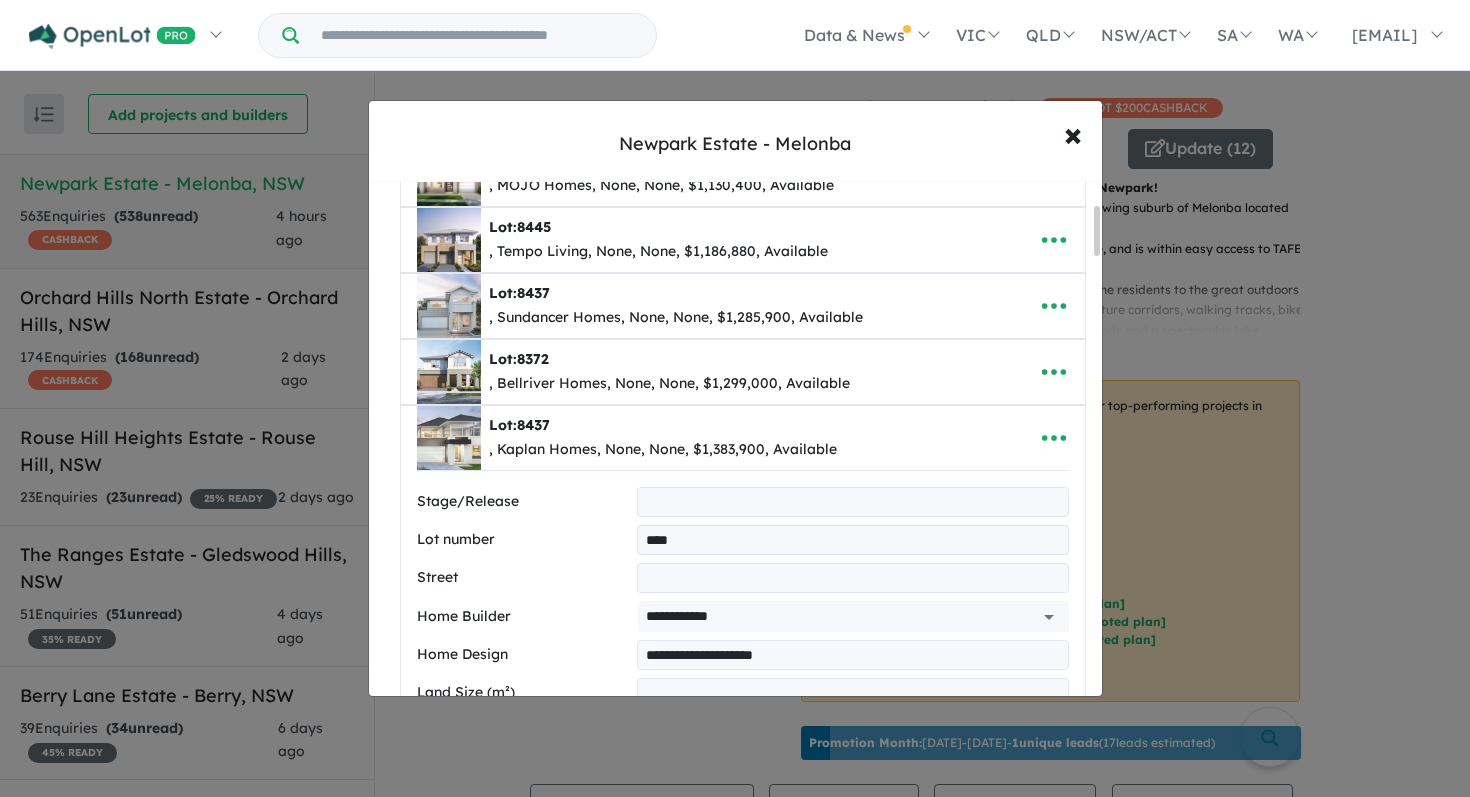 scroll, scrollTop: 367, scrollLeft: 0, axis: vertical 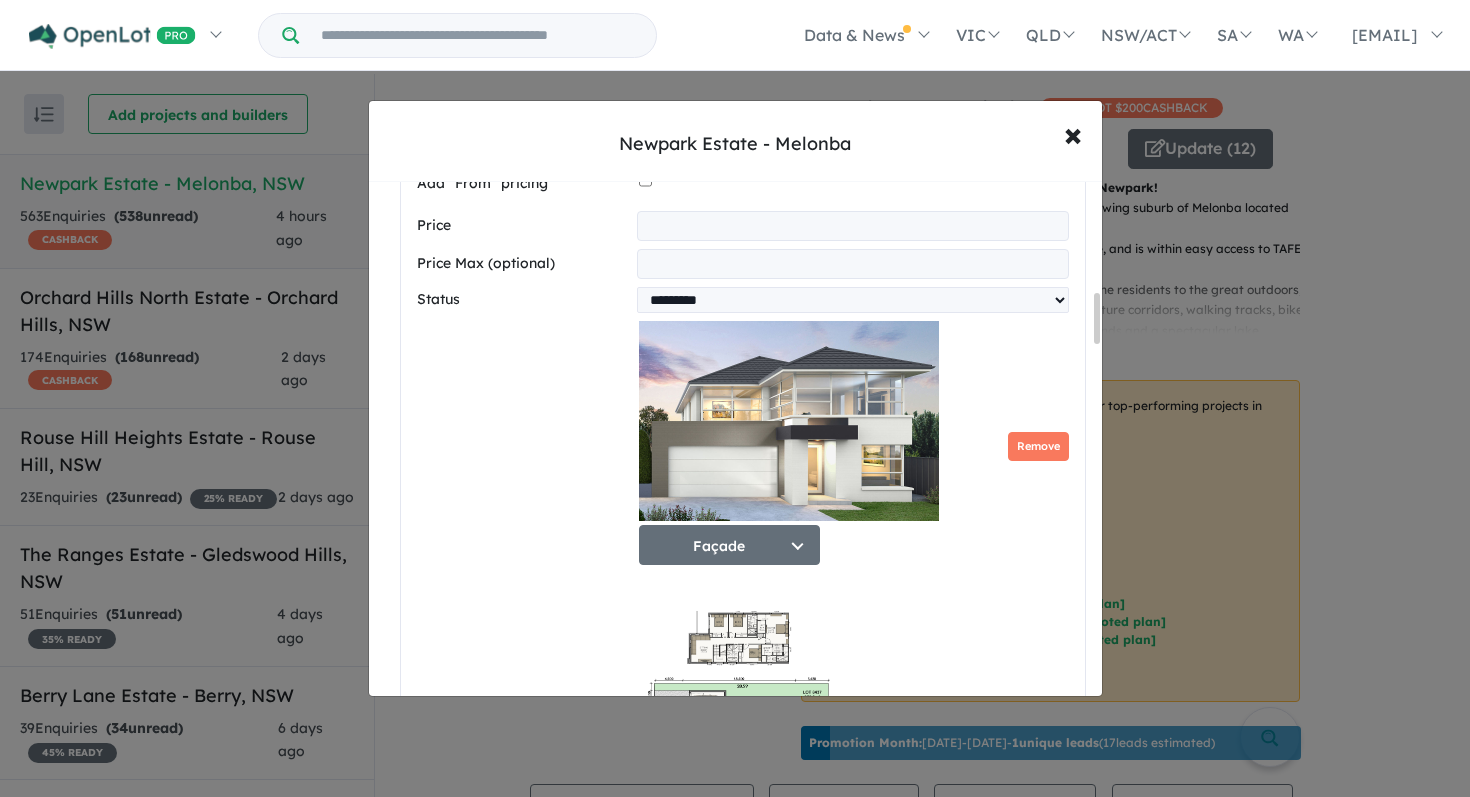 click on "**********" at bounding box center [852, 226] 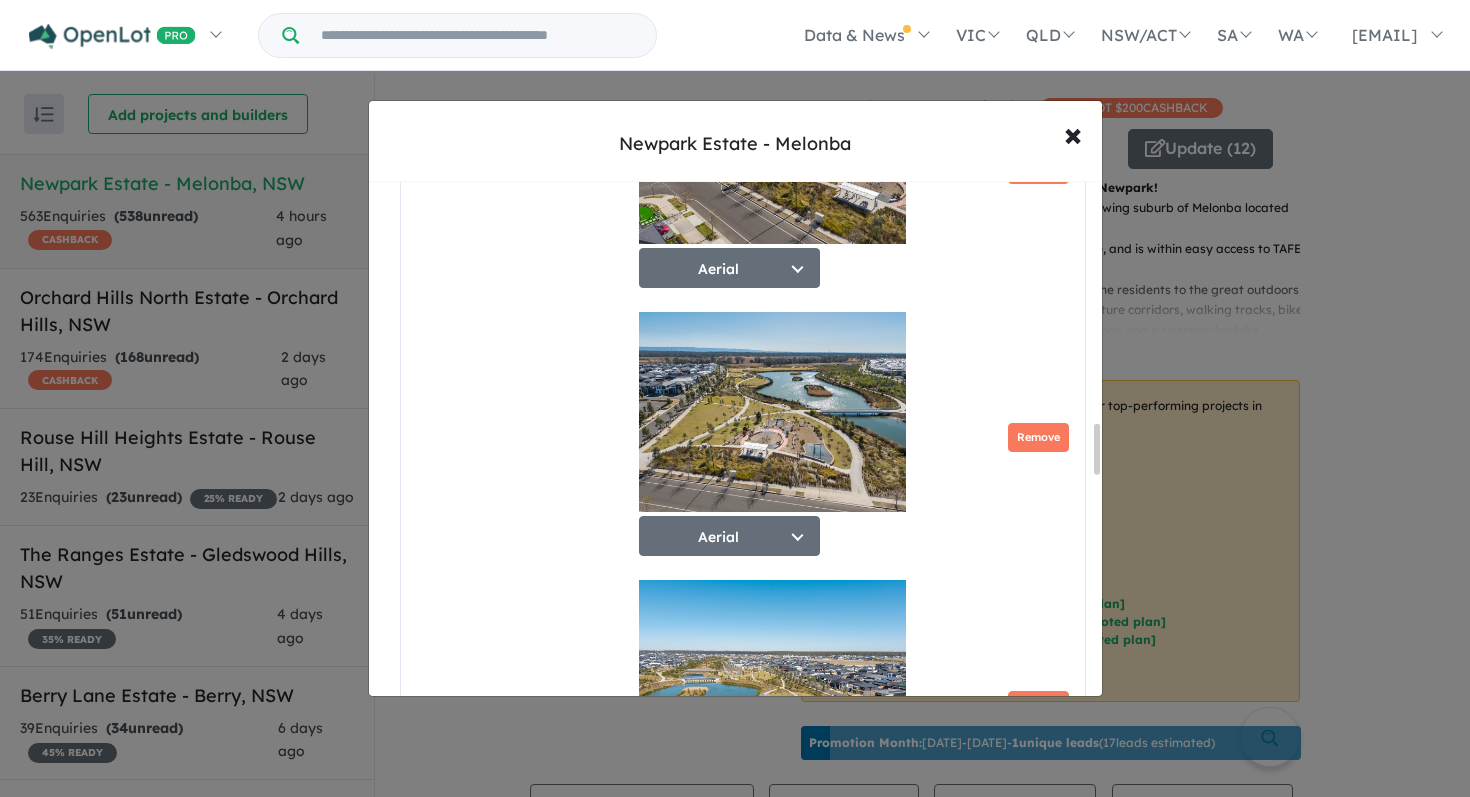scroll, scrollTop: 3066, scrollLeft: 0, axis: vertical 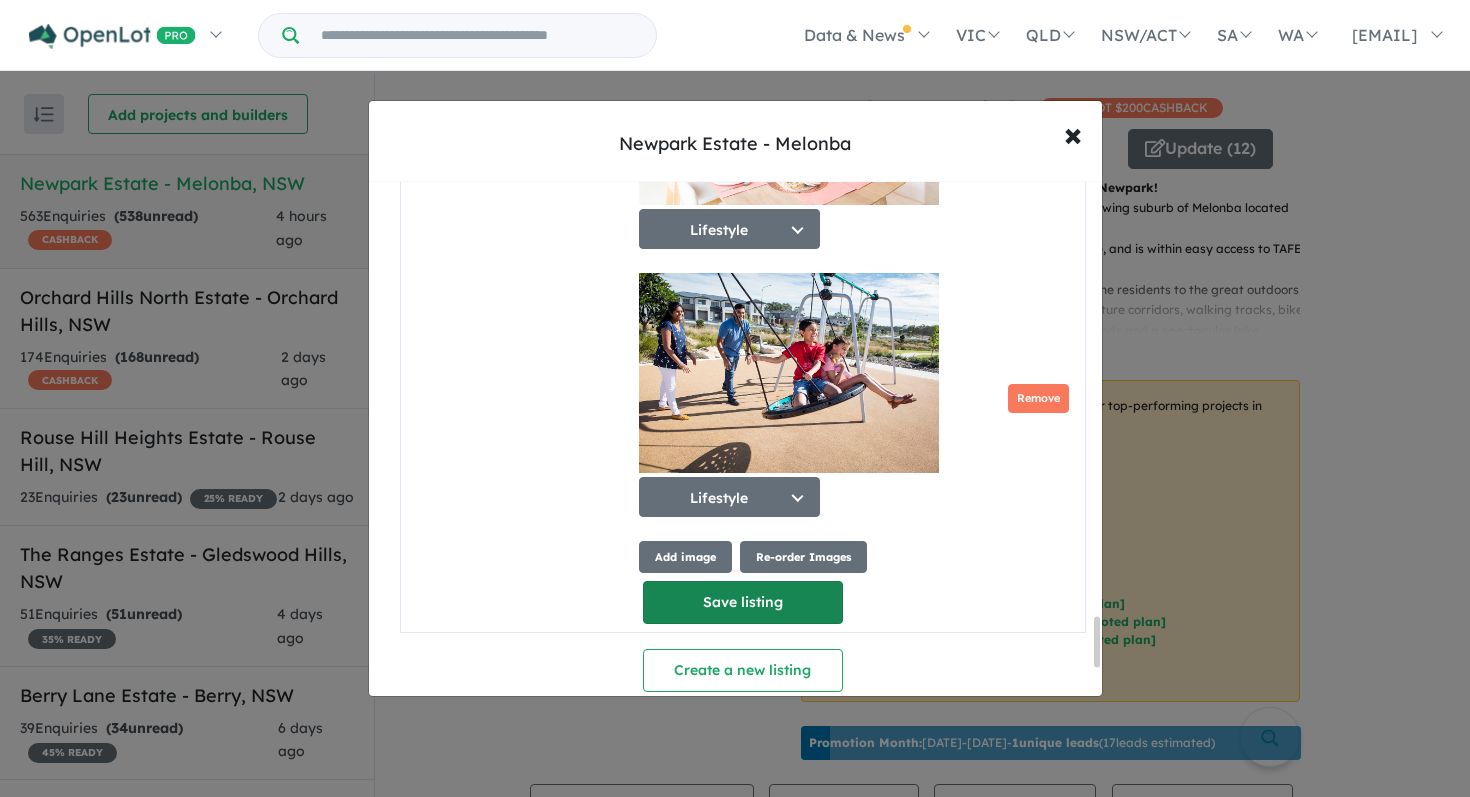 click on "Save listing" at bounding box center (743, 602) 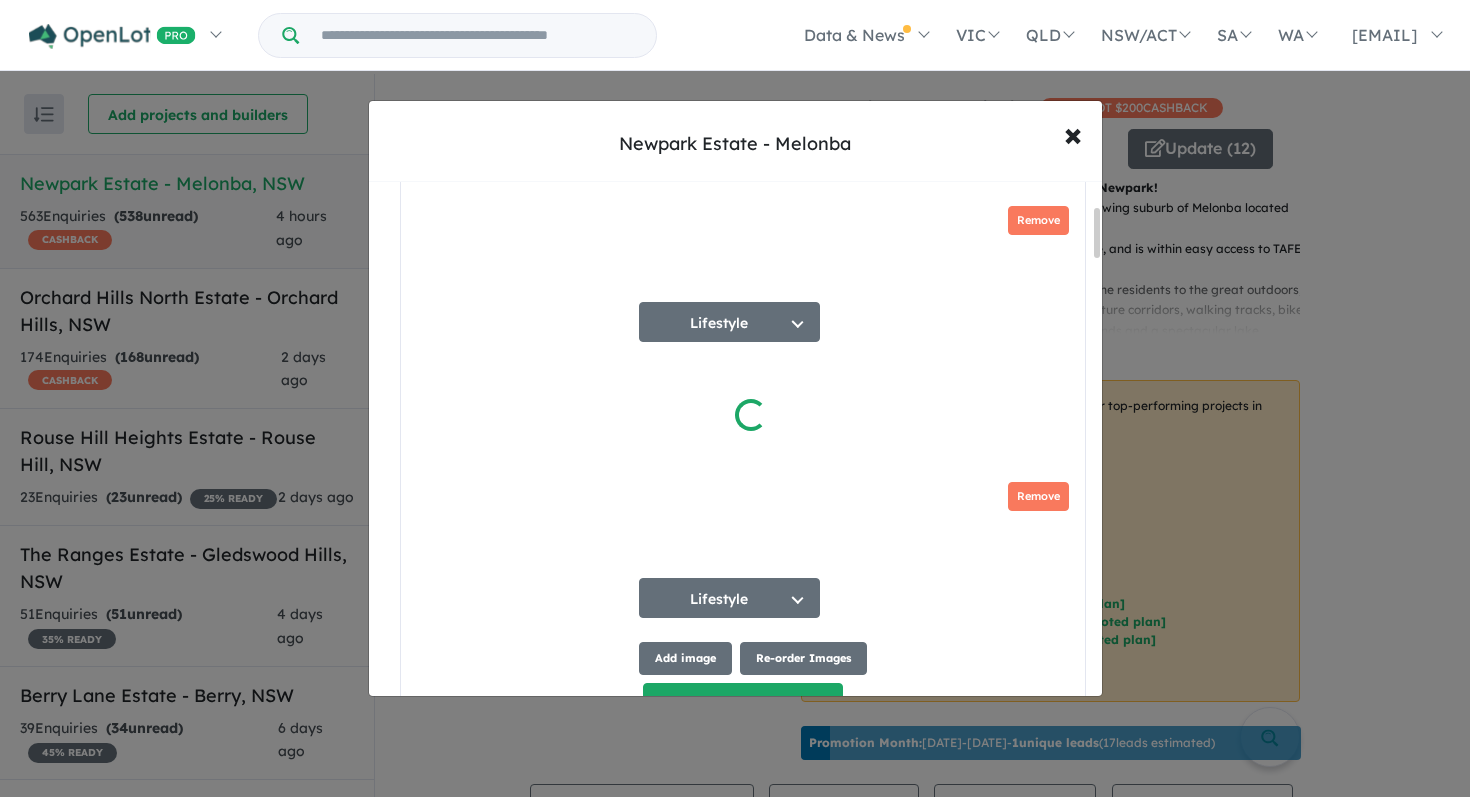 scroll, scrollTop: 367, scrollLeft: 0, axis: vertical 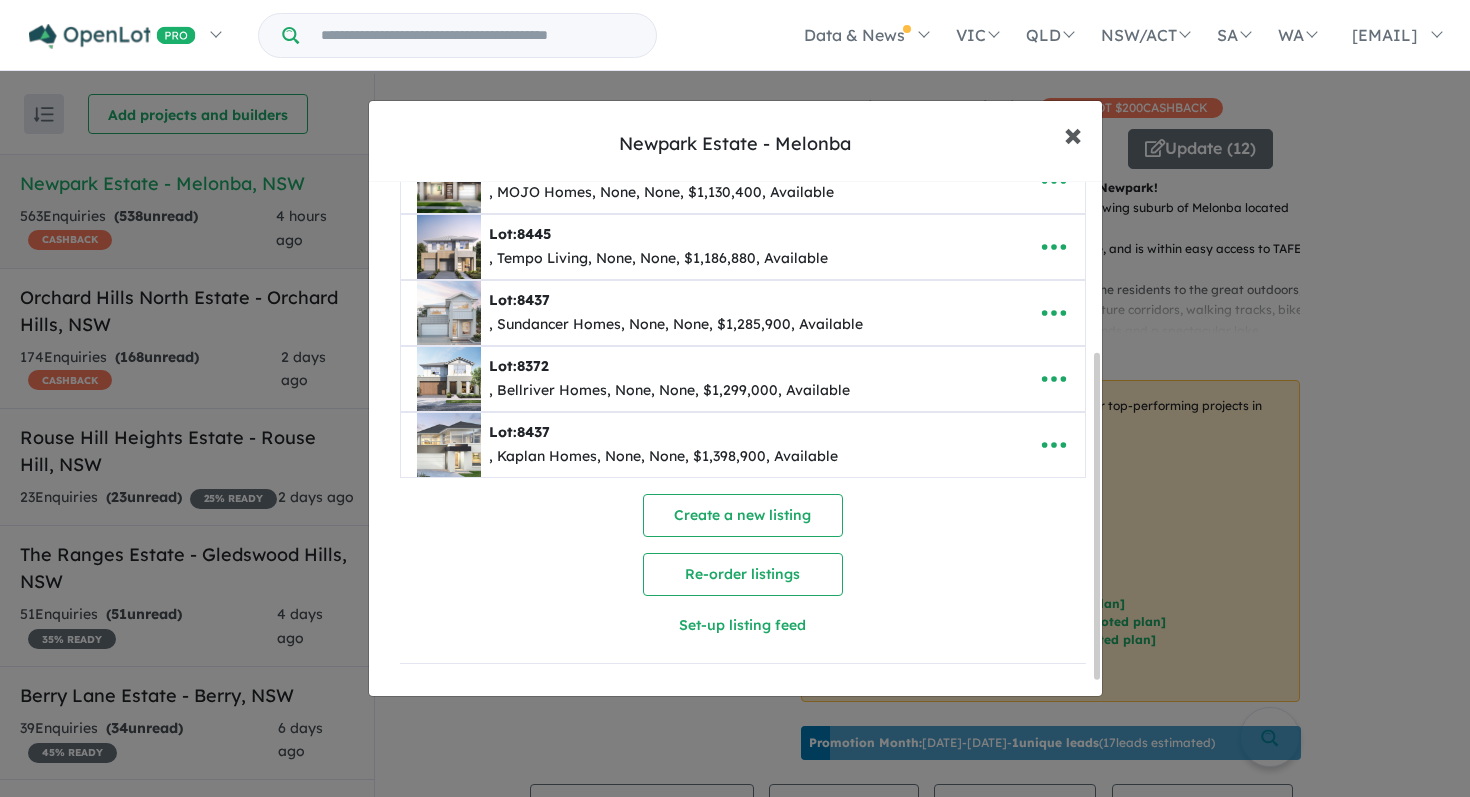 click on "×" at bounding box center [1073, 133] 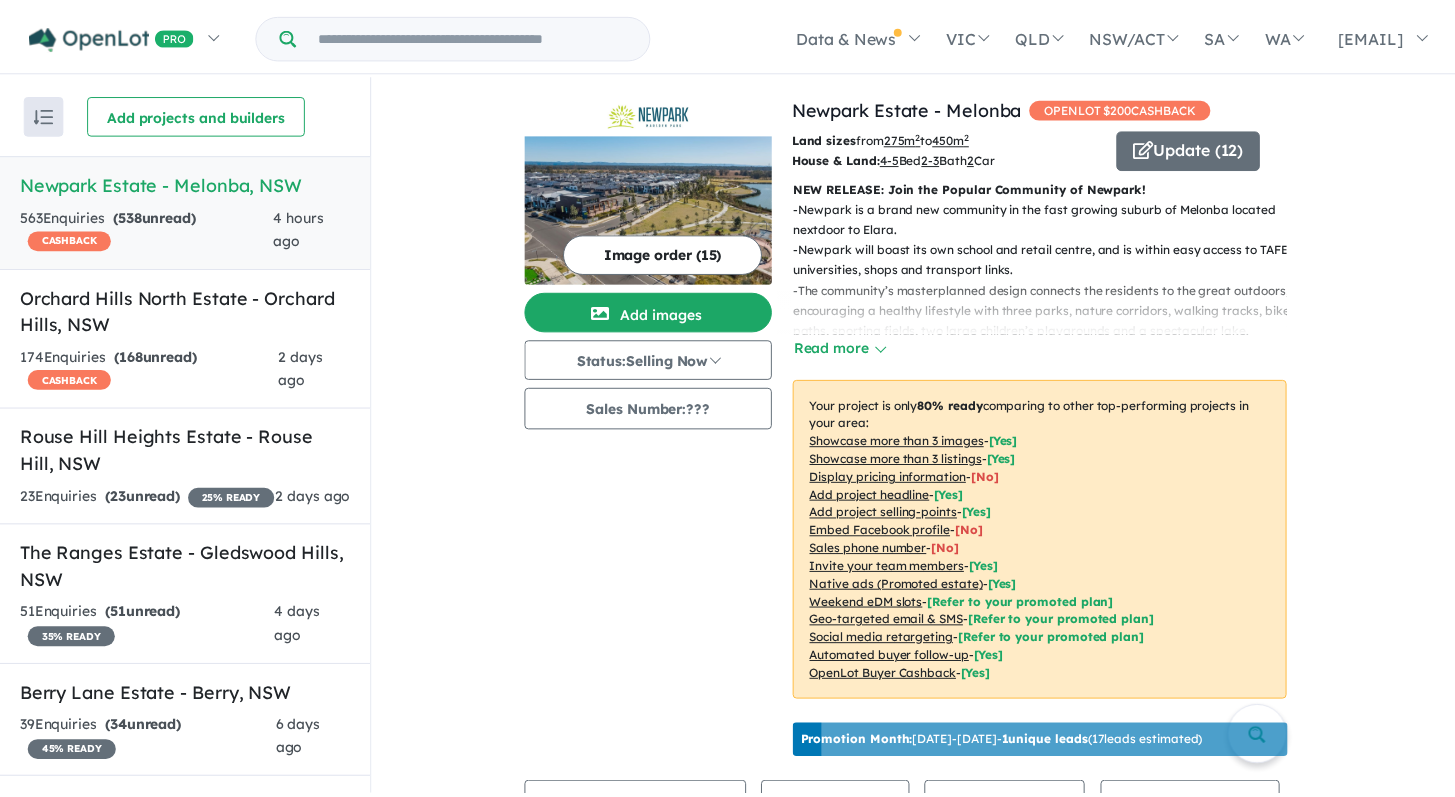 scroll, scrollTop: 0, scrollLeft: 0, axis: both 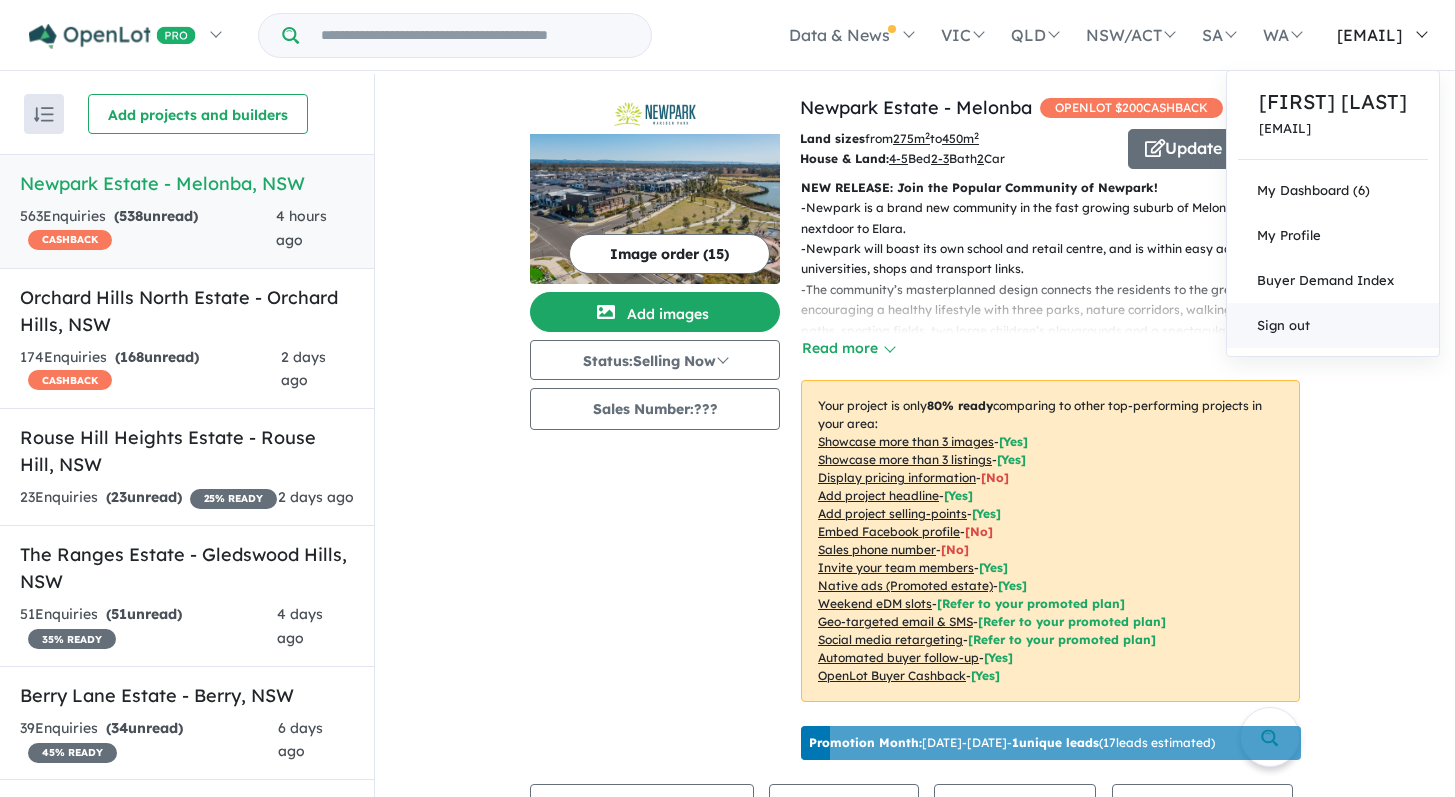 click on "Sign out" at bounding box center [1333, 325] 